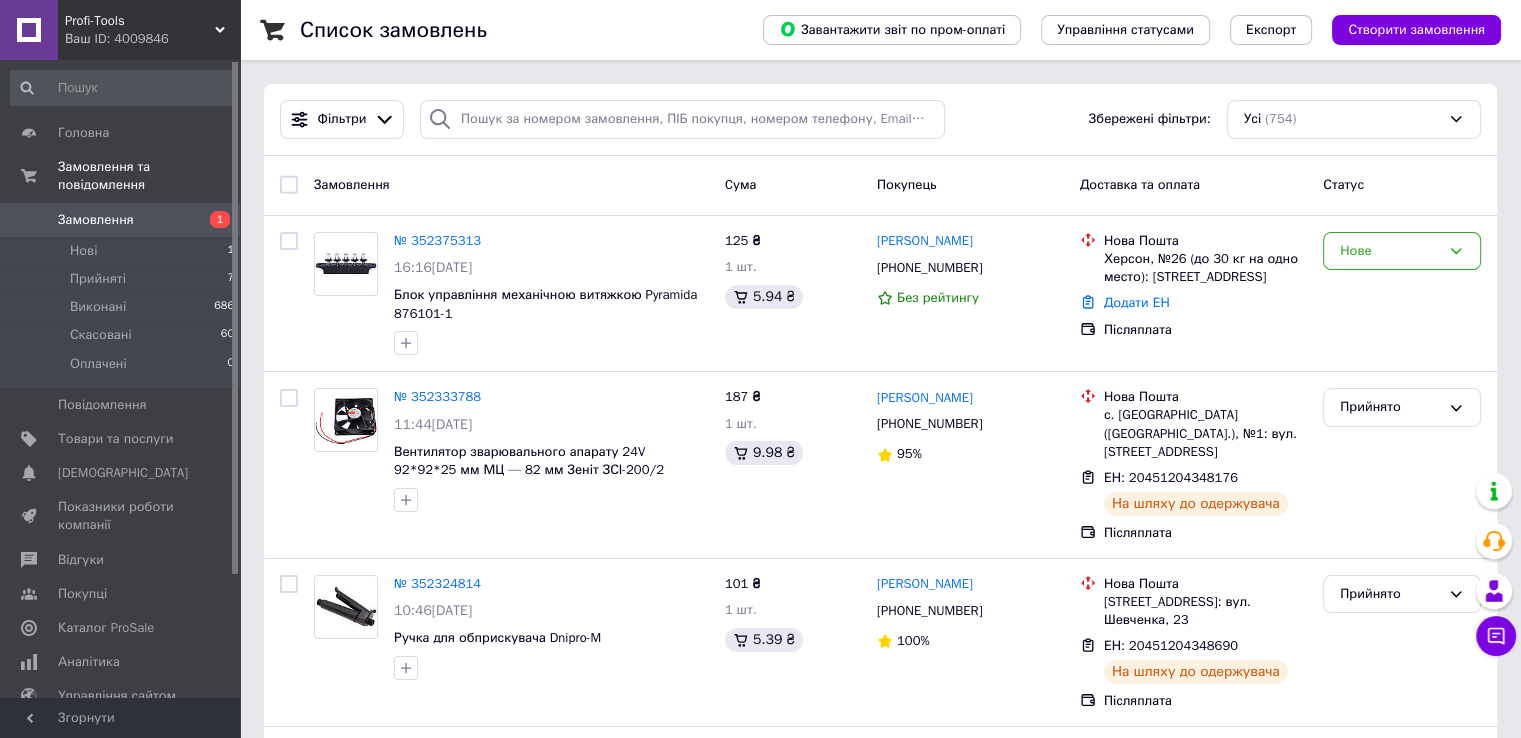 scroll, scrollTop: 100, scrollLeft: 0, axis: vertical 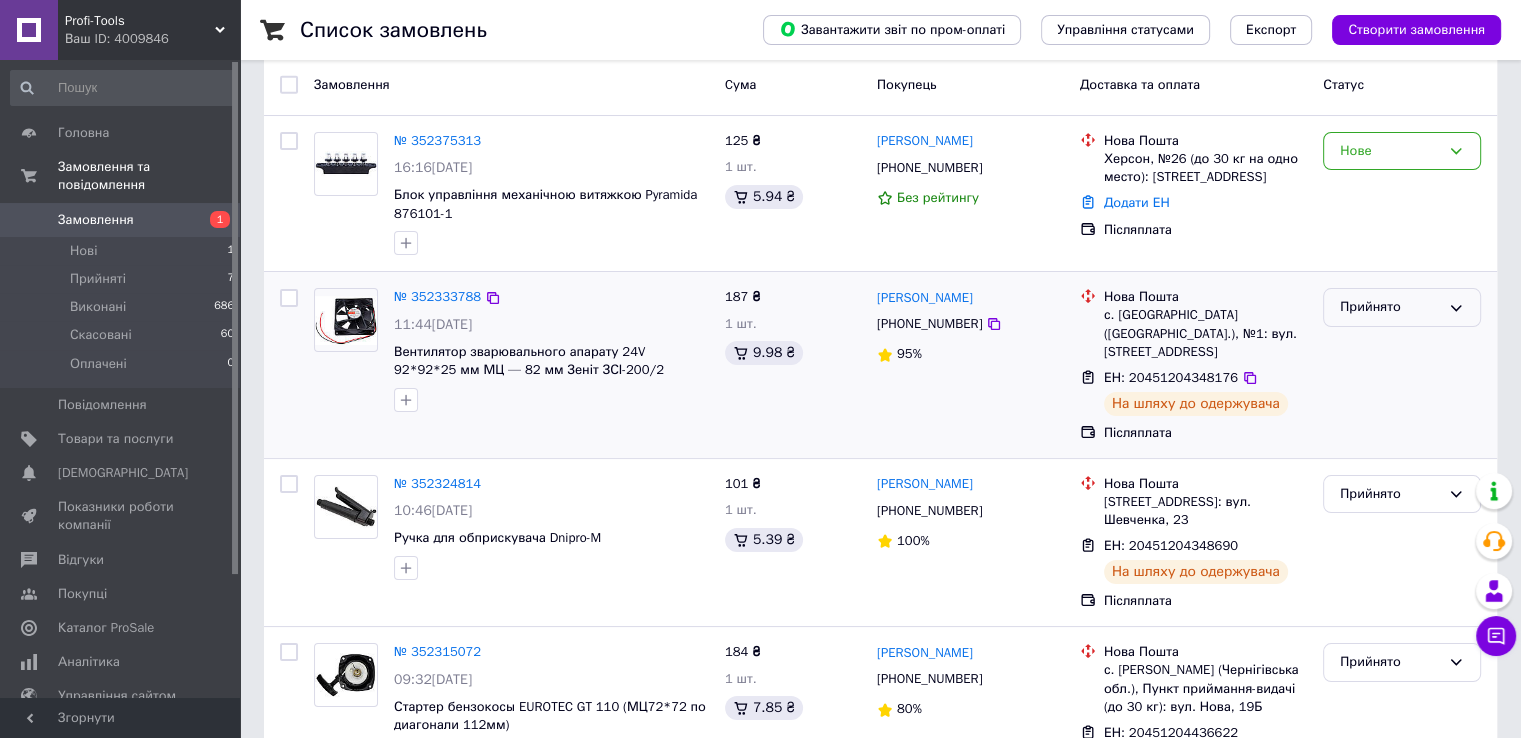 click 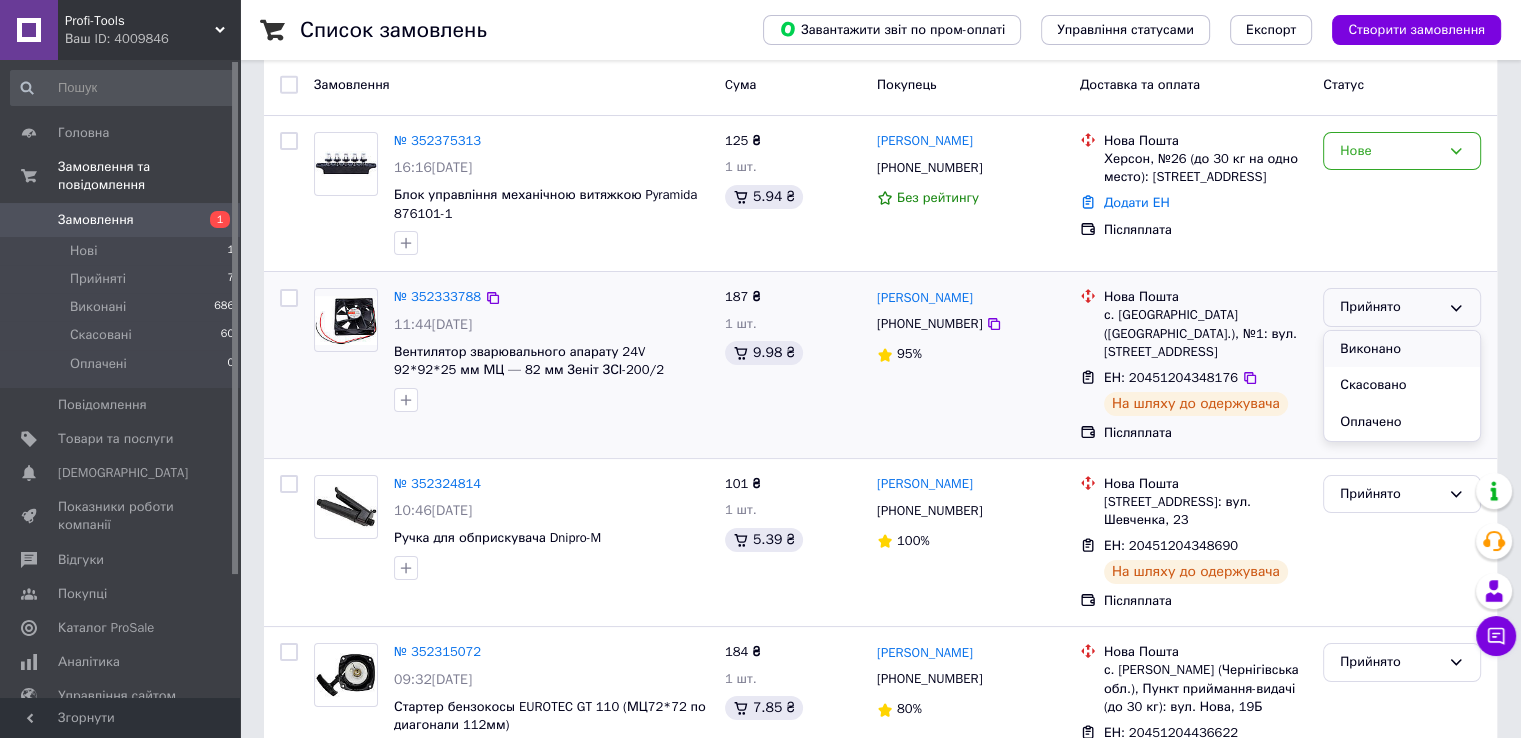 click on "Виконано" at bounding box center (1402, 349) 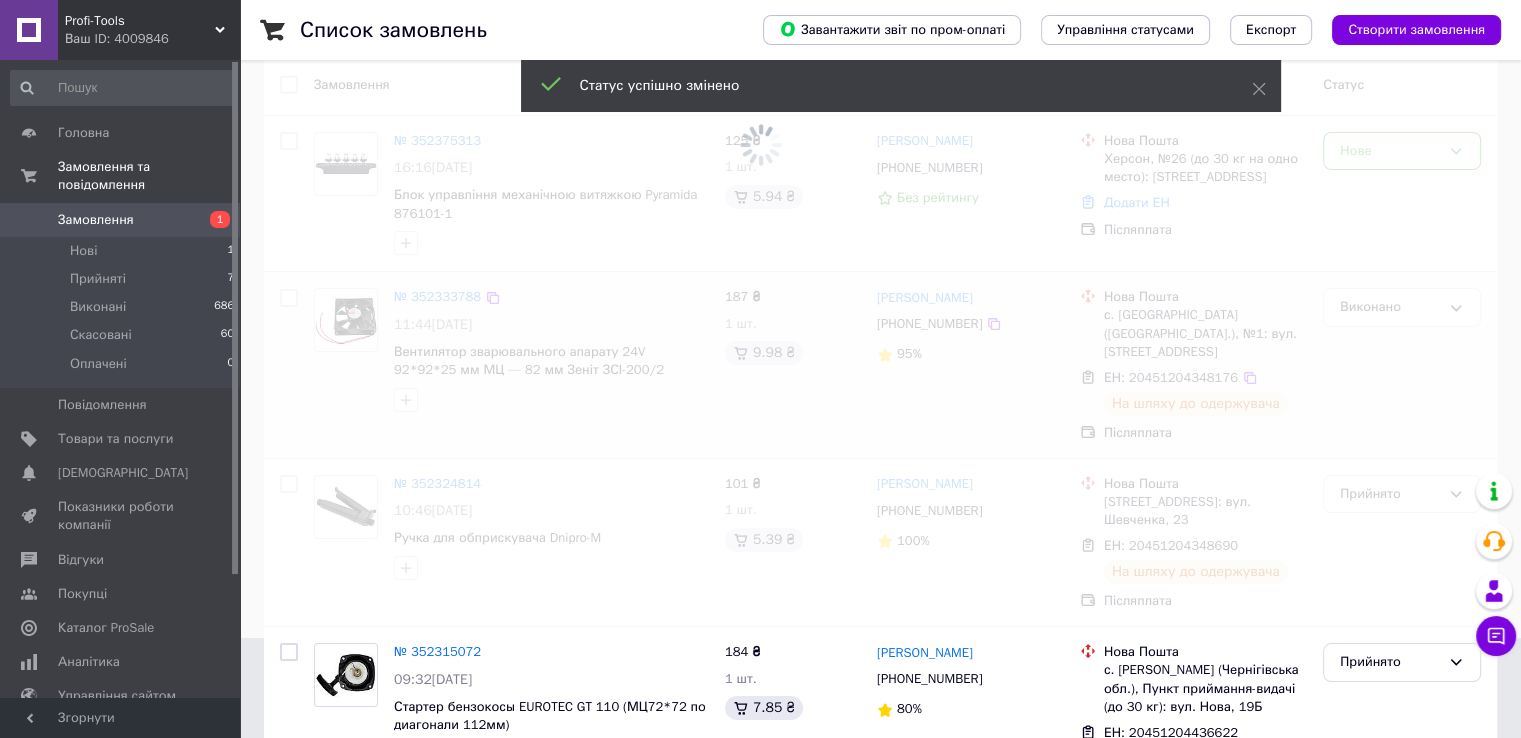 scroll, scrollTop: 200, scrollLeft: 0, axis: vertical 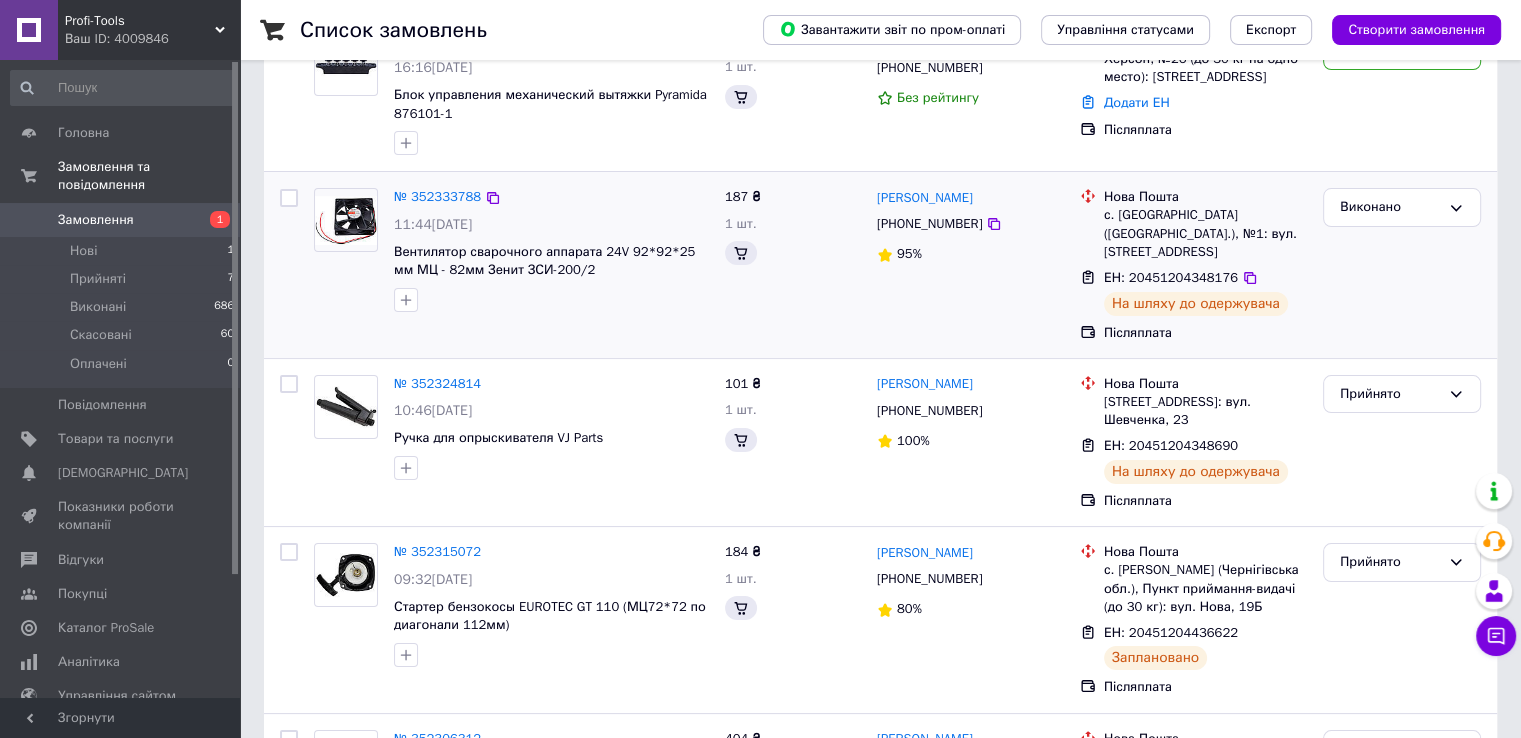 click 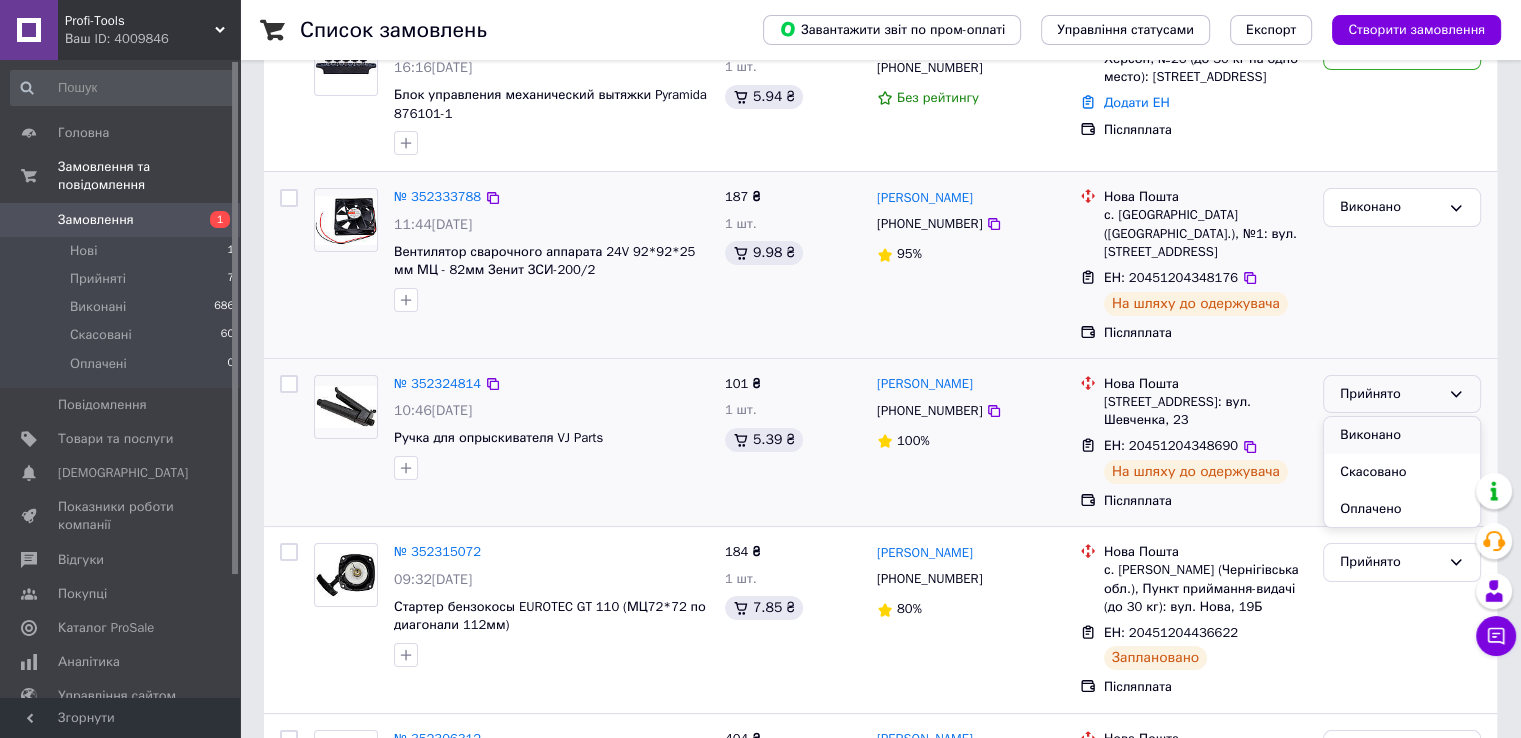 click on "Виконано" at bounding box center [1402, 435] 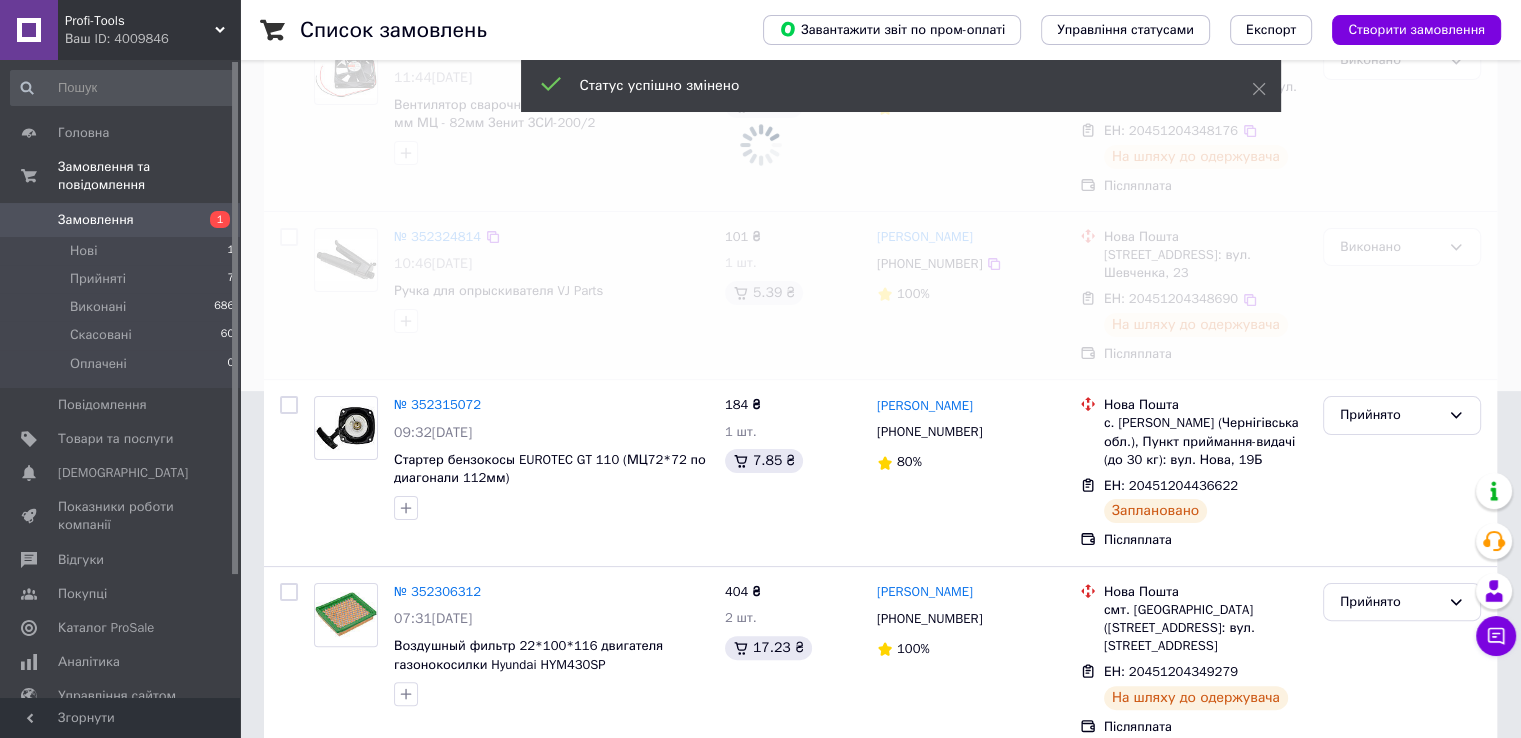 scroll, scrollTop: 400, scrollLeft: 0, axis: vertical 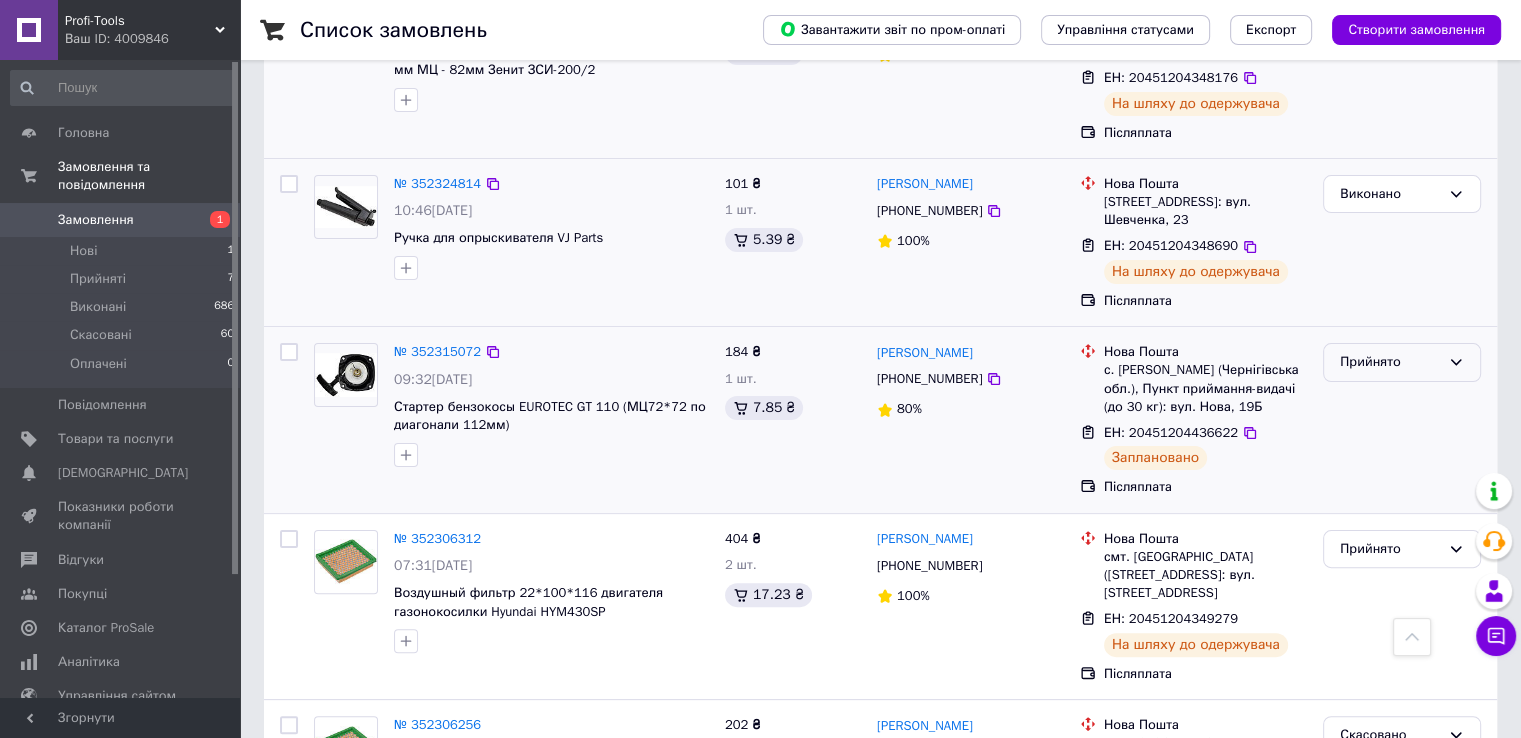 click 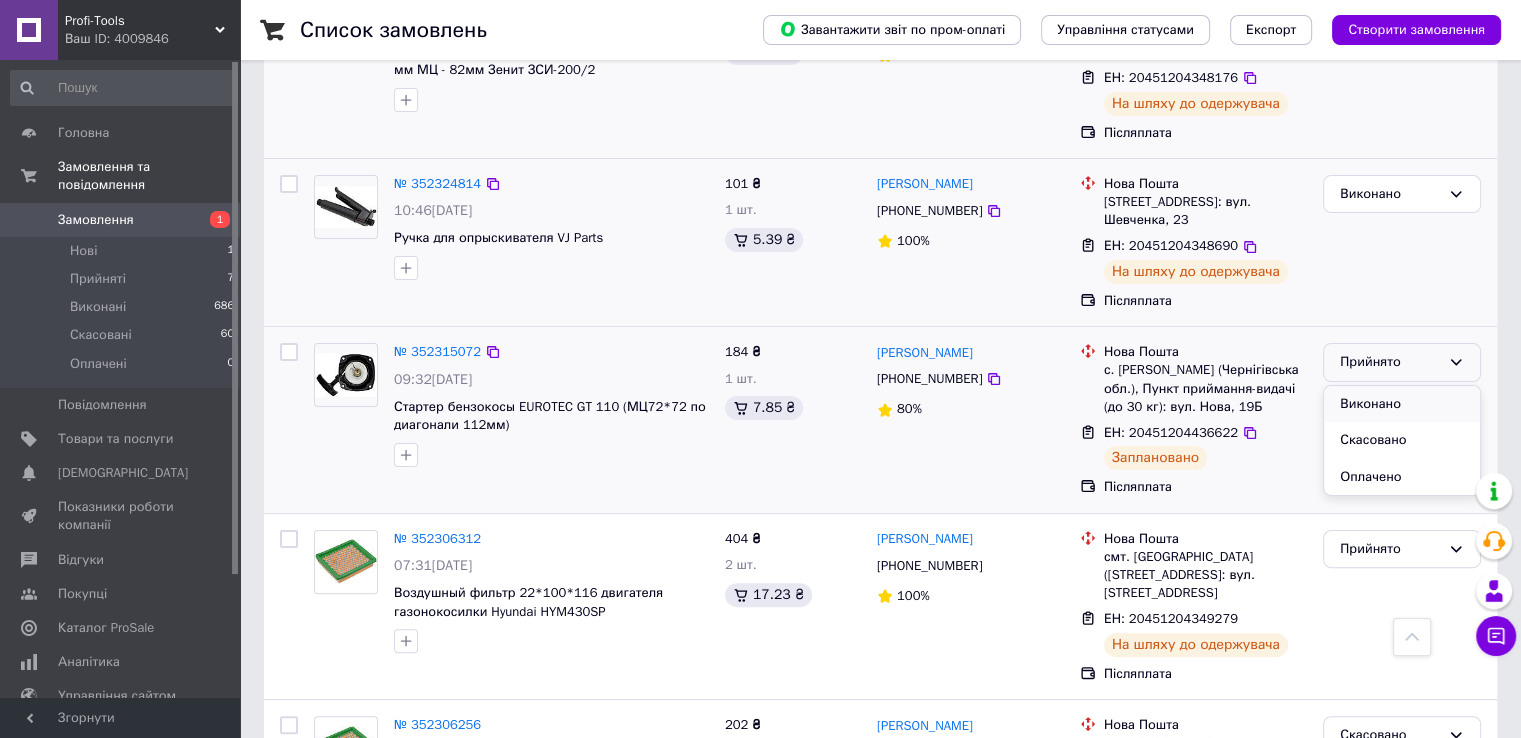 click on "Виконано" at bounding box center [1402, 404] 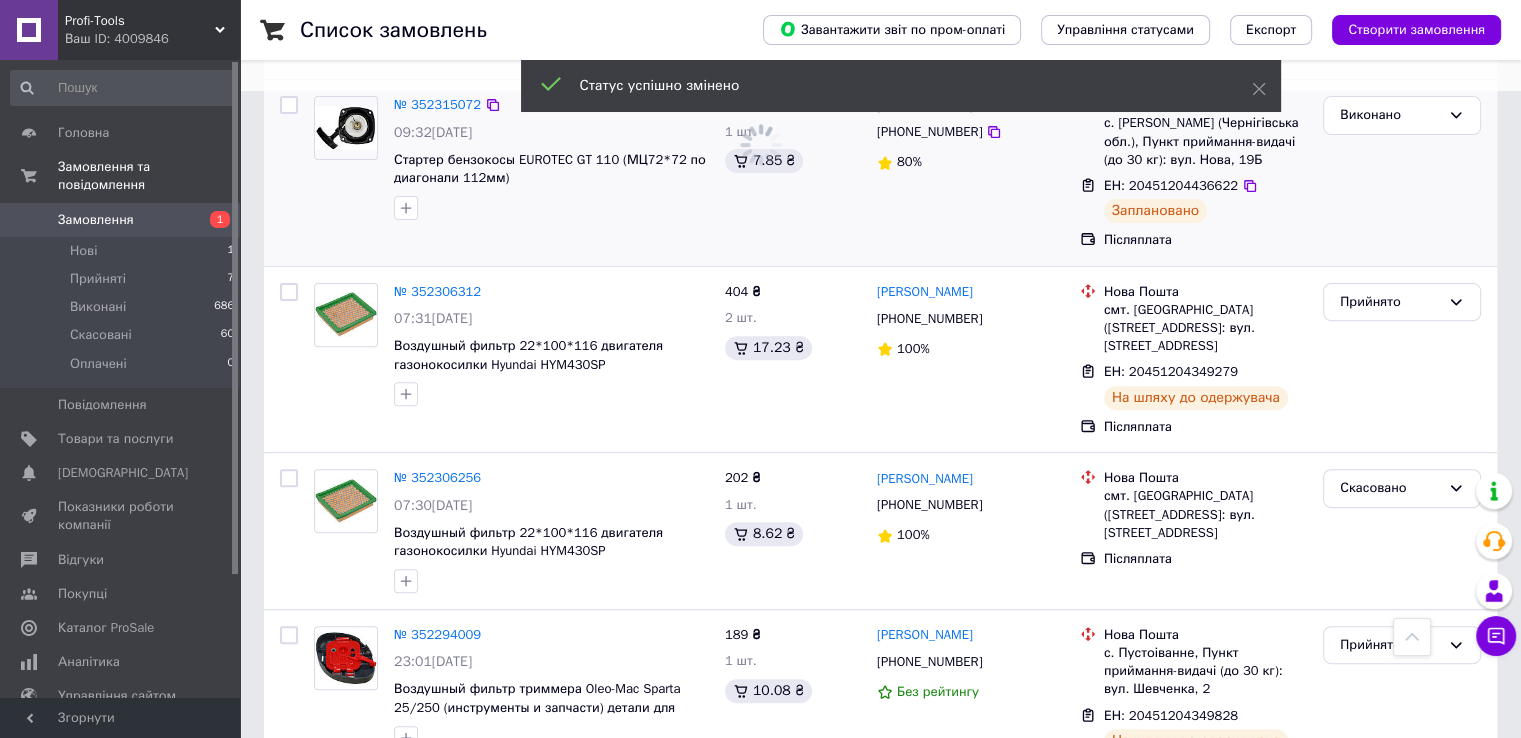 scroll, scrollTop: 700, scrollLeft: 0, axis: vertical 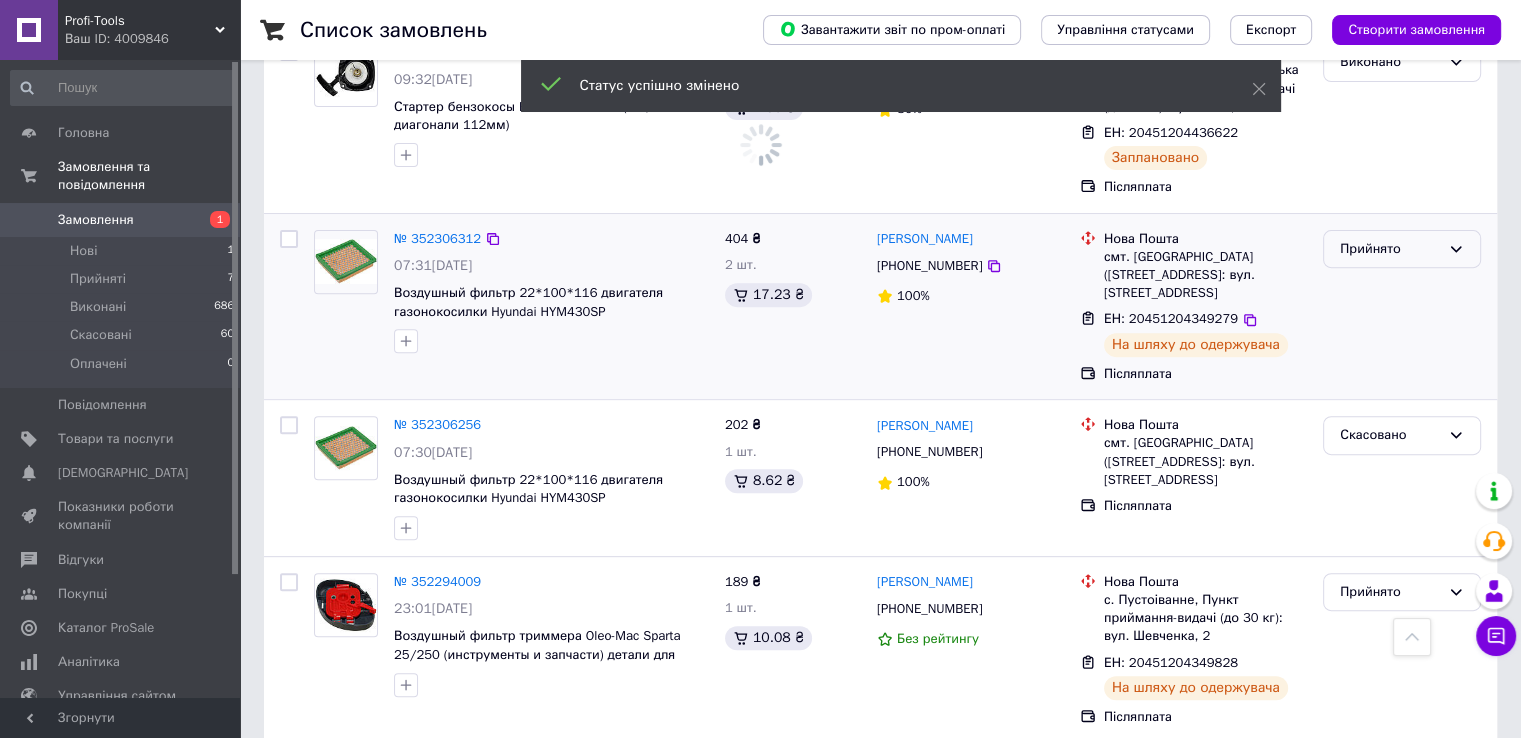 click 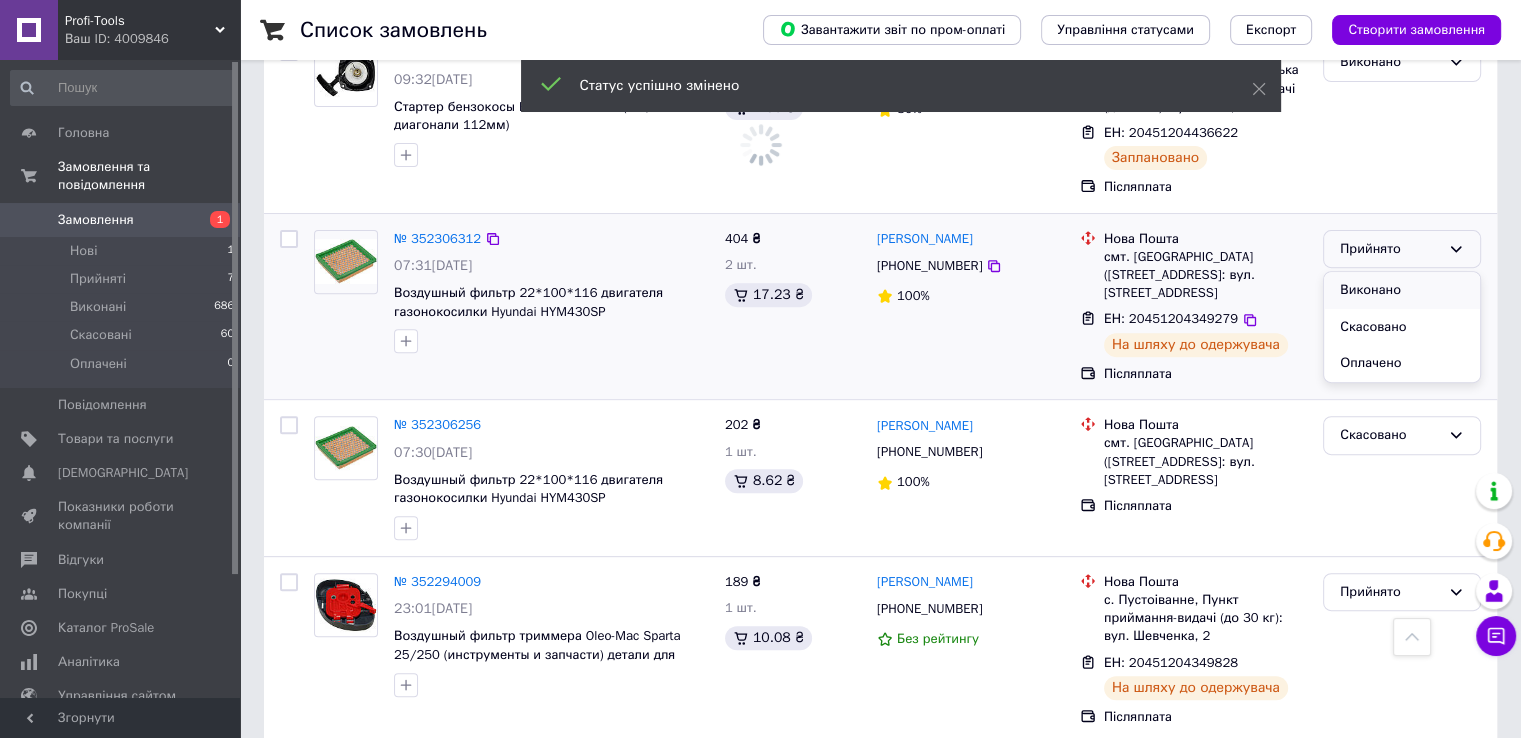 click on "Виконано" at bounding box center [1402, 290] 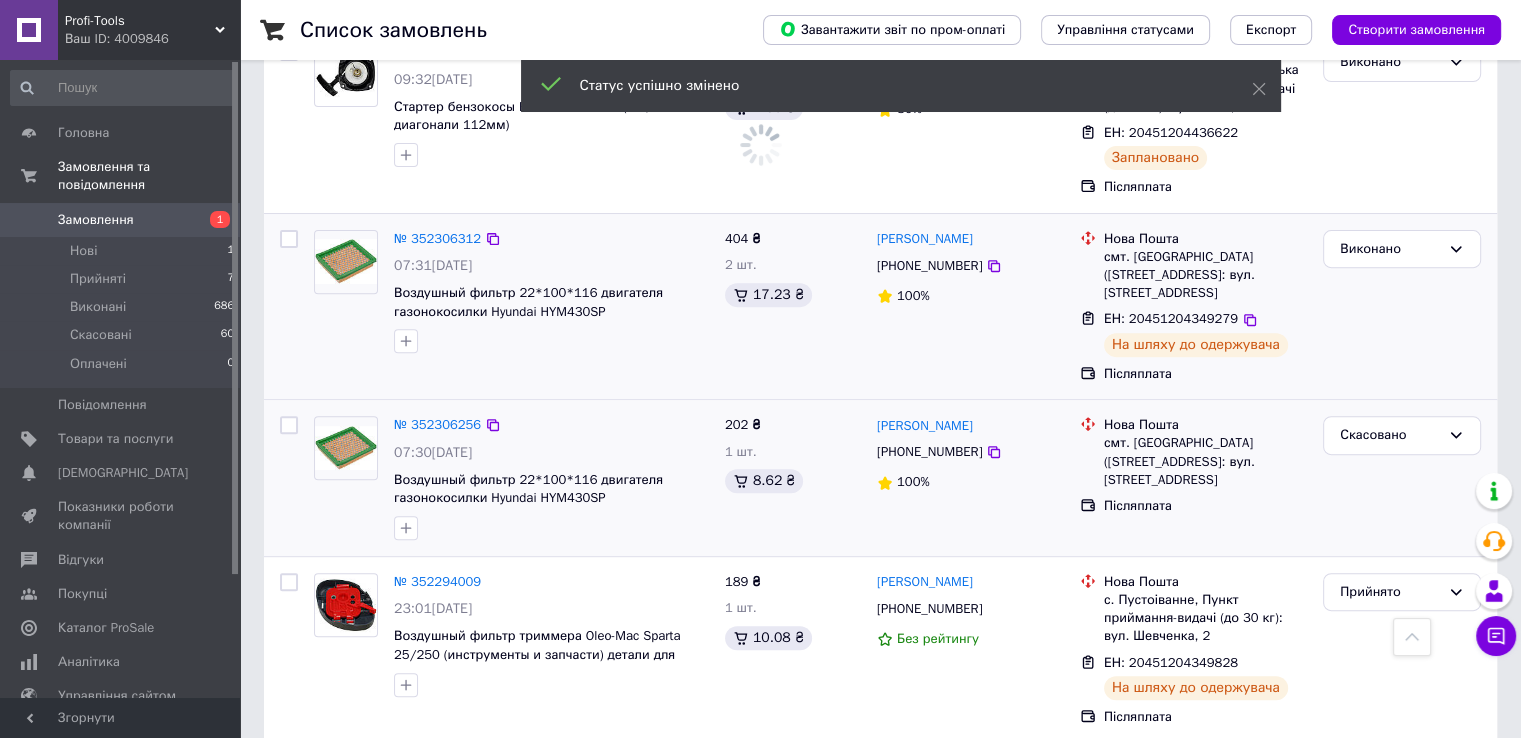 scroll, scrollTop: 900, scrollLeft: 0, axis: vertical 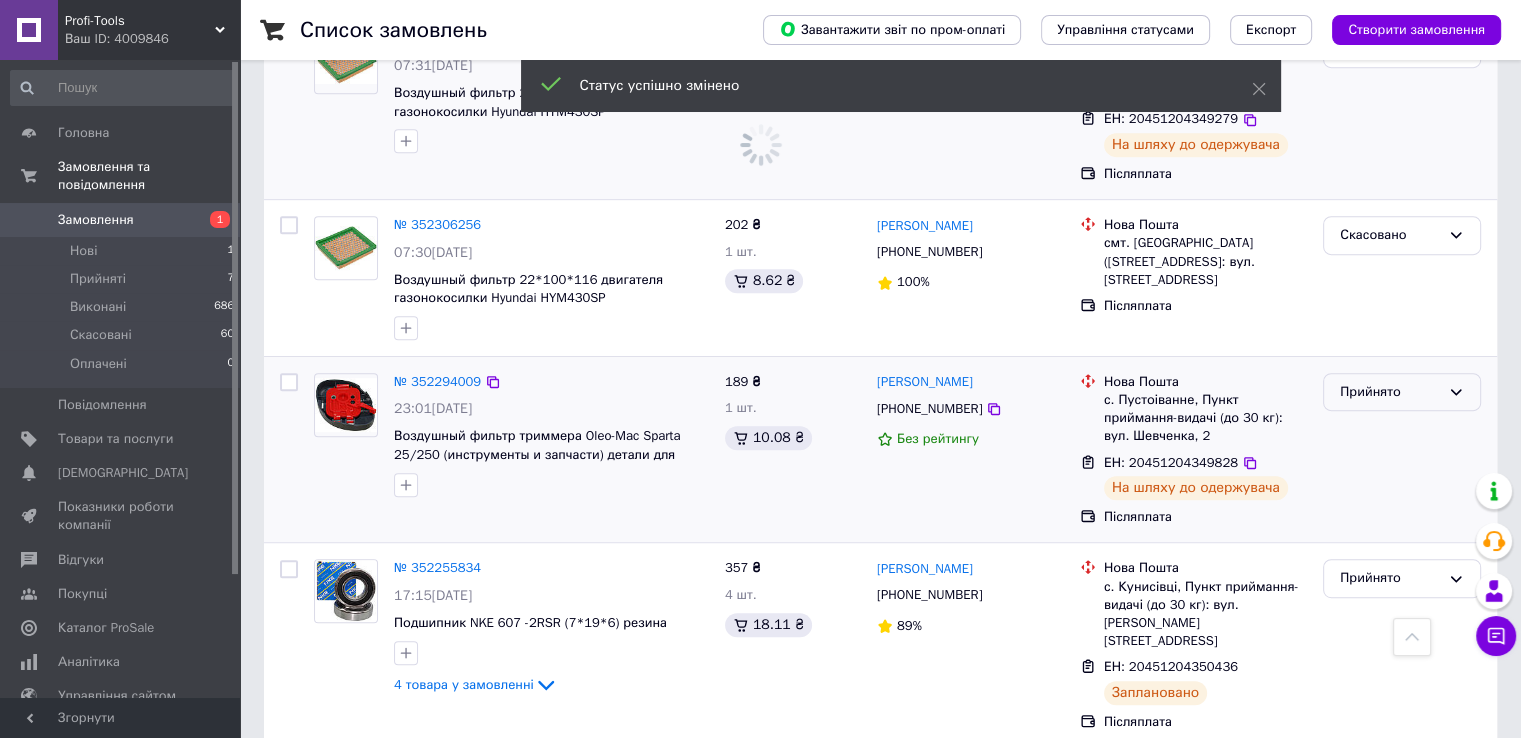 click 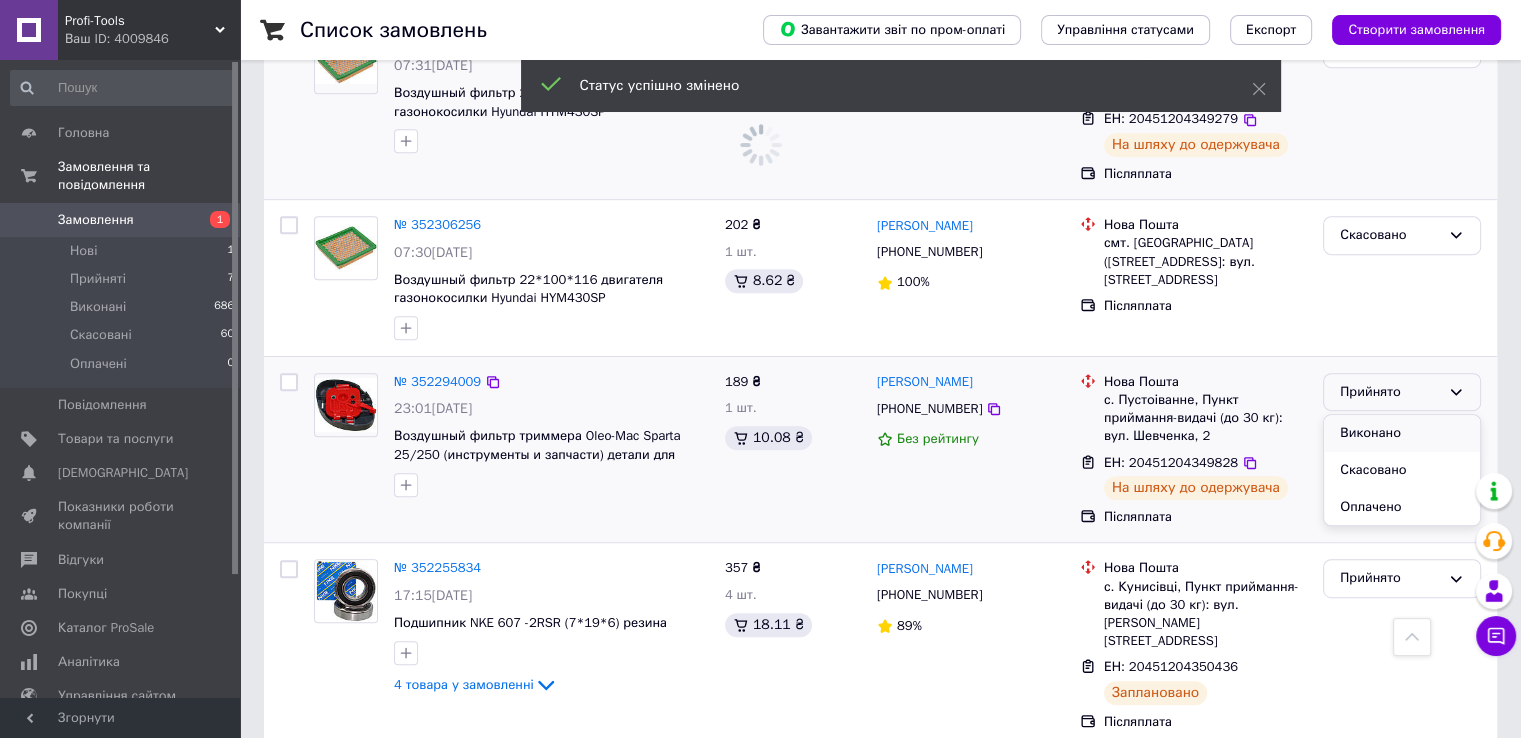 click on "Виконано" at bounding box center [1402, 433] 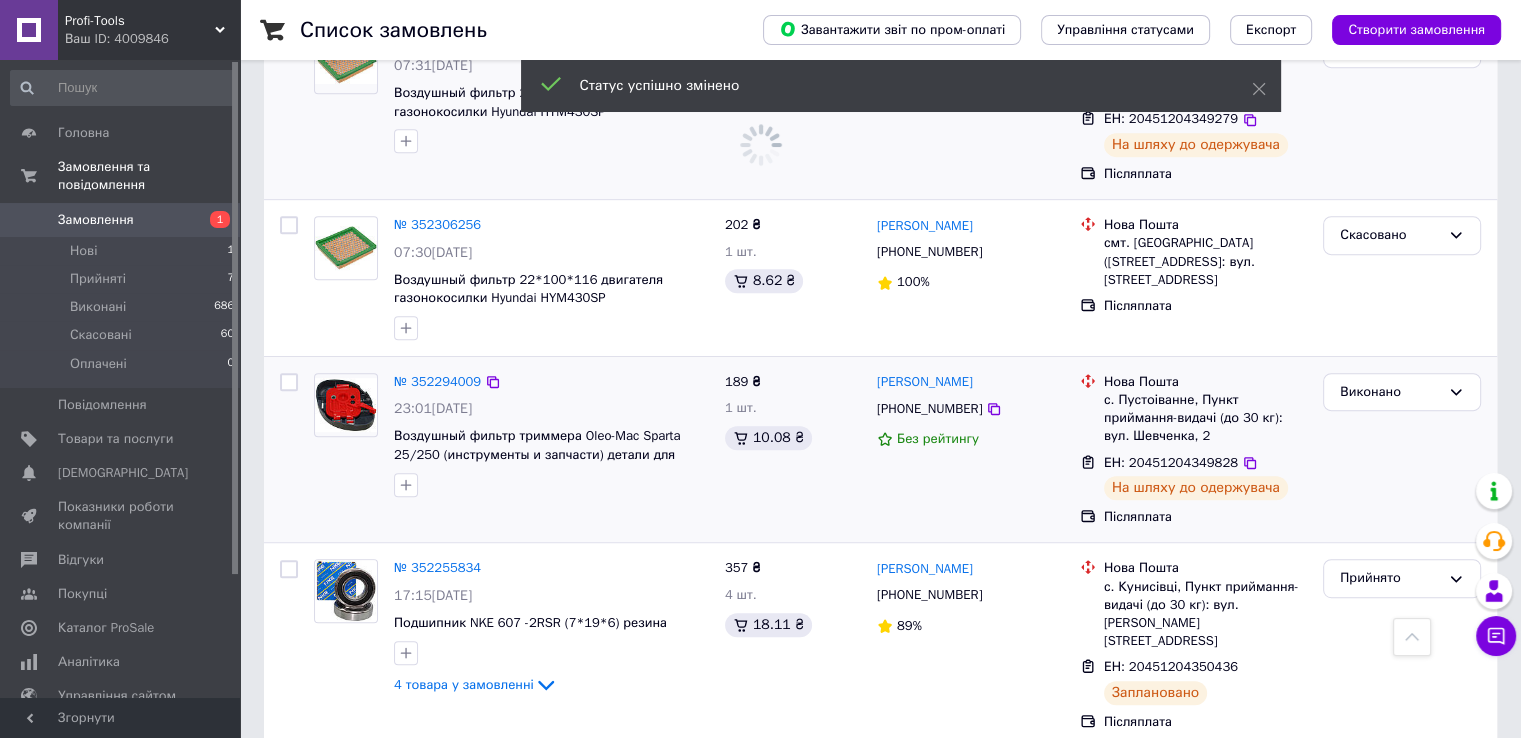 scroll, scrollTop: 1100, scrollLeft: 0, axis: vertical 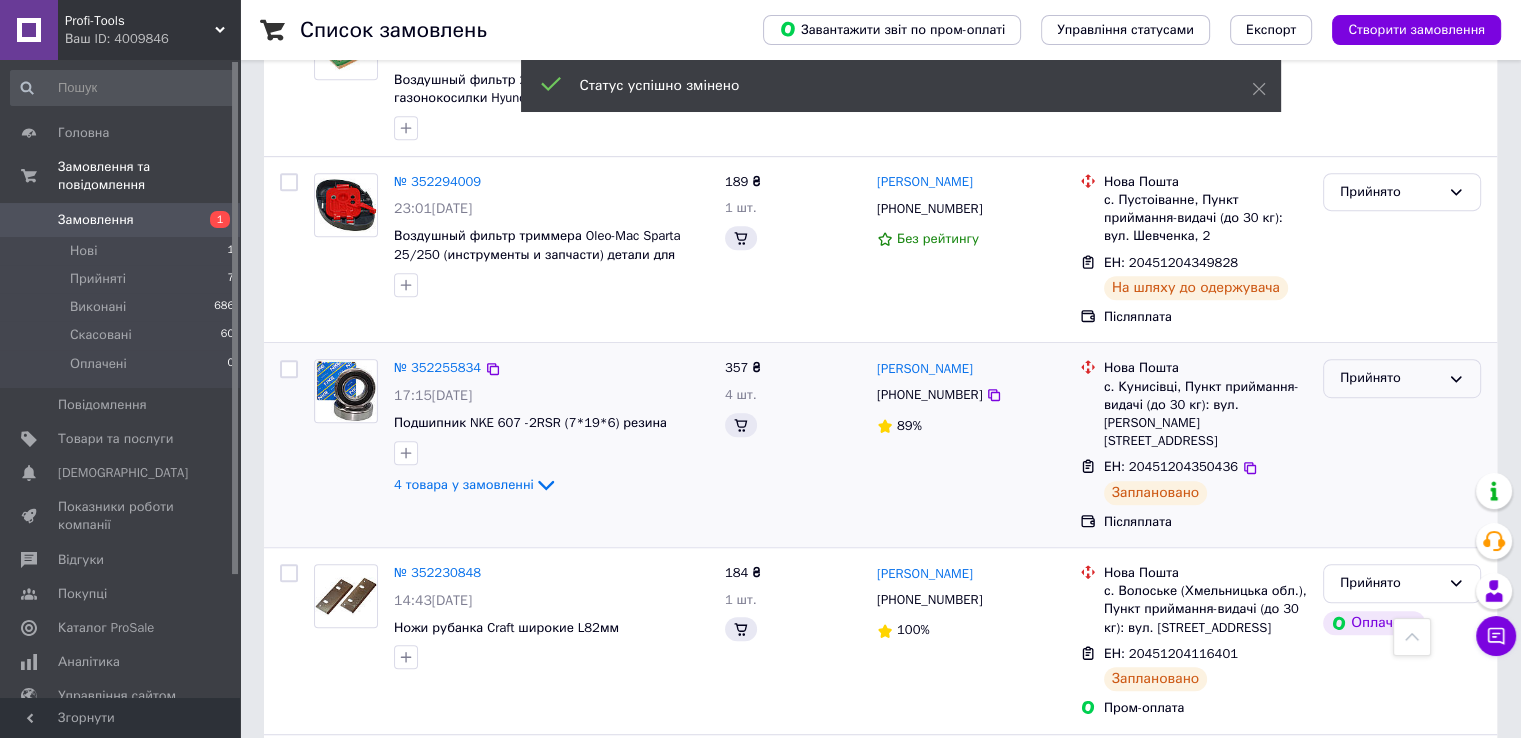 click 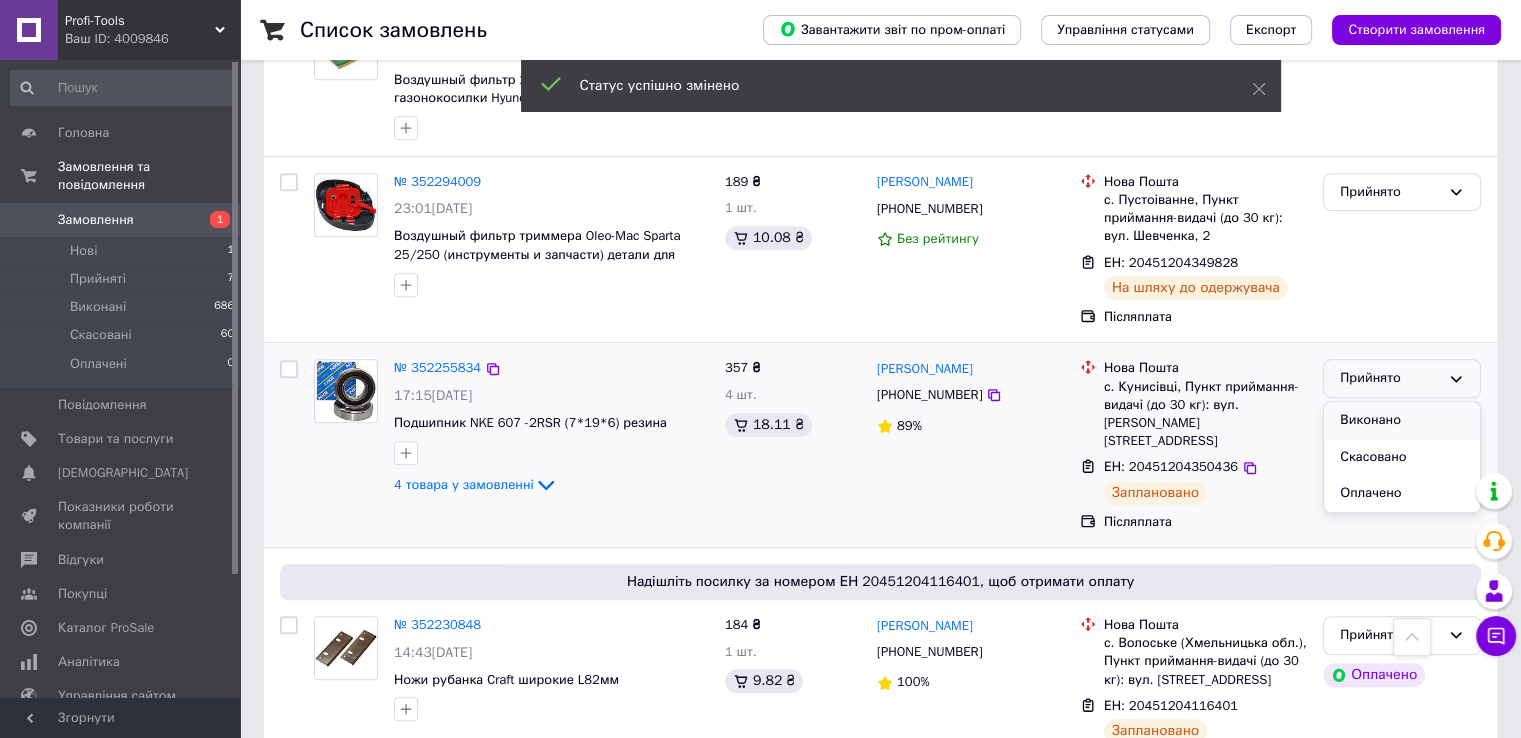 click on "Виконано" at bounding box center [1402, 420] 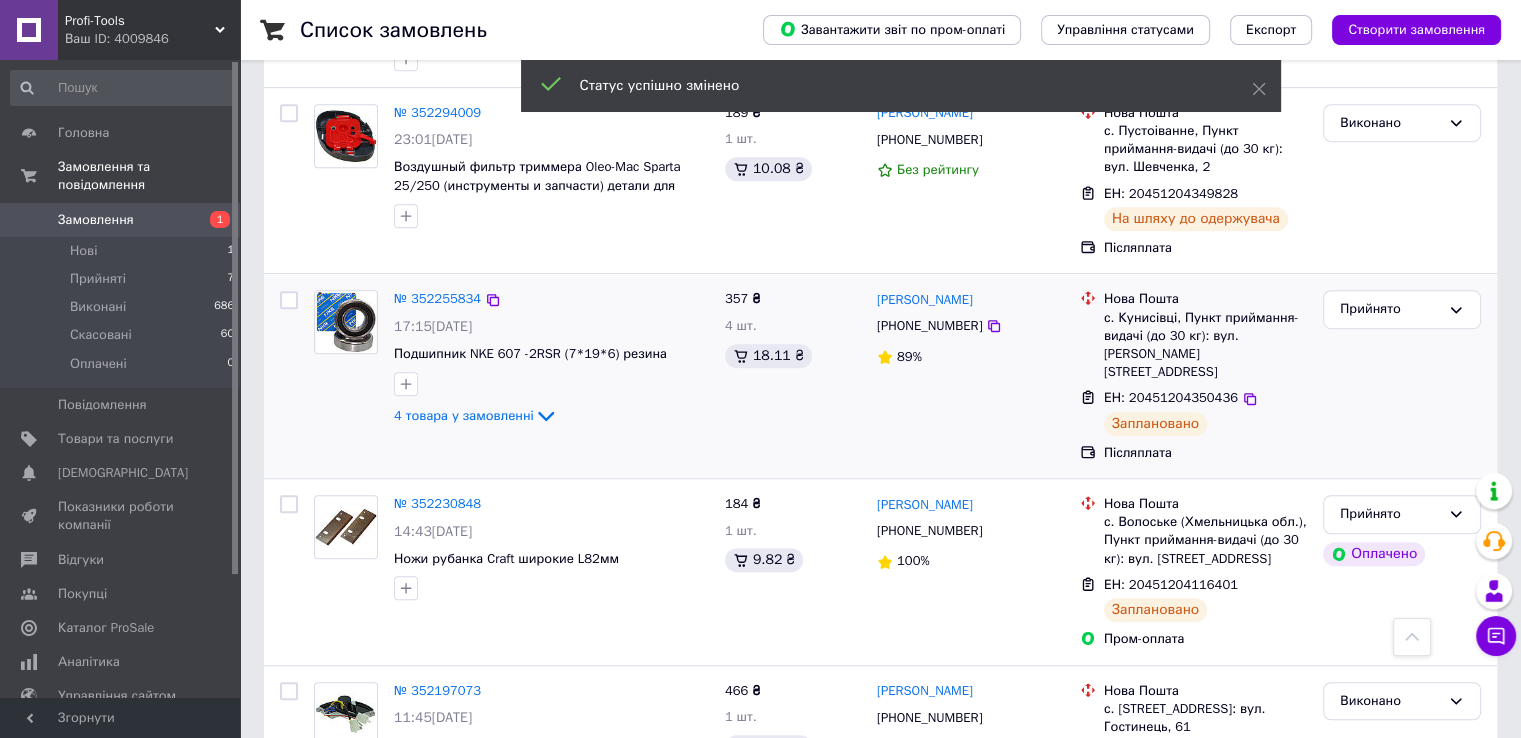 scroll, scrollTop: 1300, scrollLeft: 0, axis: vertical 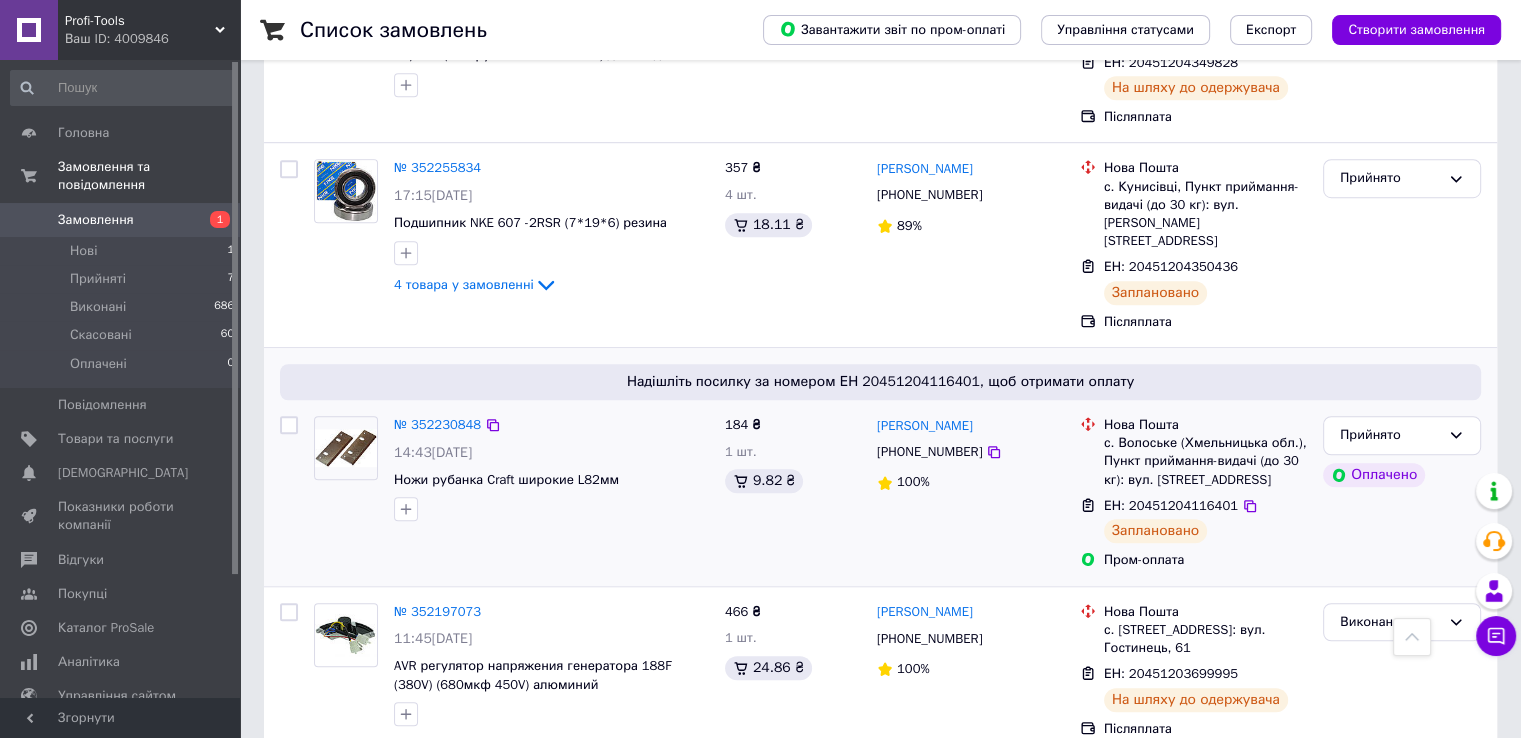 click on "Оплачено" at bounding box center (1402, 475) 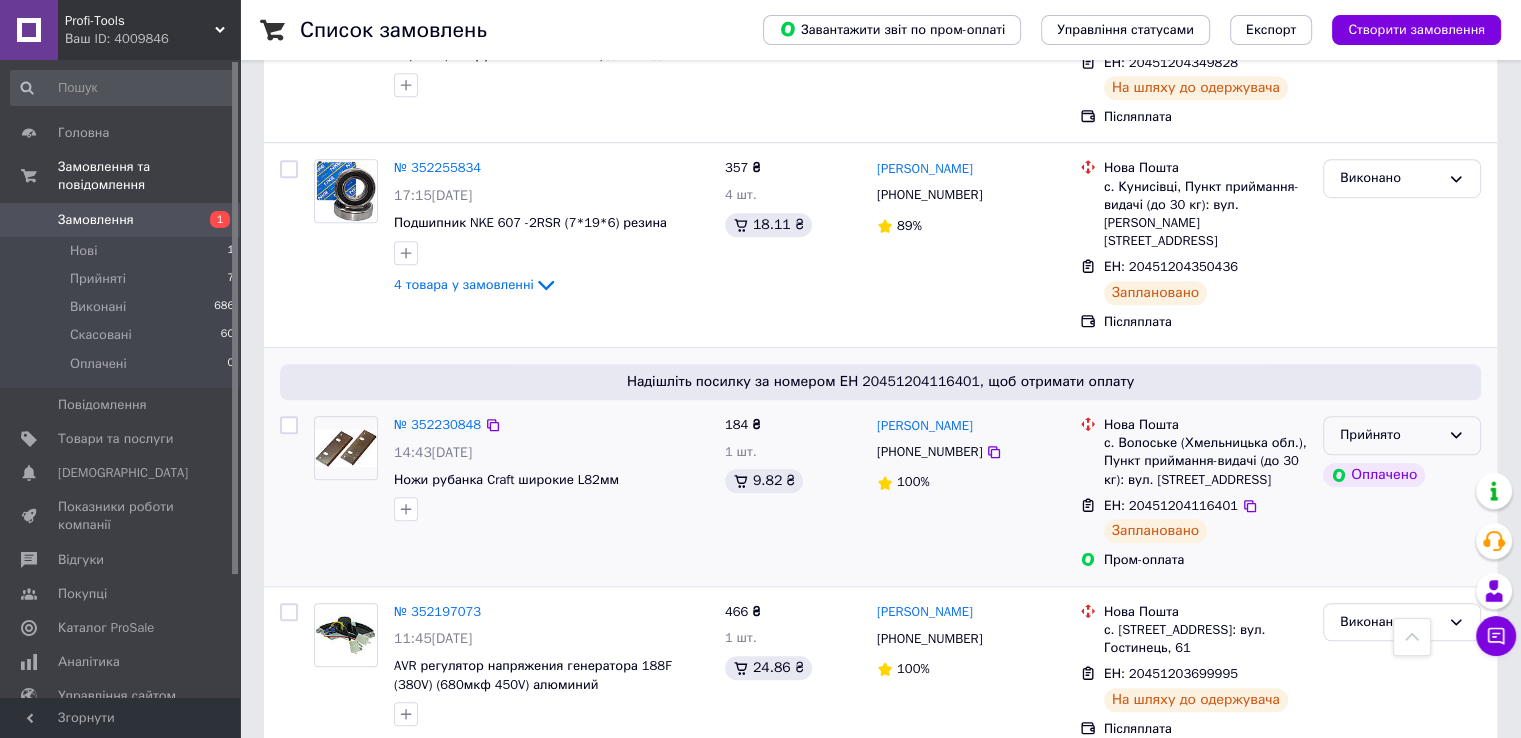 click 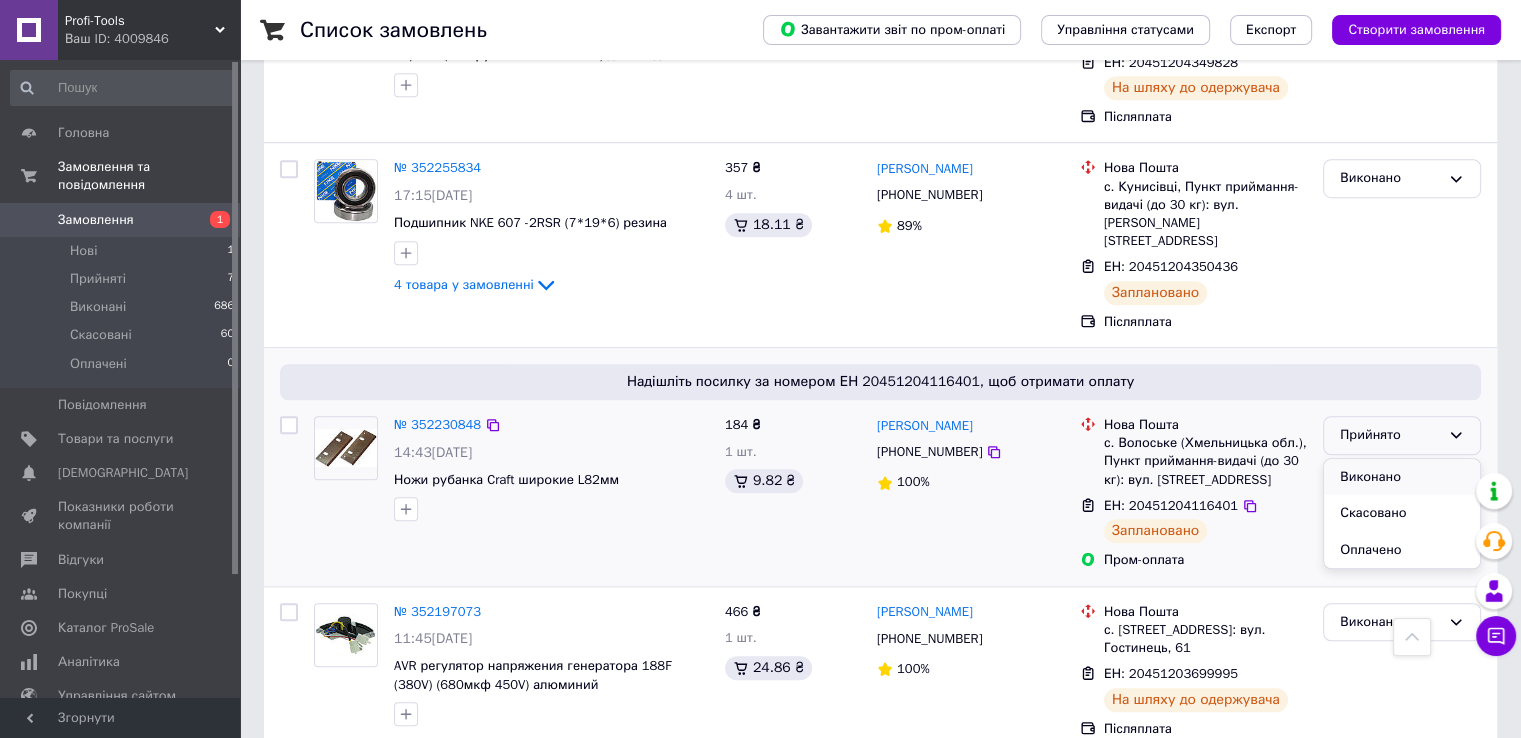 click on "Виконано" at bounding box center [1402, 477] 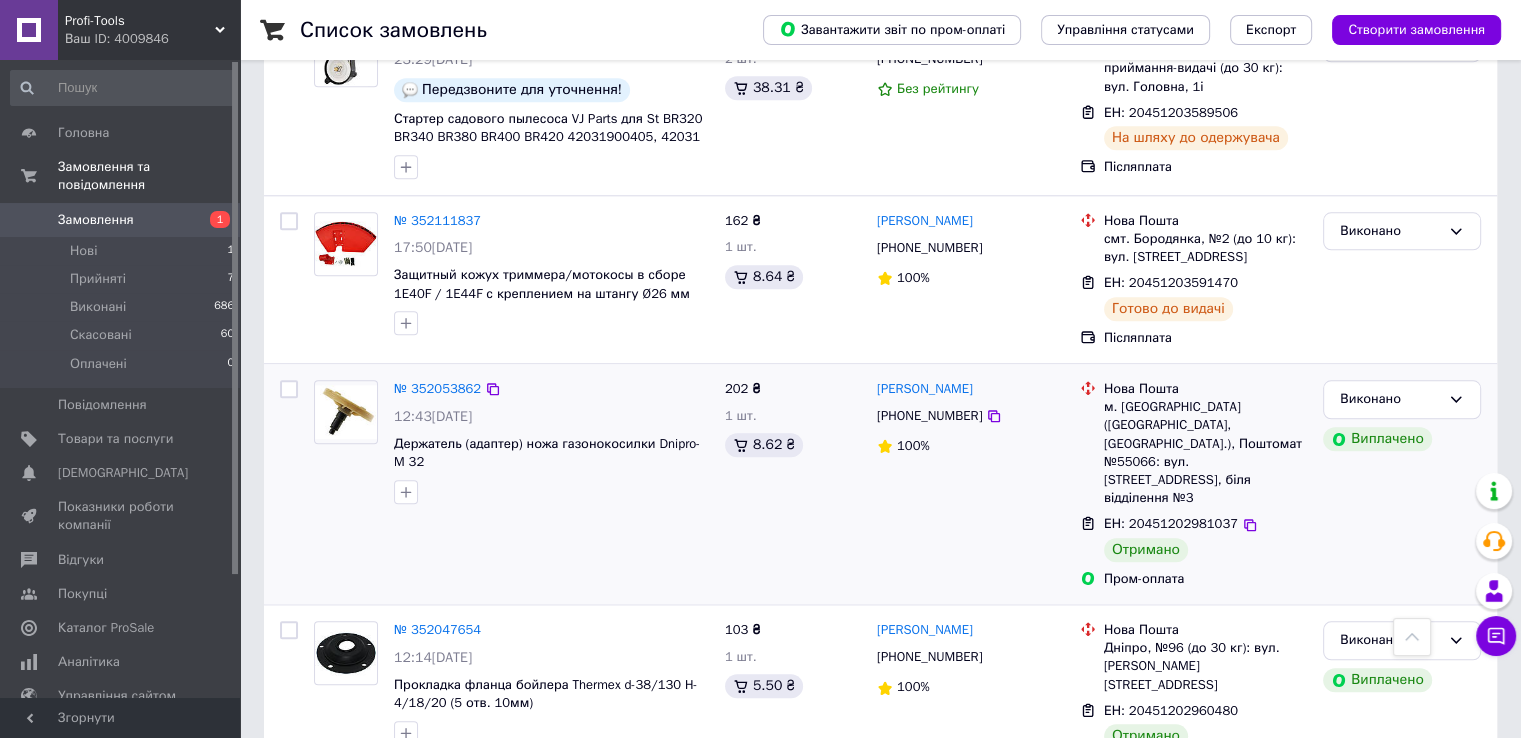 scroll, scrollTop: 2100, scrollLeft: 0, axis: vertical 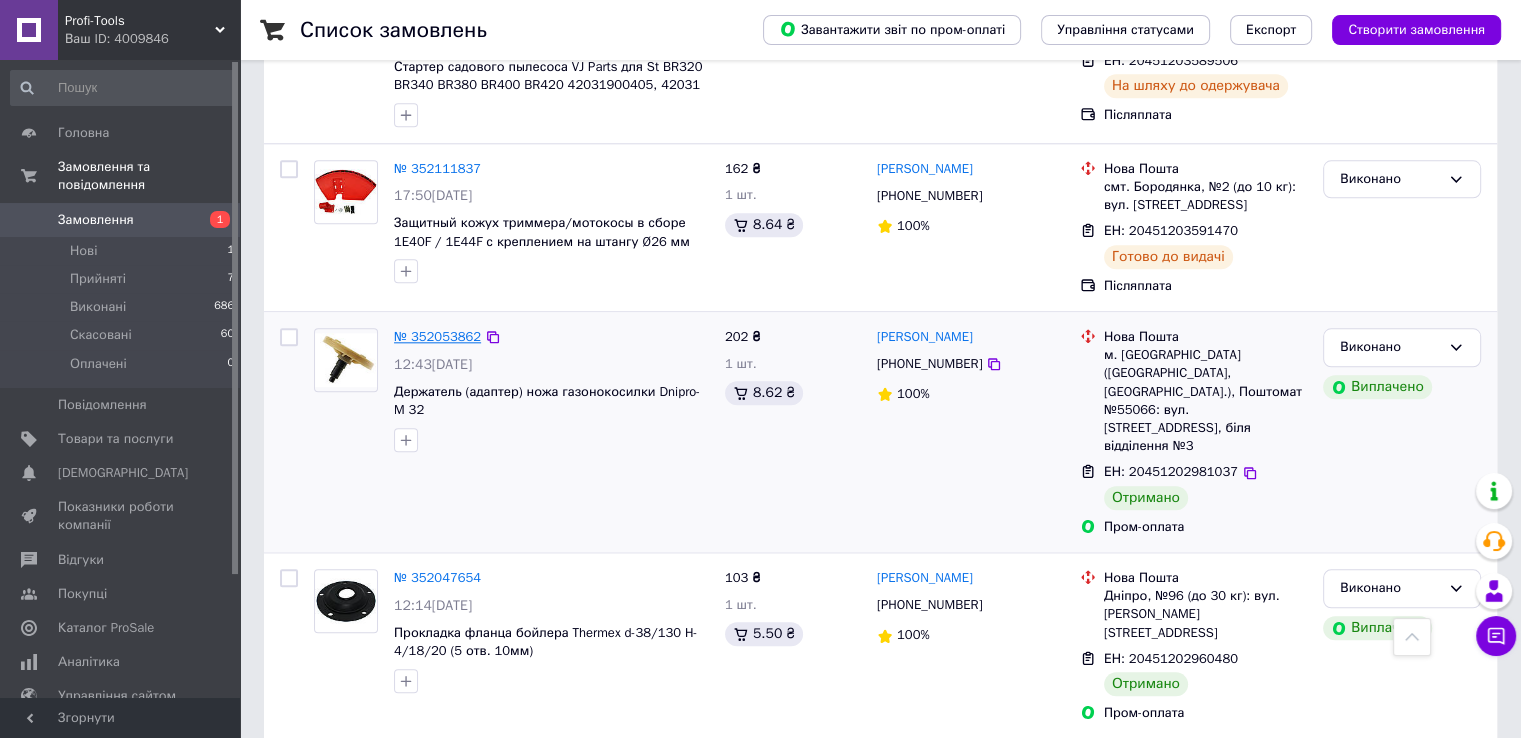 click on "№ 352053862" at bounding box center [437, 336] 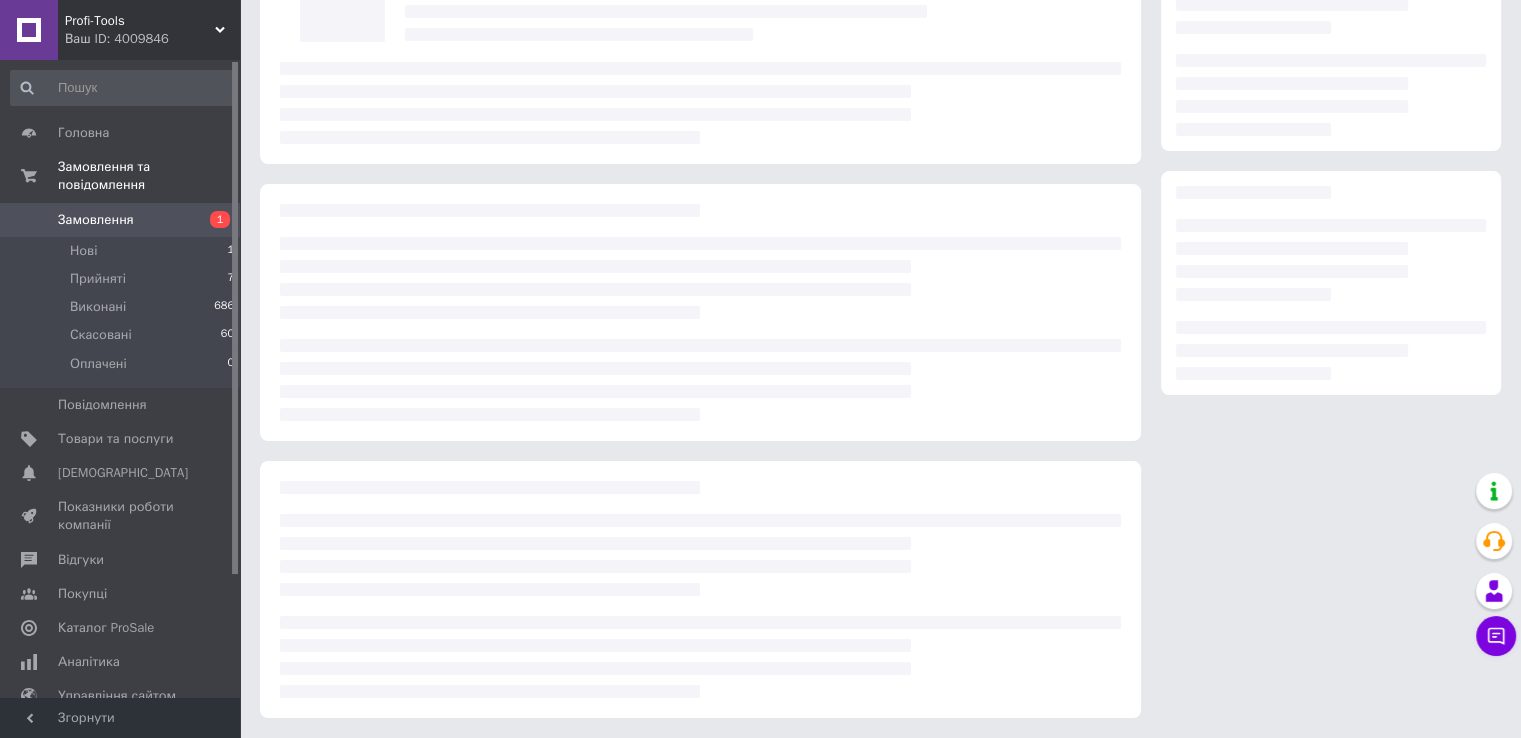 scroll, scrollTop: 0, scrollLeft: 0, axis: both 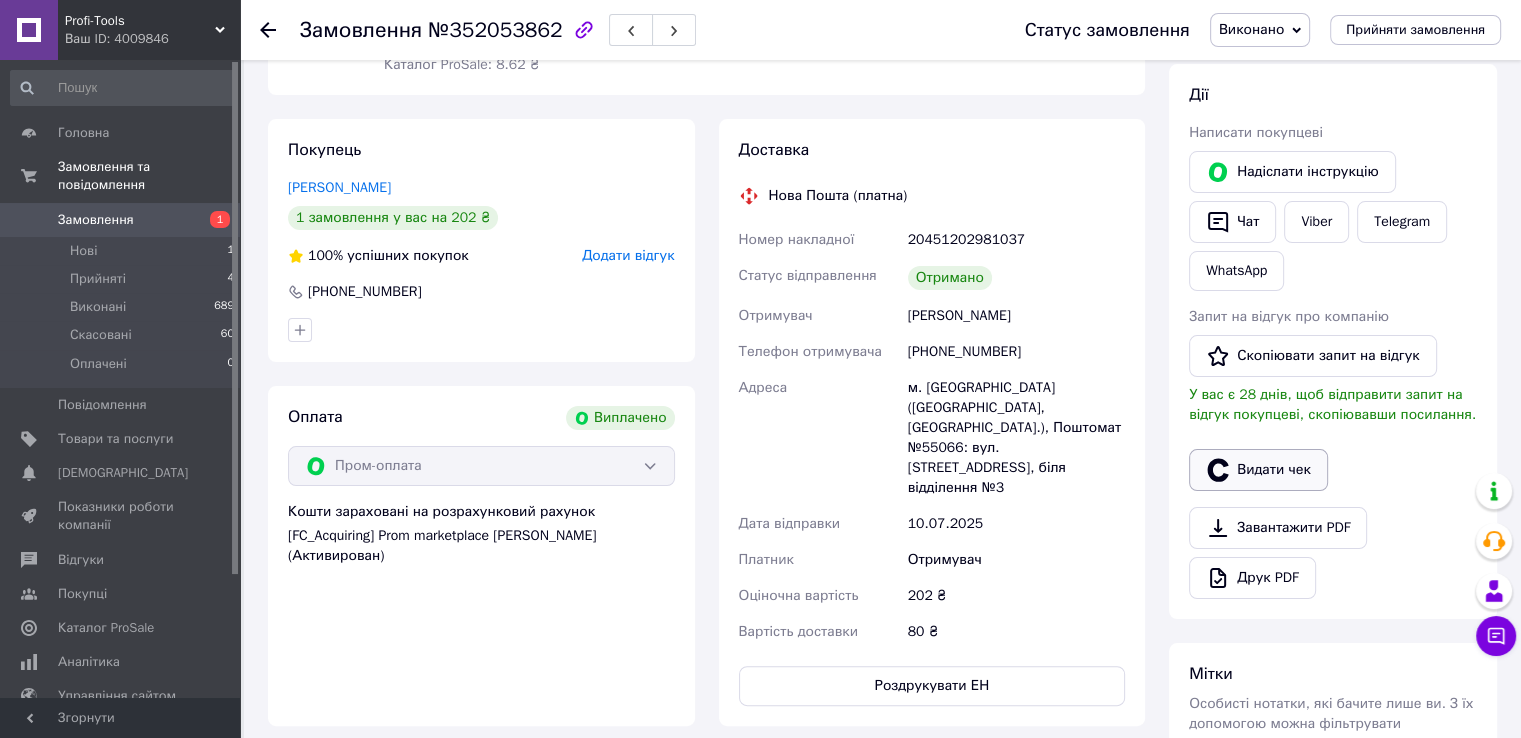 click on "Видати чек" at bounding box center (1258, 470) 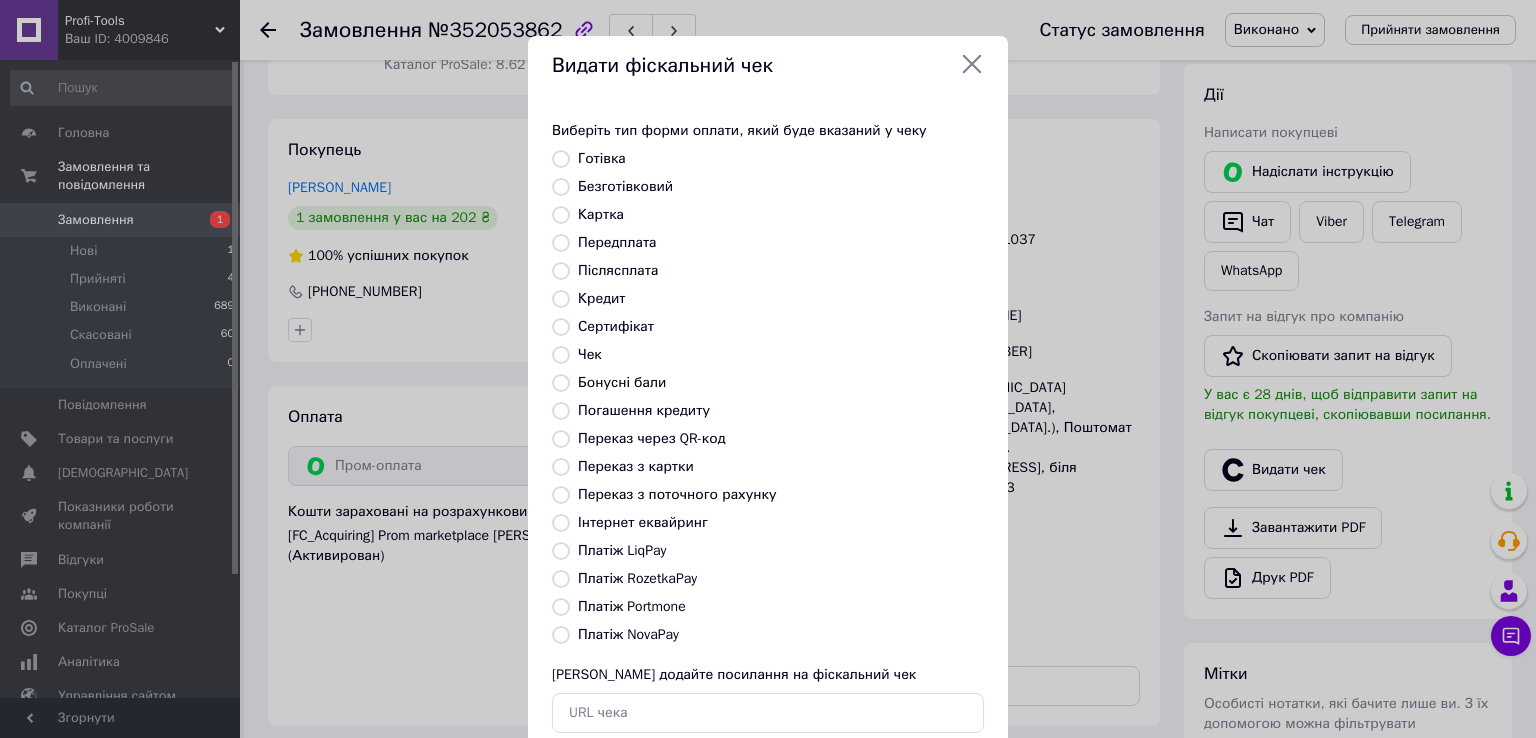 click on "Платіж RozetkaPay" at bounding box center (561, 579) 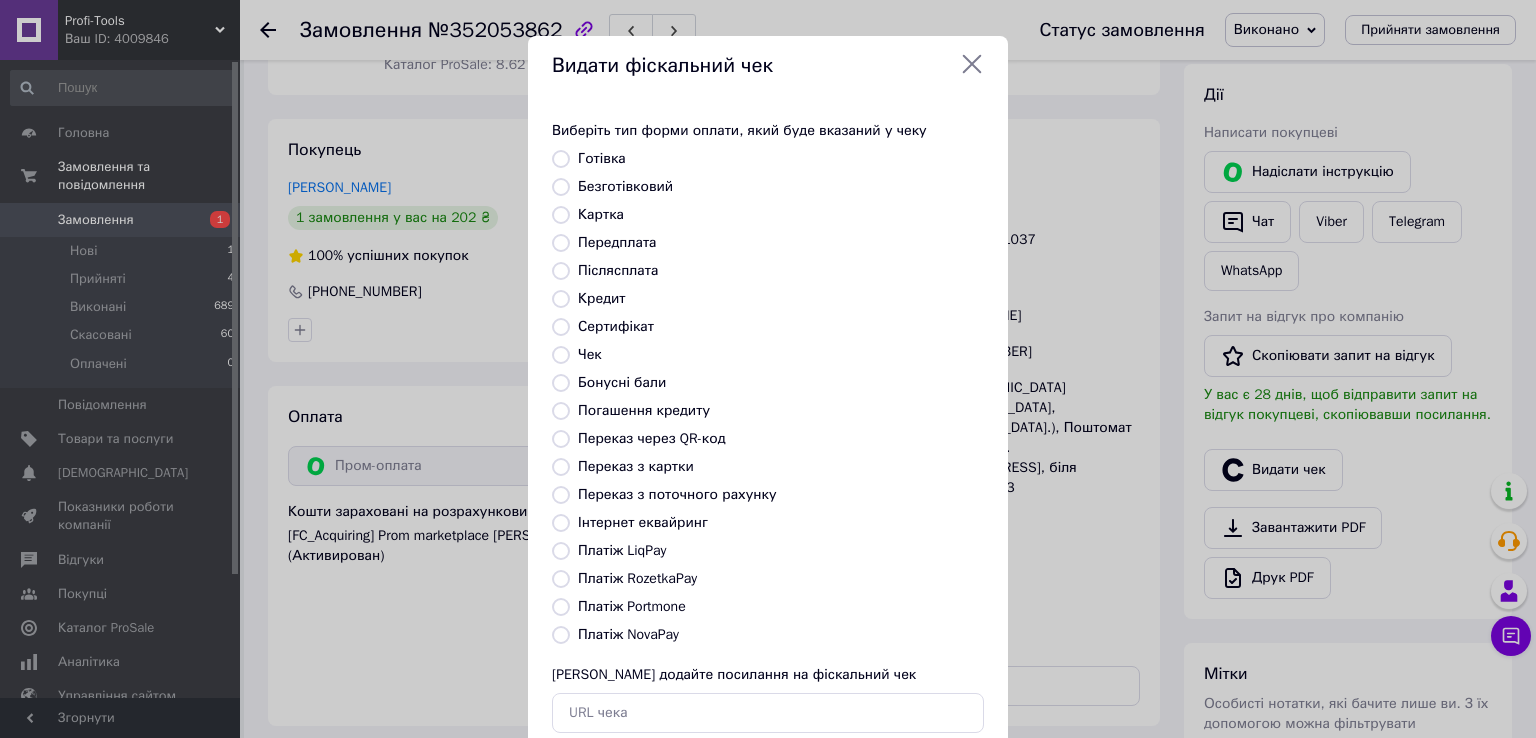 radio on "true" 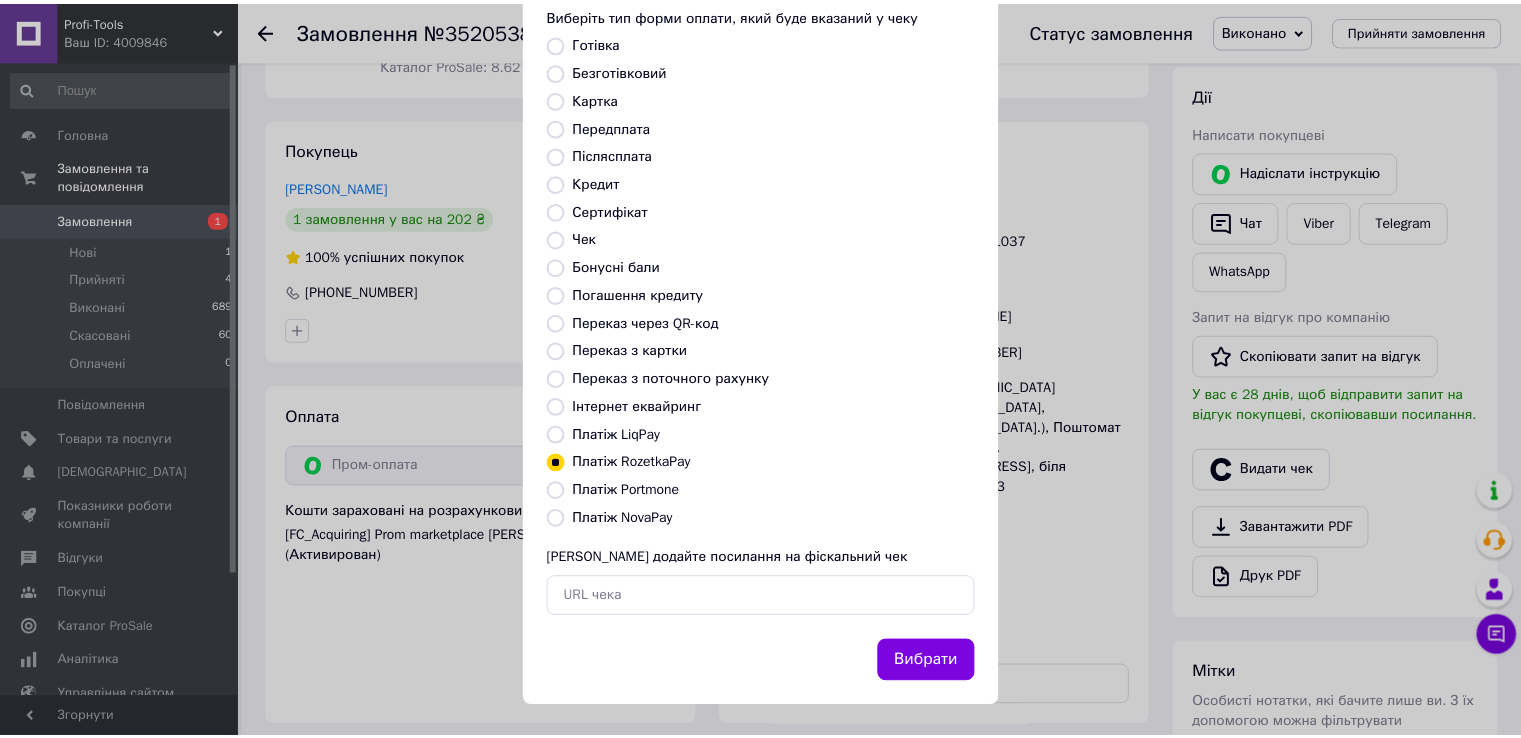 scroll, scrollTop: 120, scrollLeft: 0, axis: vertical 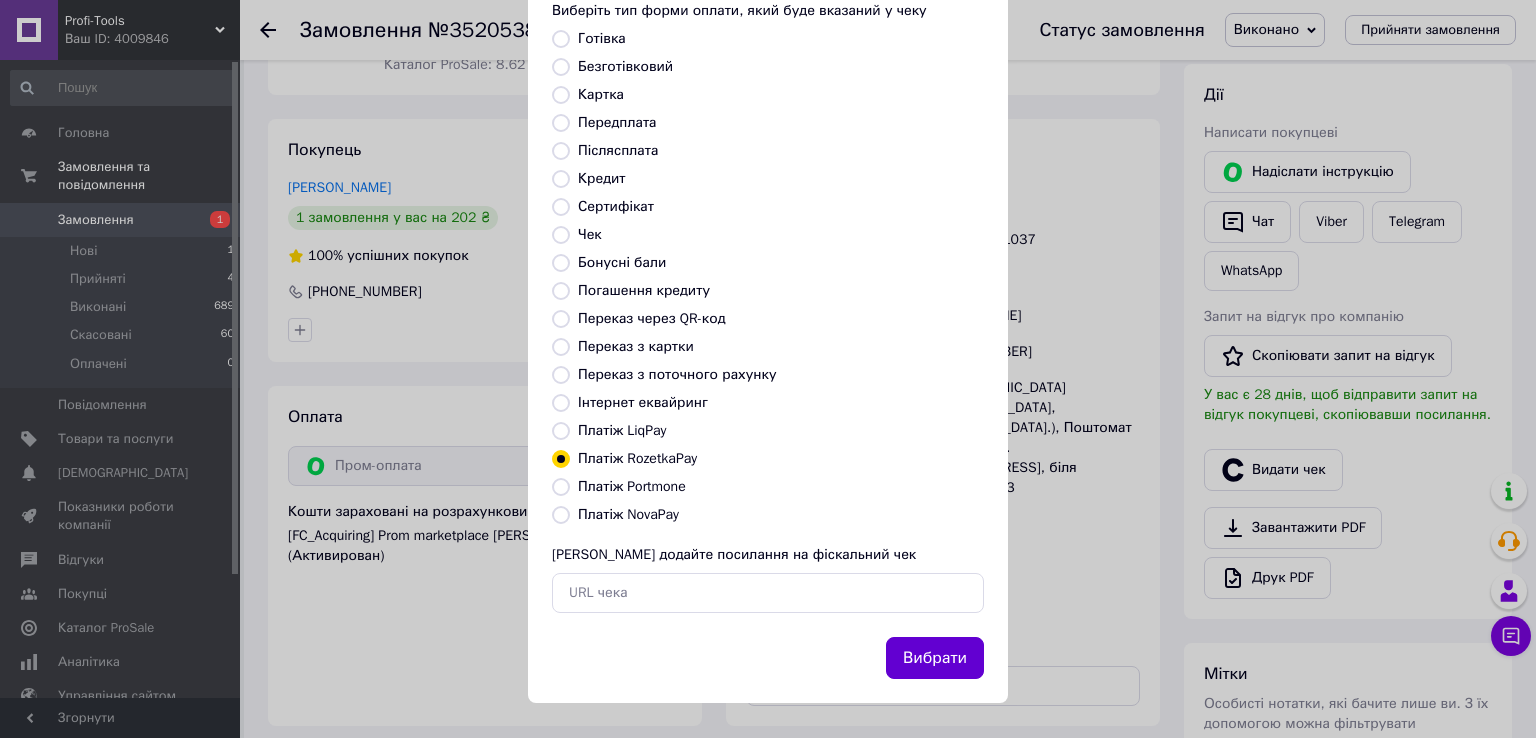 click on "Вибрати" at bounding box center (935, 658) 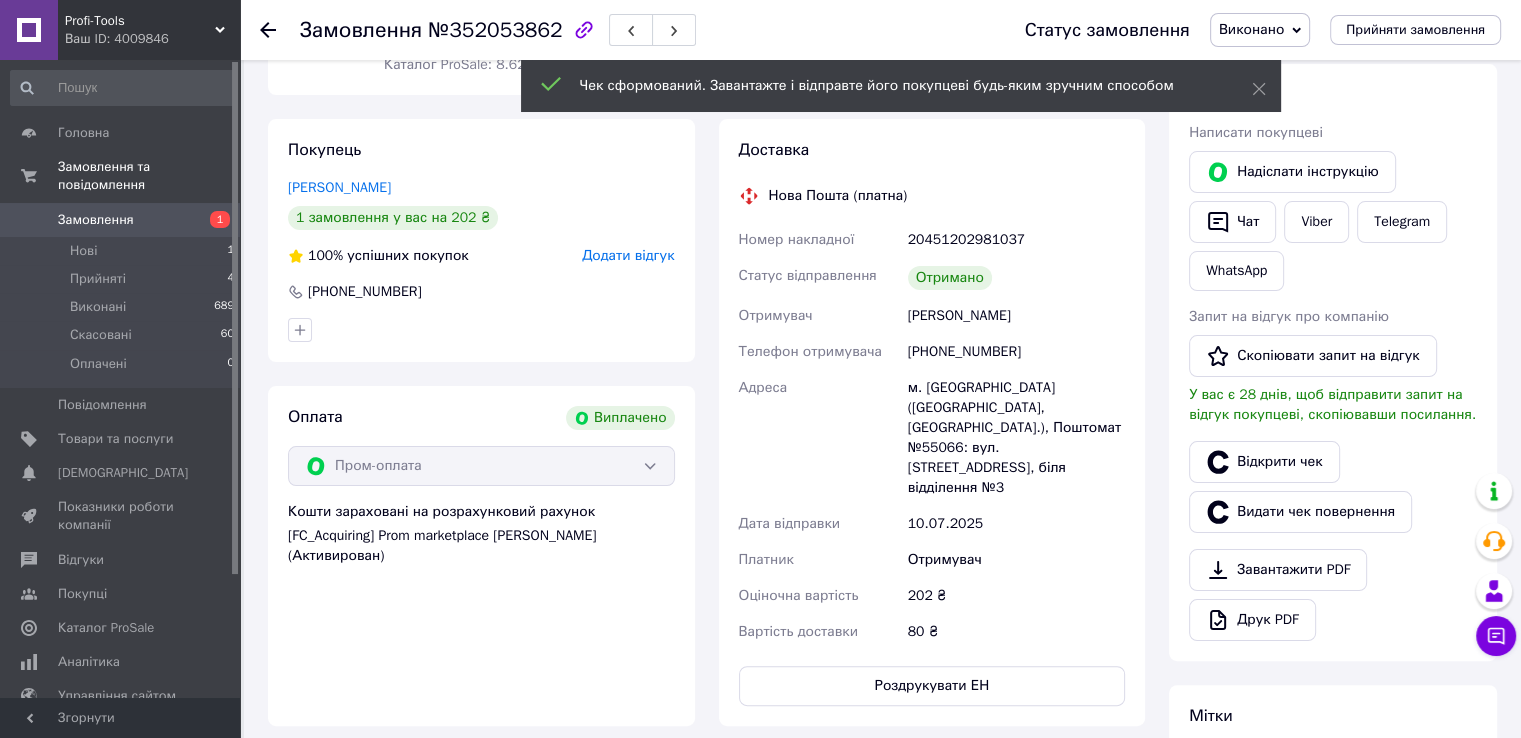 click on "Замовлення" at bounding box center [96, 220] 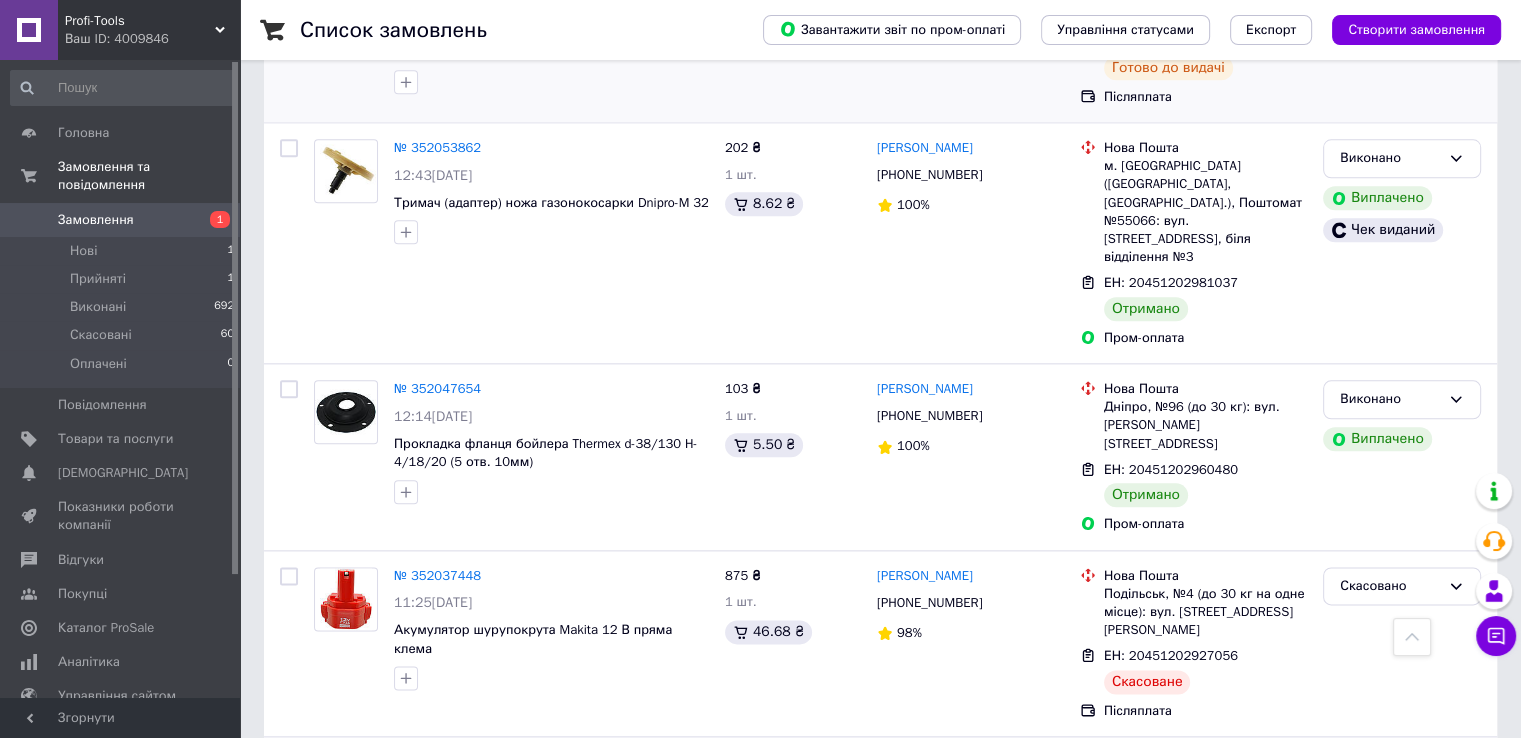scroll, scrollTop: 2300, scrollLeft: 0, axis: vertical 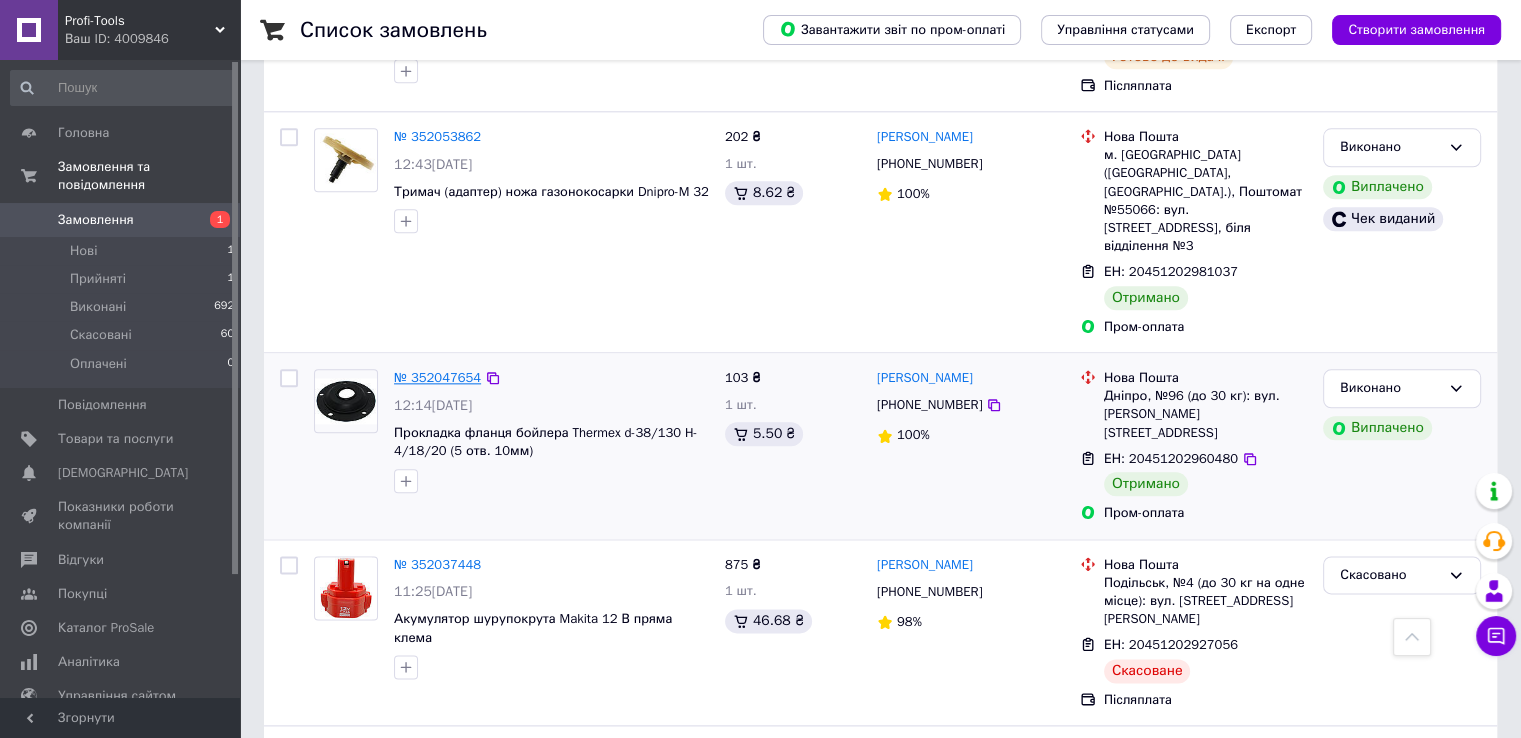 click on "№ 352047654" at bounding box center (437, 377) 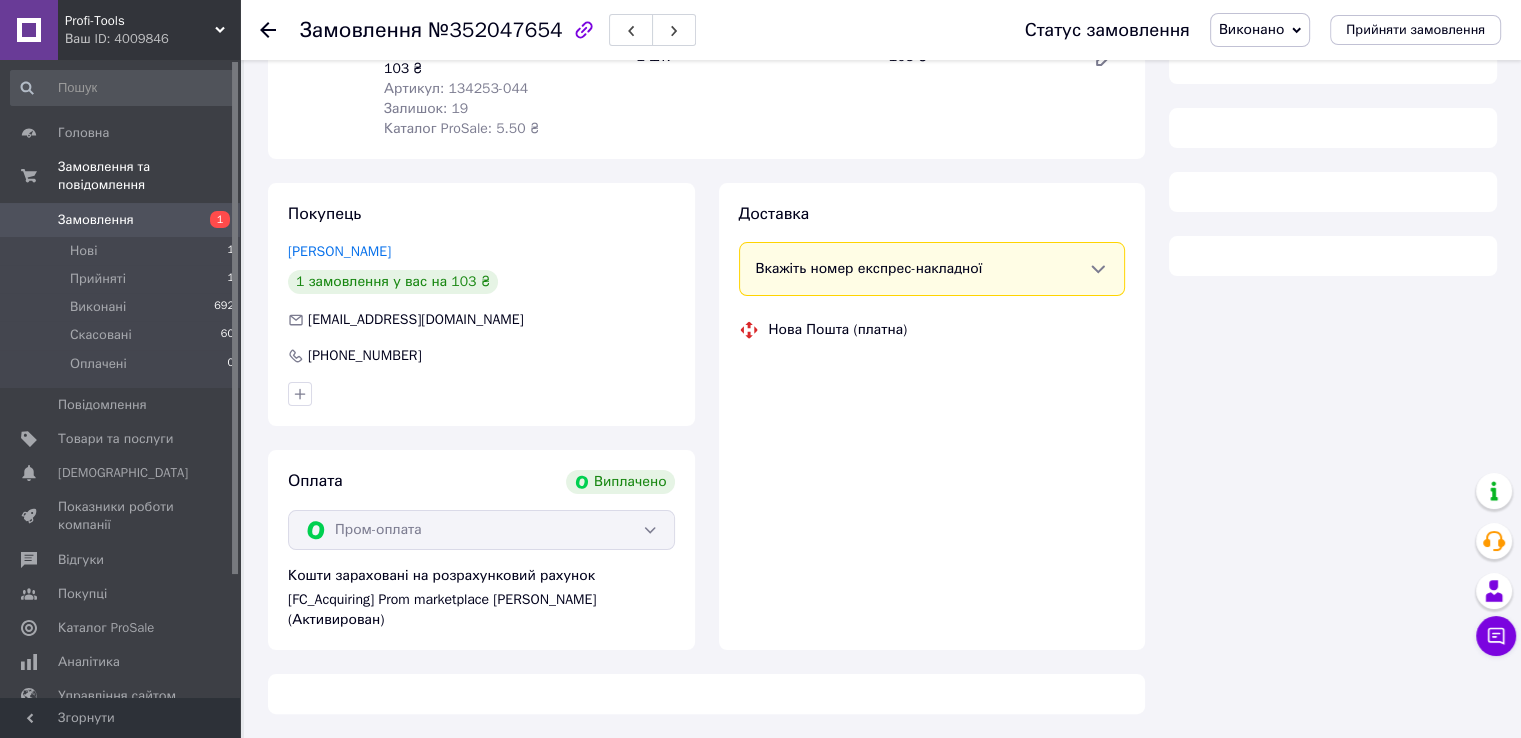 scroll, scrollTop: 932, scrollLeft: 0, axis: vertical 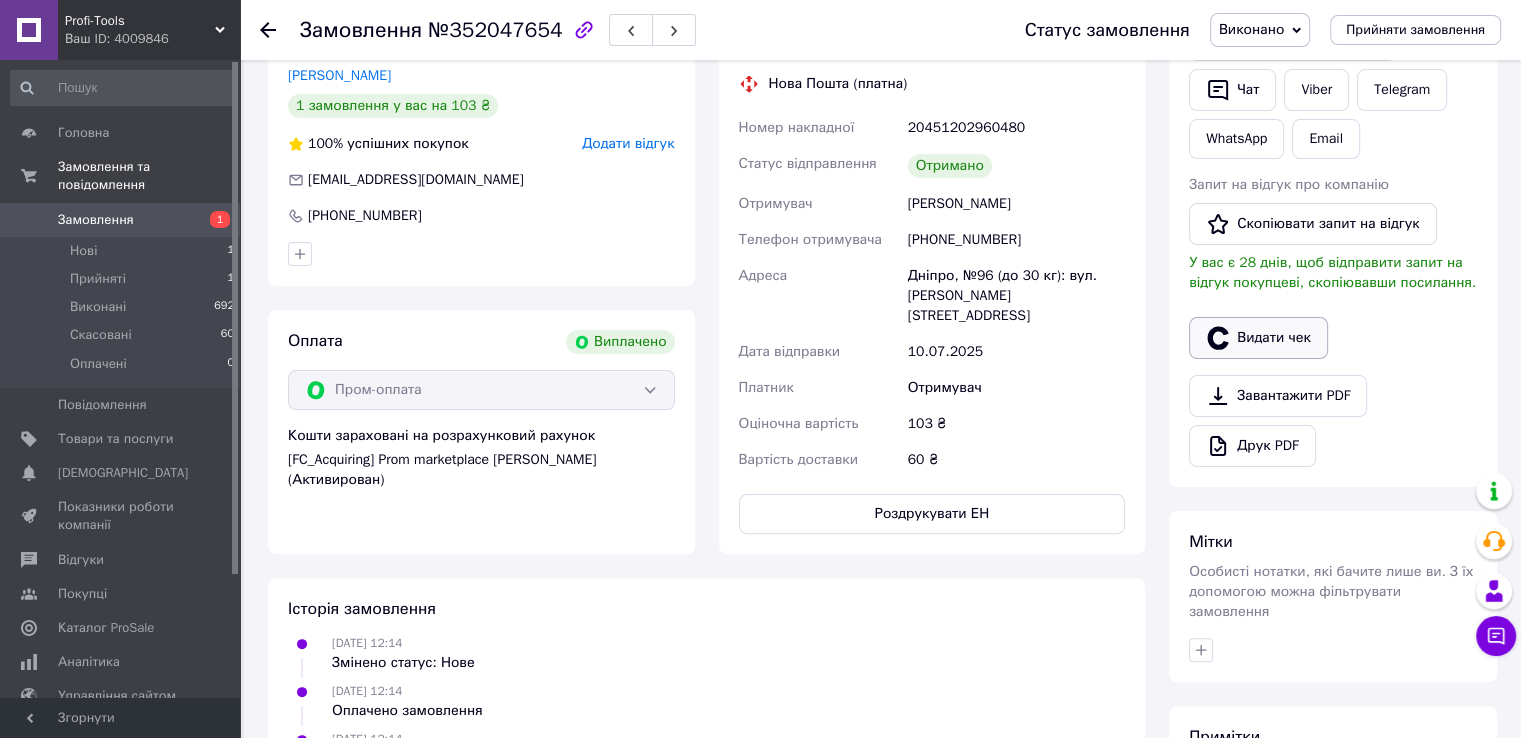 click on "Видати чек" at bounding box center [1258, 338] 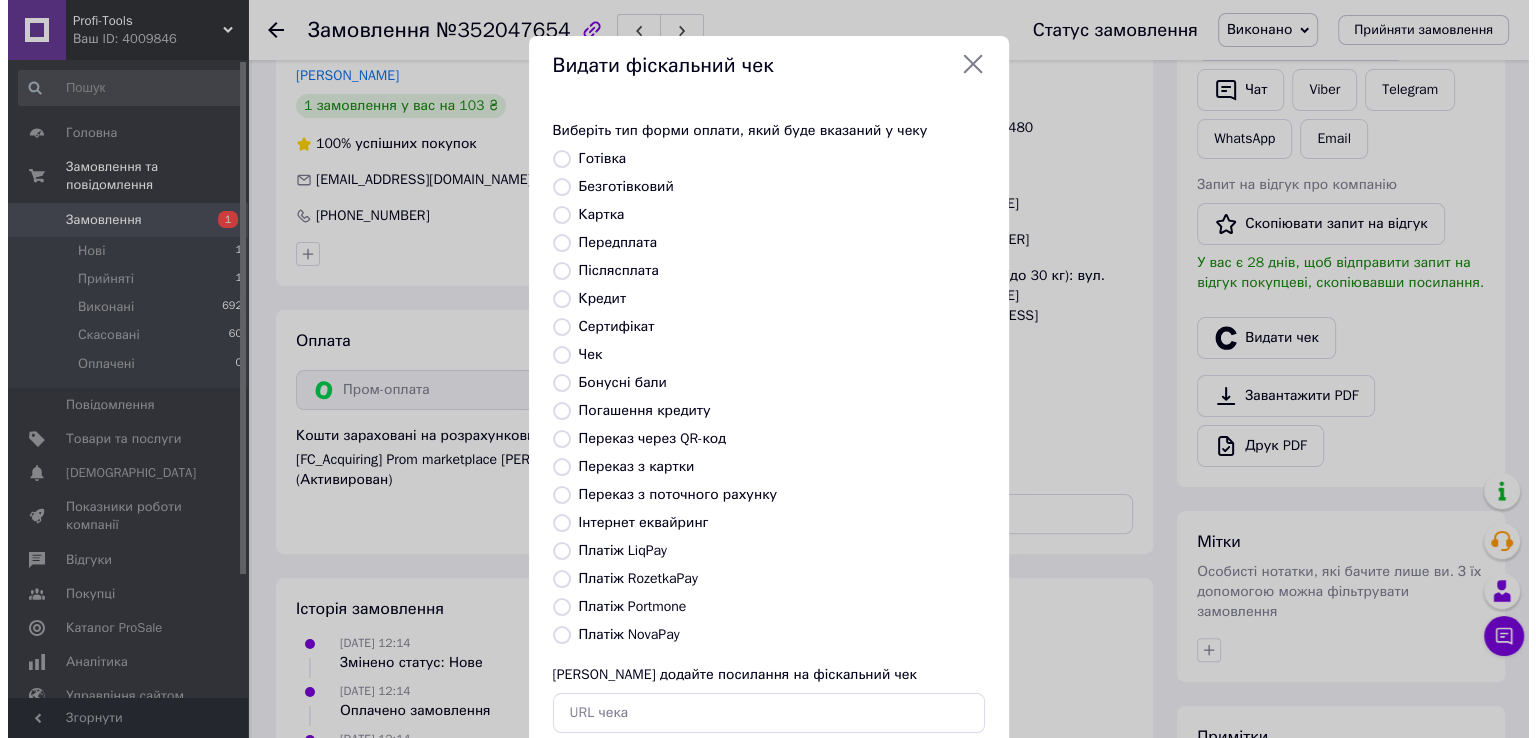 scroll, scrollTop: 412, scrollLeft: 0, axis: vertical 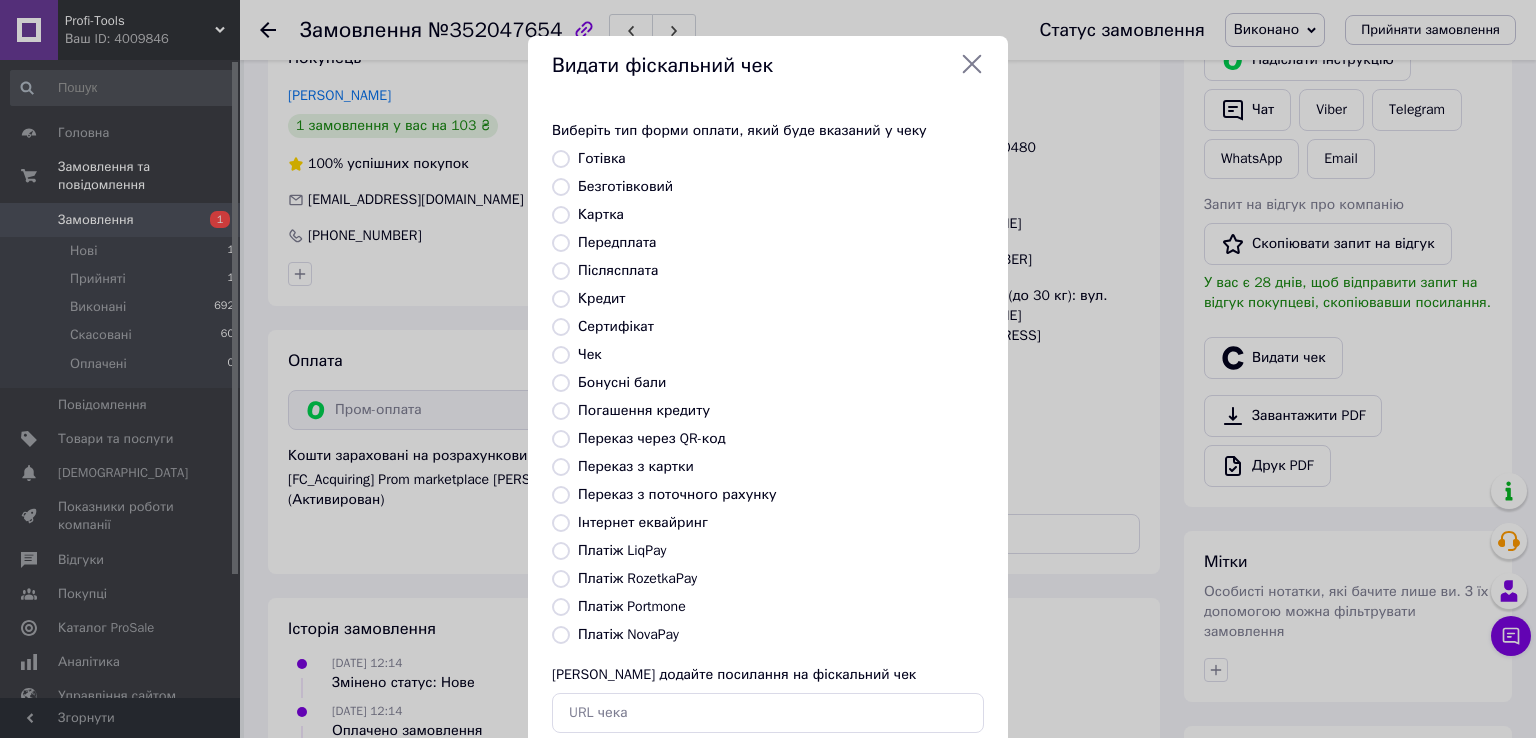click on "Платіж RozetkaPay" at bounding box center [561, 579] 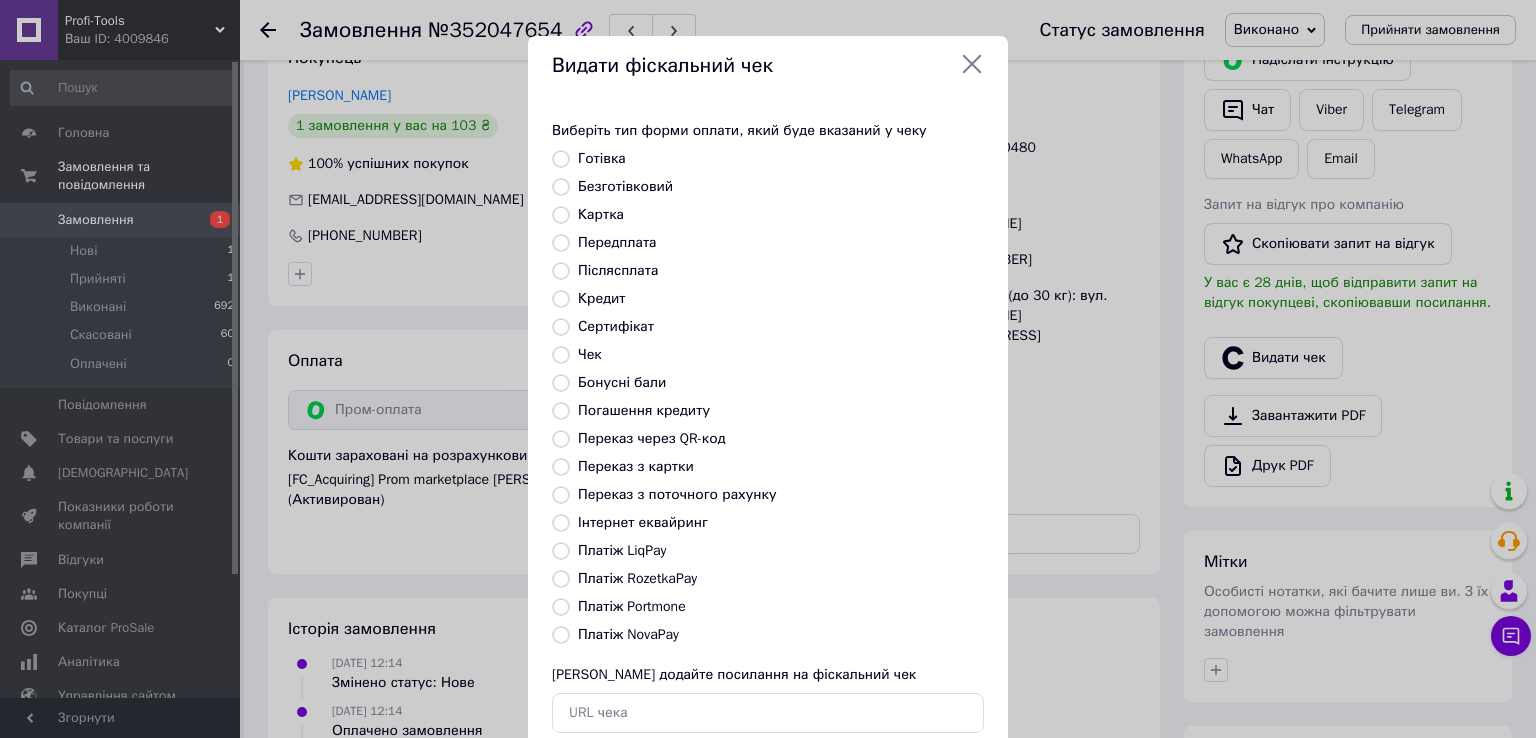 radio on "true" 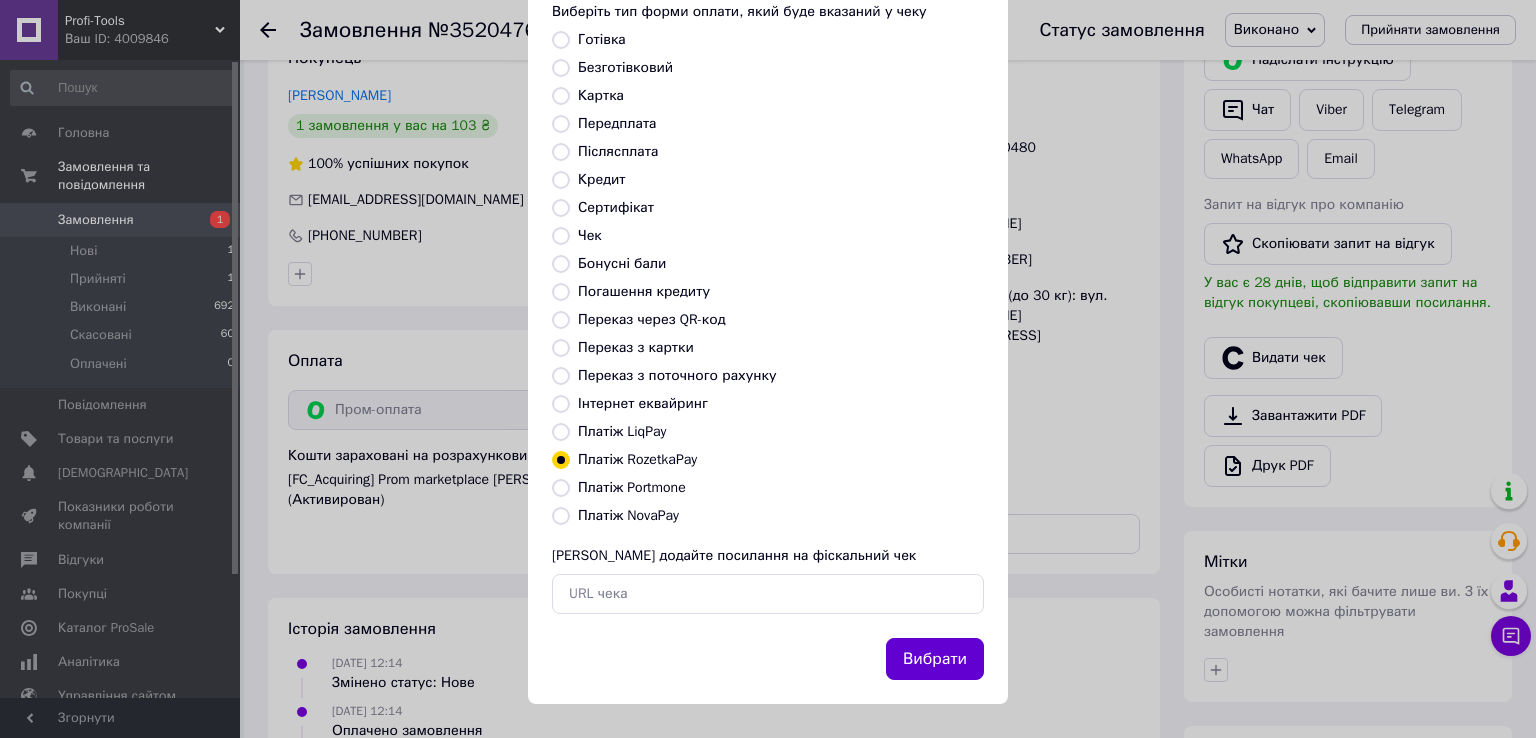 scroll, scrollTop: 120, scrollLeft: 0, axis: vertical 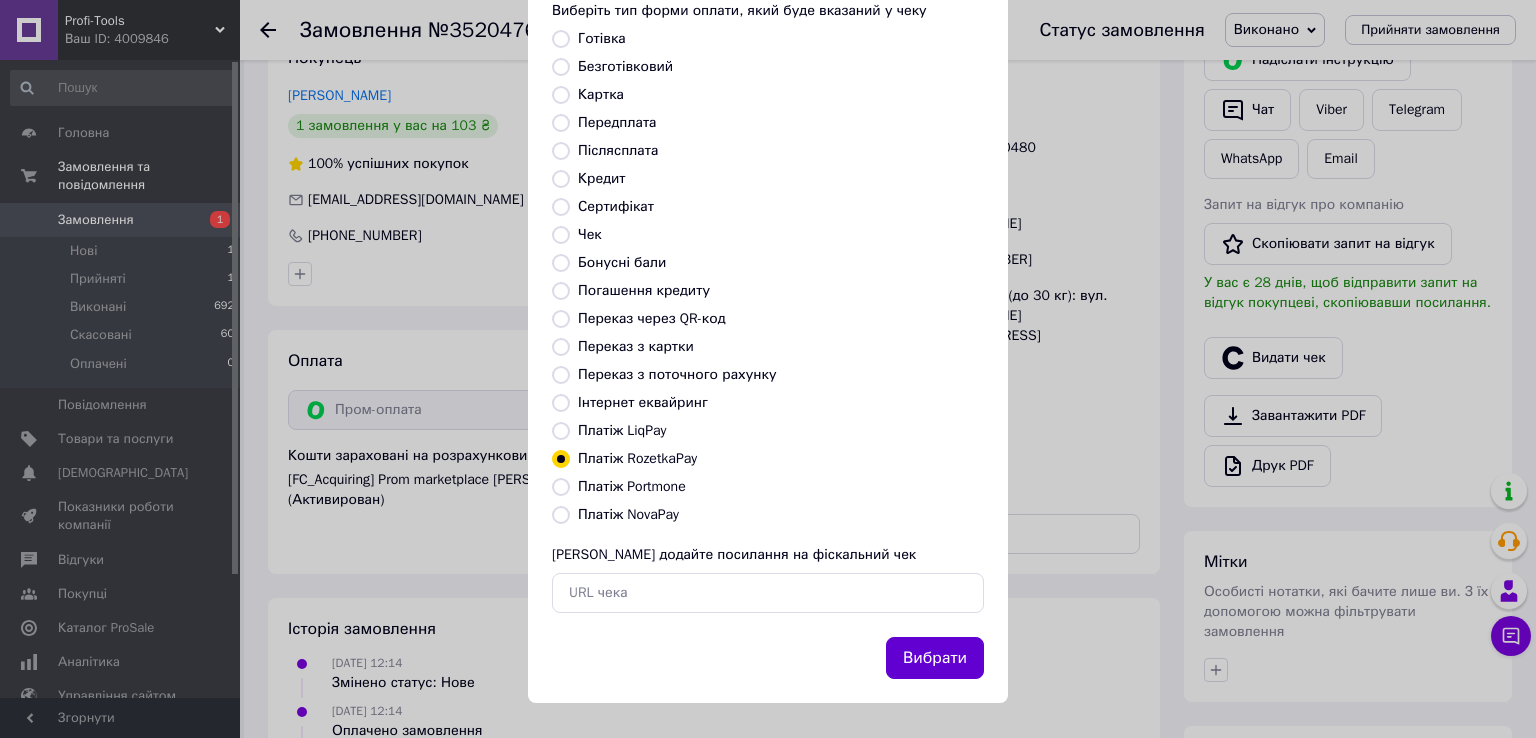 click on "Вибрати" at bounding box center [935, 658] 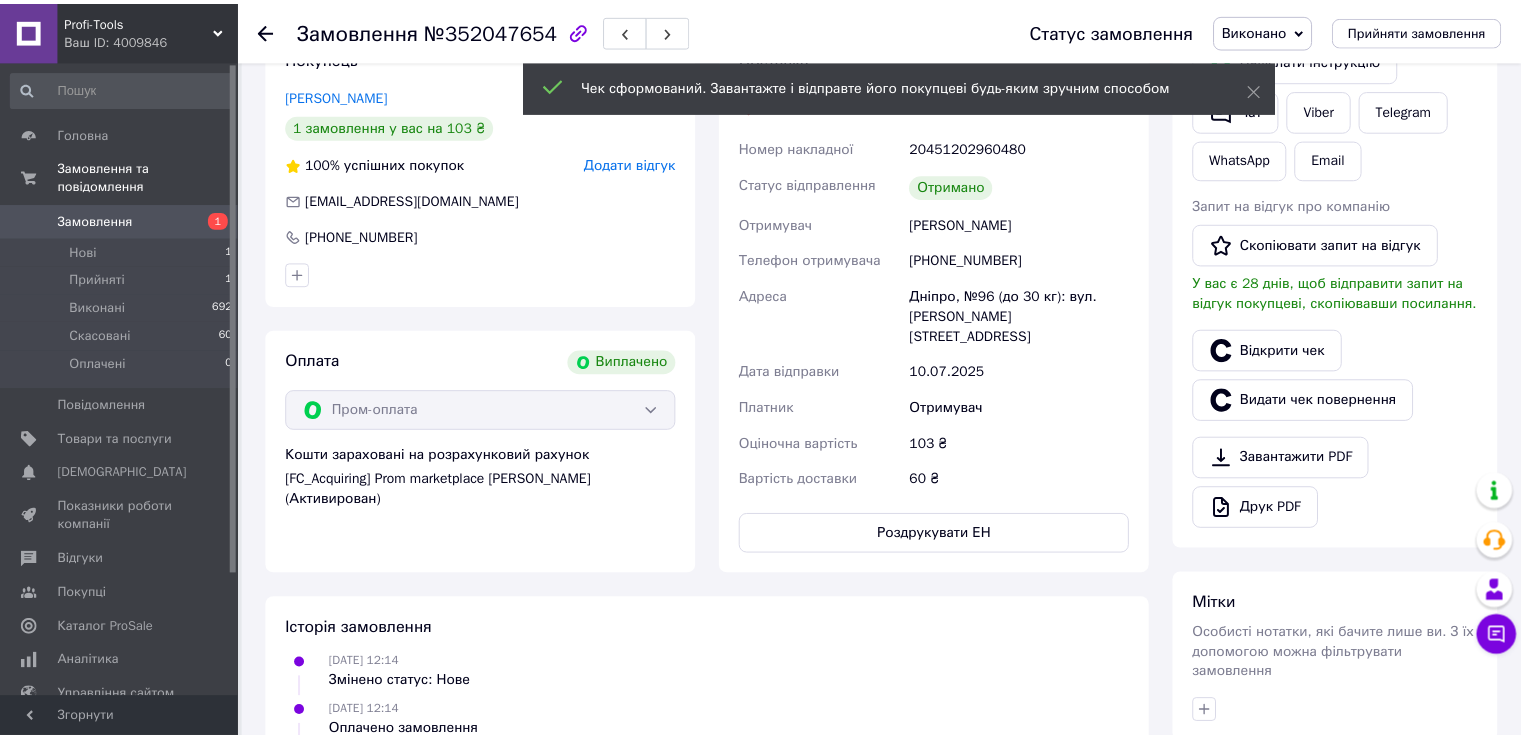 scroll, scrollTop: 432, scrollLeft: 0, axis: vertical 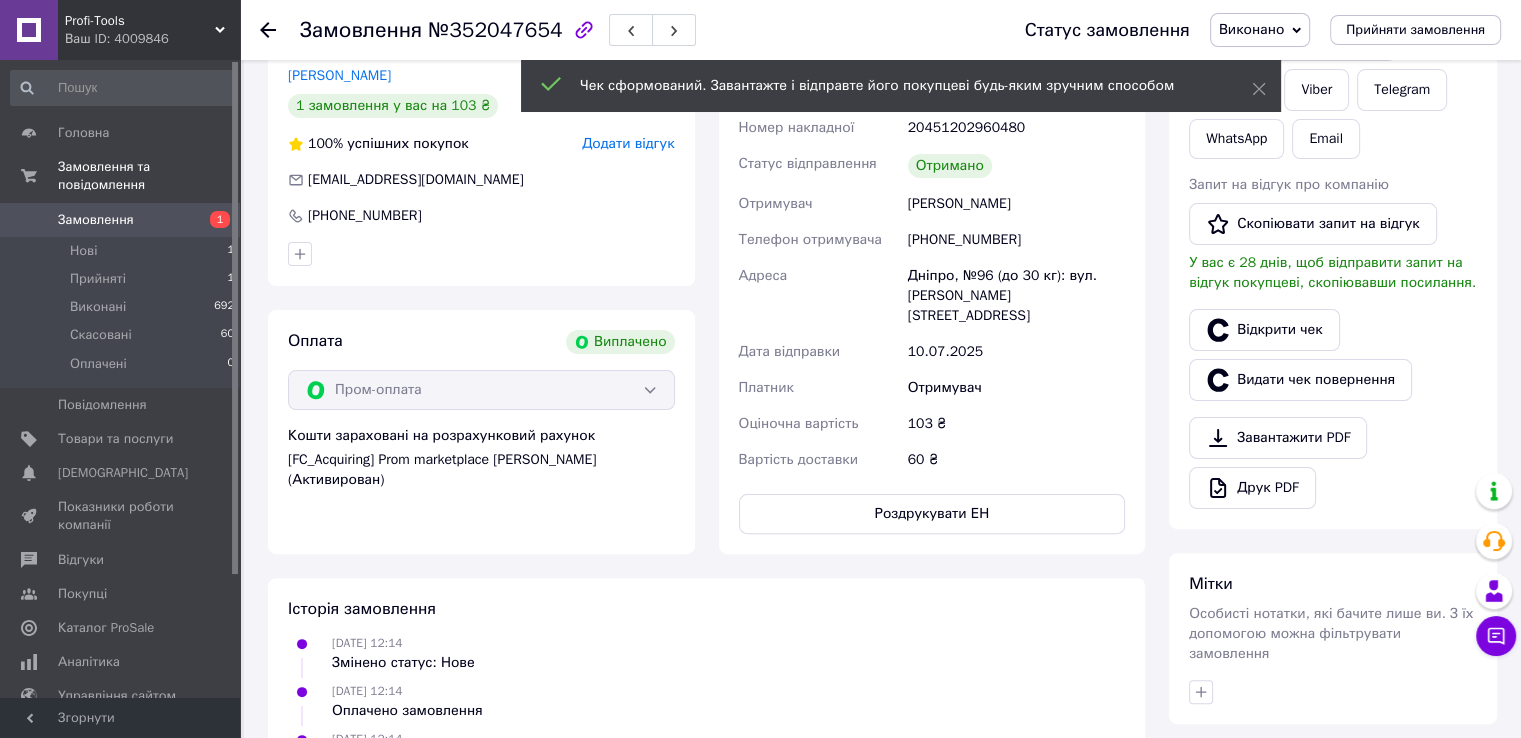 click on "Замовлення" at bounding box center [96, 220] 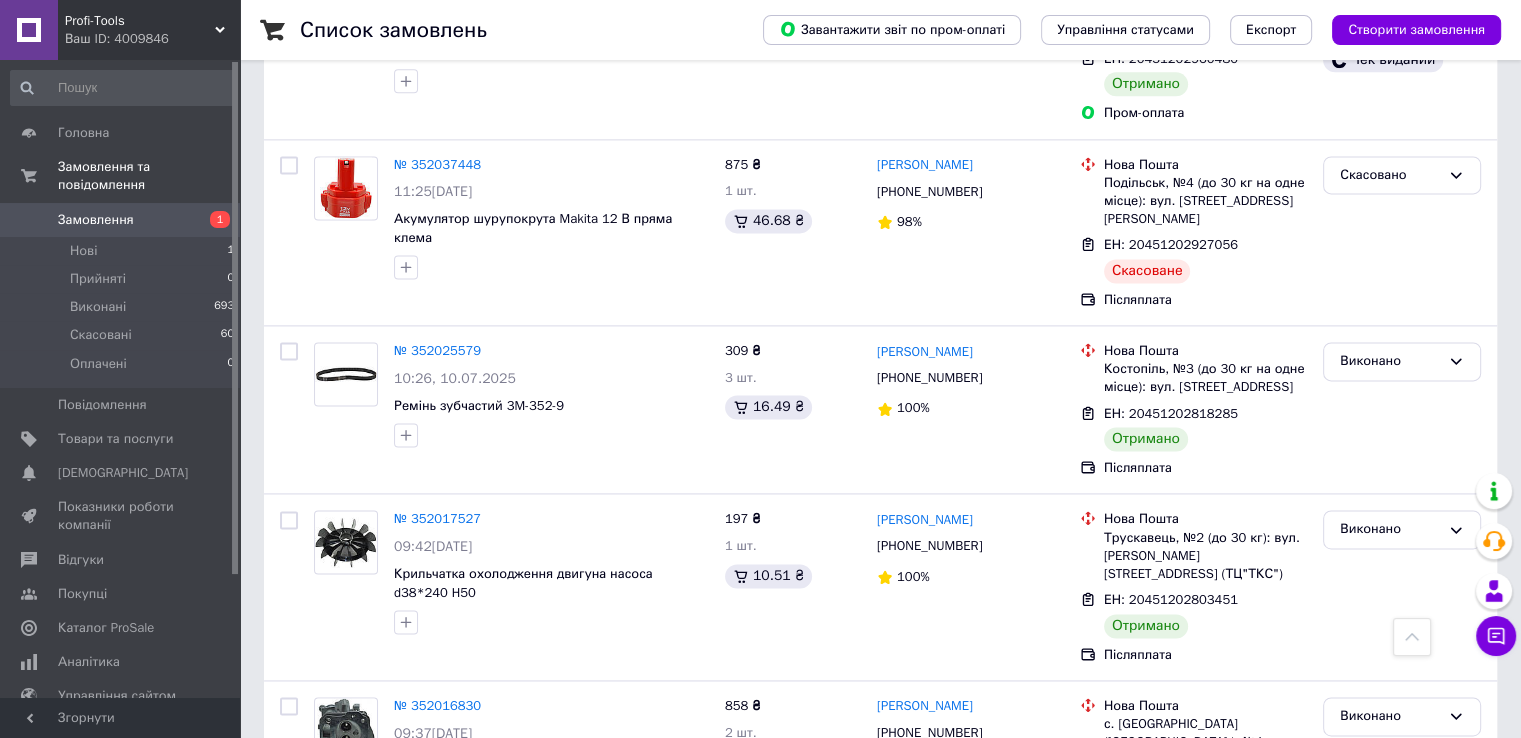 scroll, scrollTop: 2600, scrollLeft: 0, axis: vertical 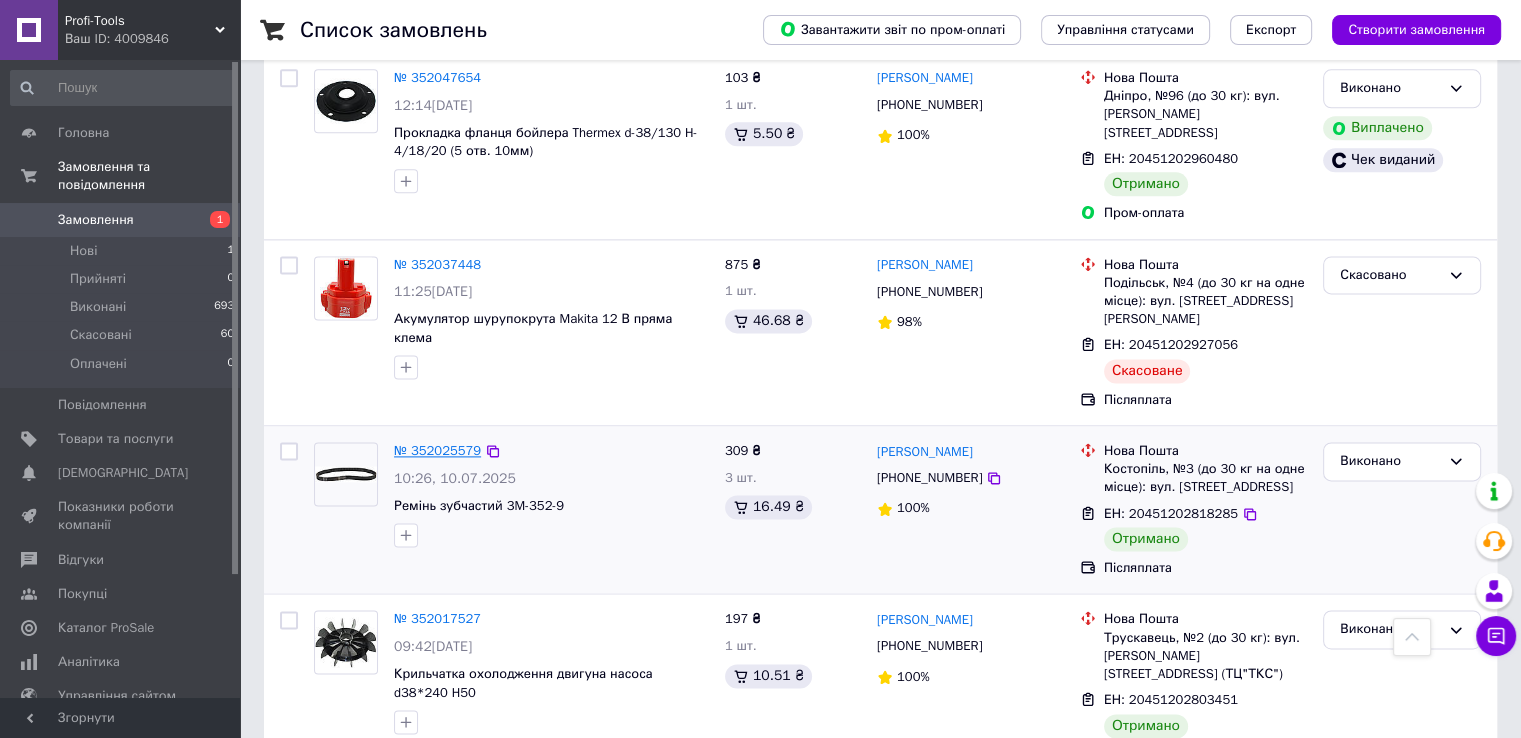 click on "№ 352025579" at bounding box center (437, 450) 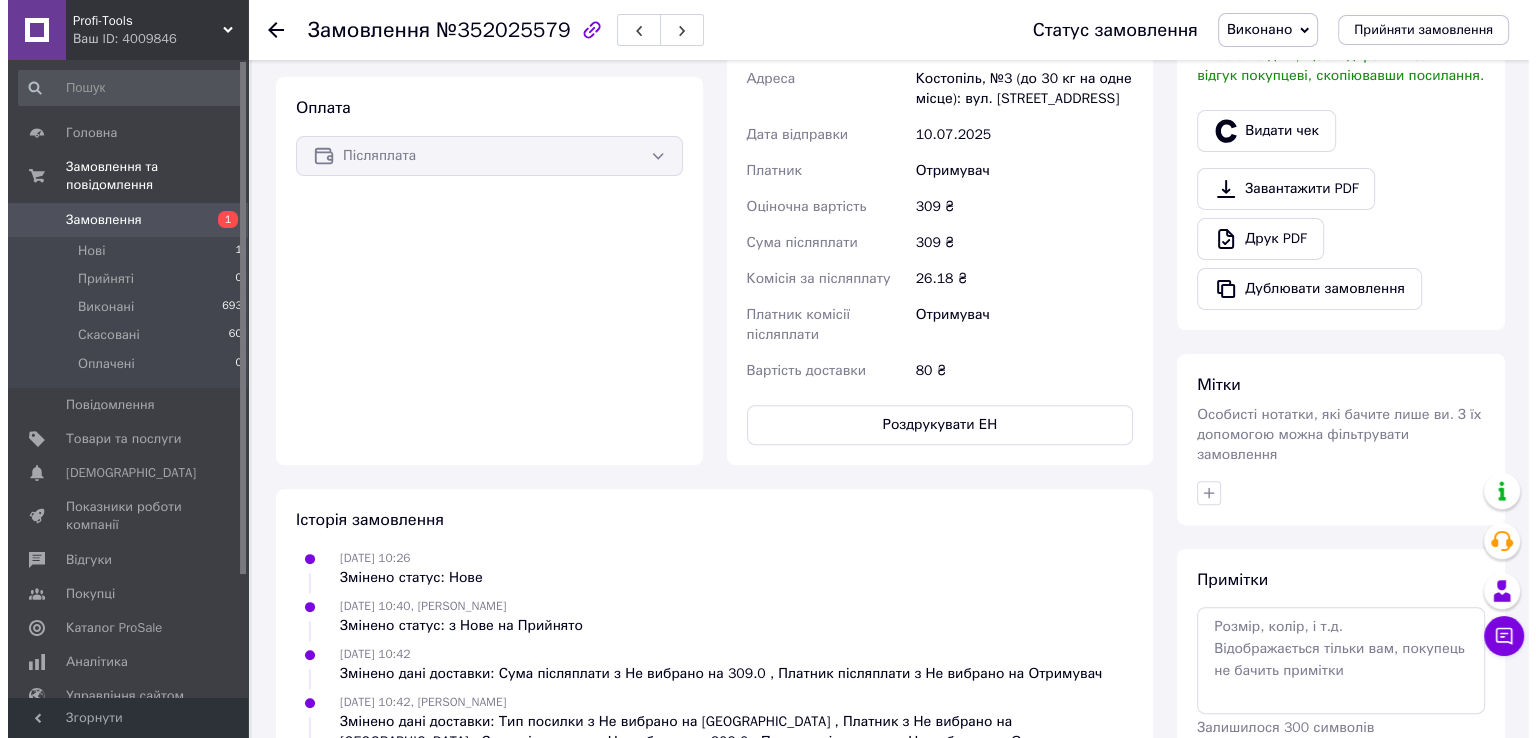 scroll, scrollTop: 554, scrollLeft: 0, axis: vertical 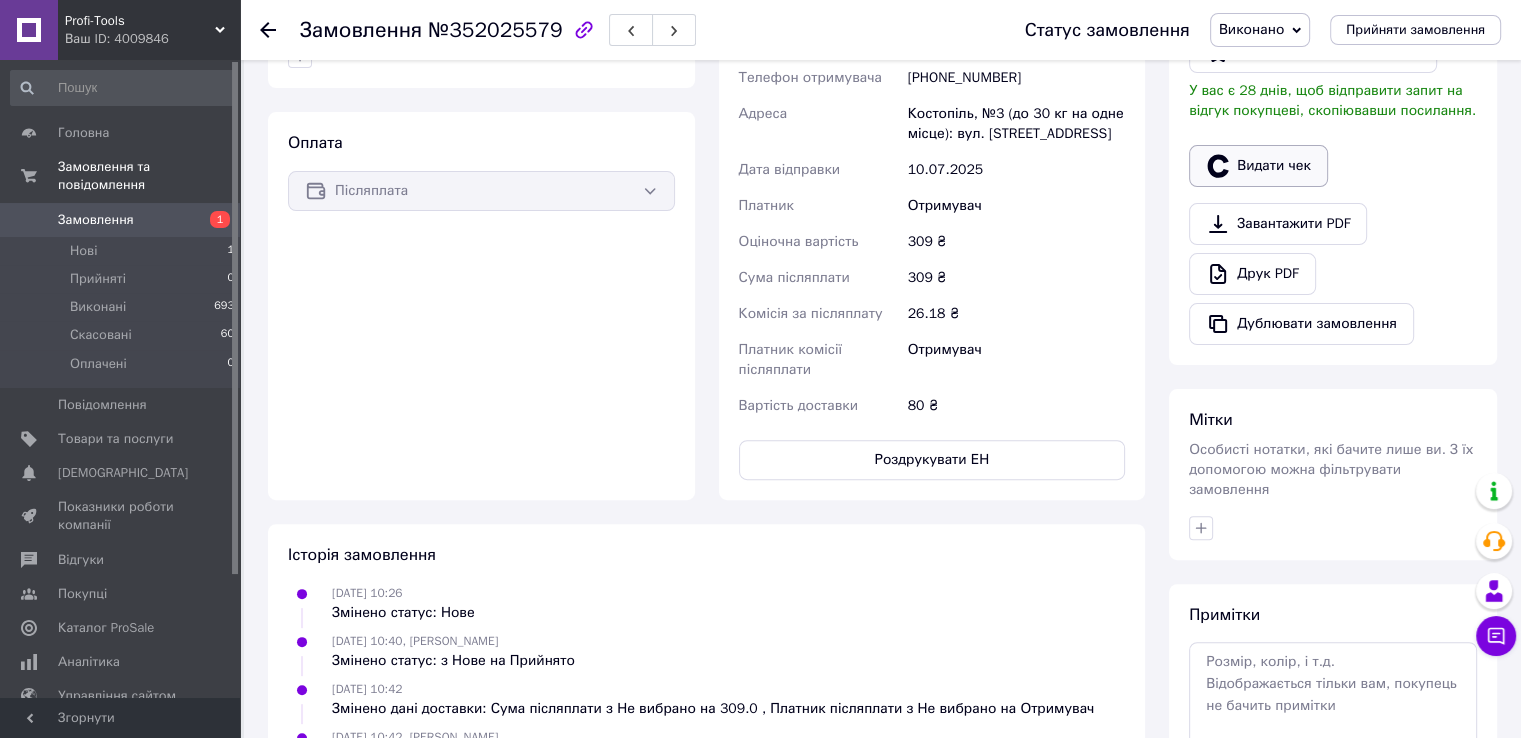 click on "Видати чек" at bounding box center [1258, 166] 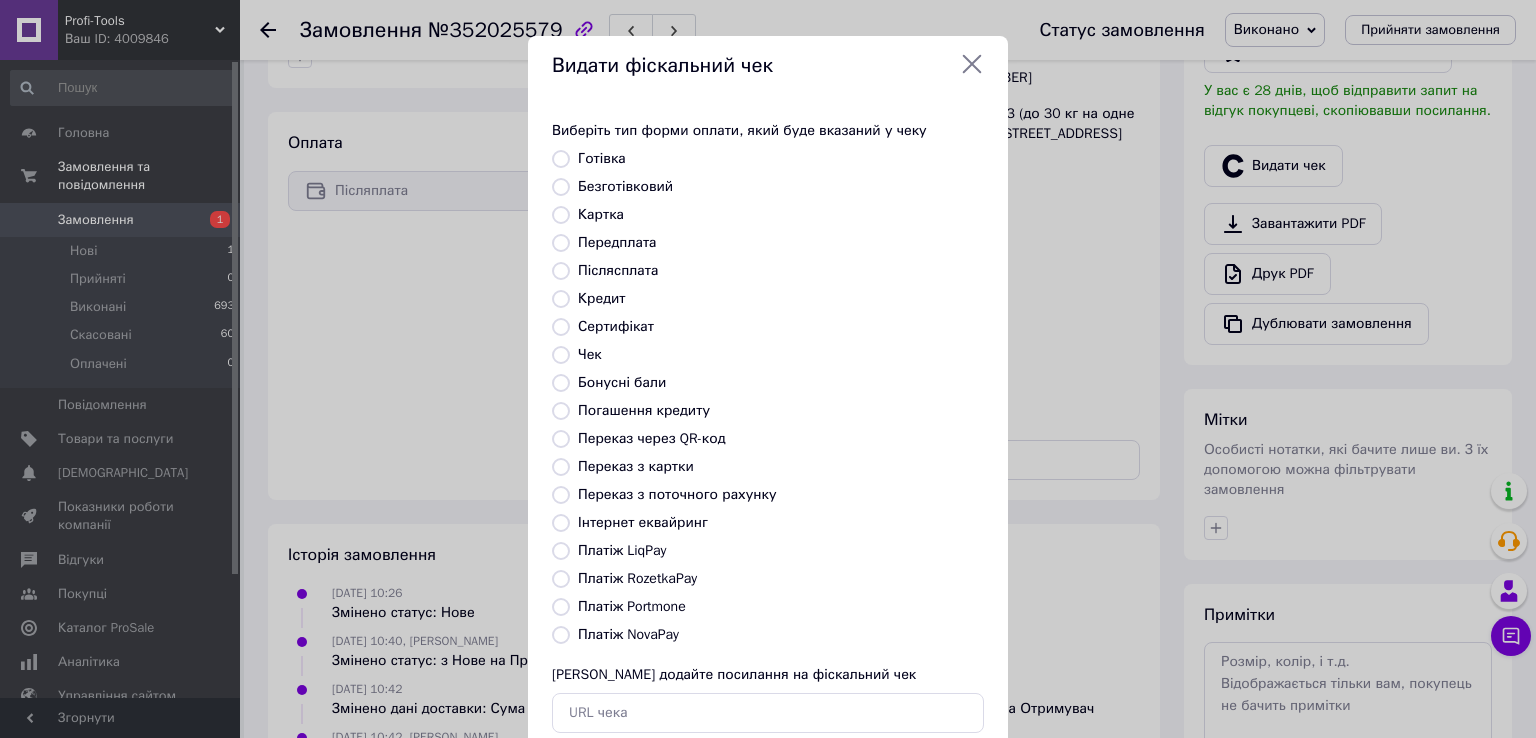 click on "Платіж NovaPay" at bounding box center (561, 635) 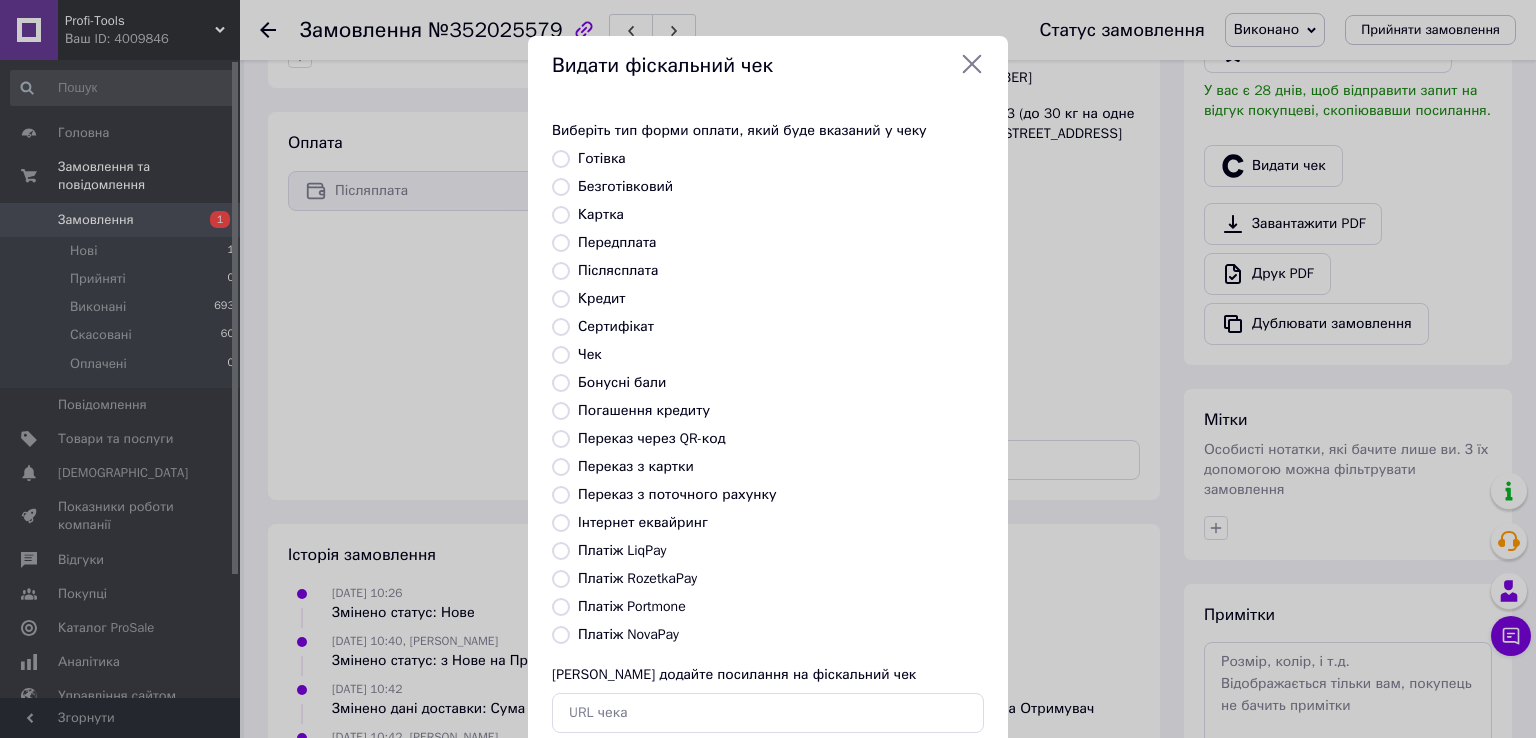 radio on "true" 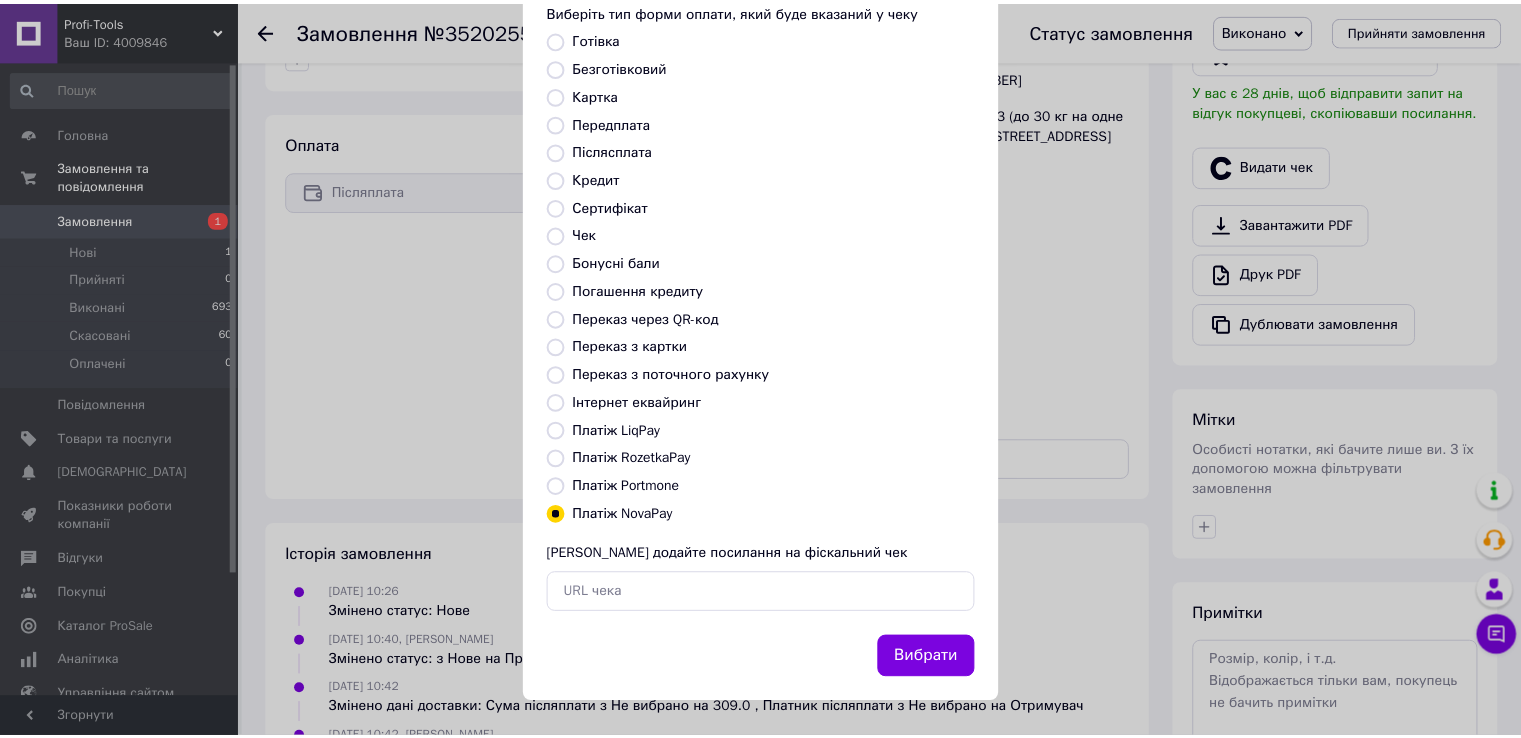 scroll, scrollTop: 120, scrollLeft: 0, axis: vertical 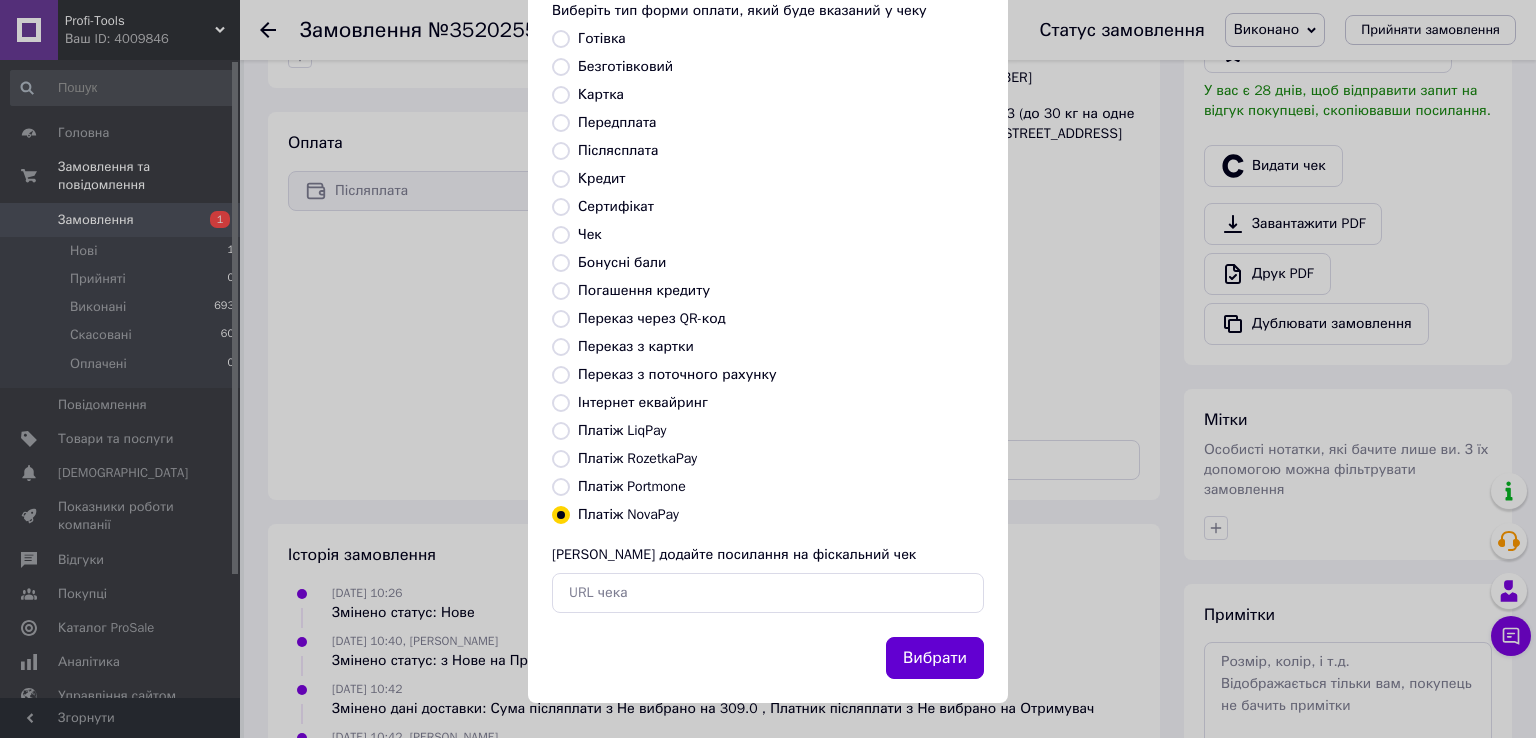 click on "Вибрати" at bounding box center (935, 658) 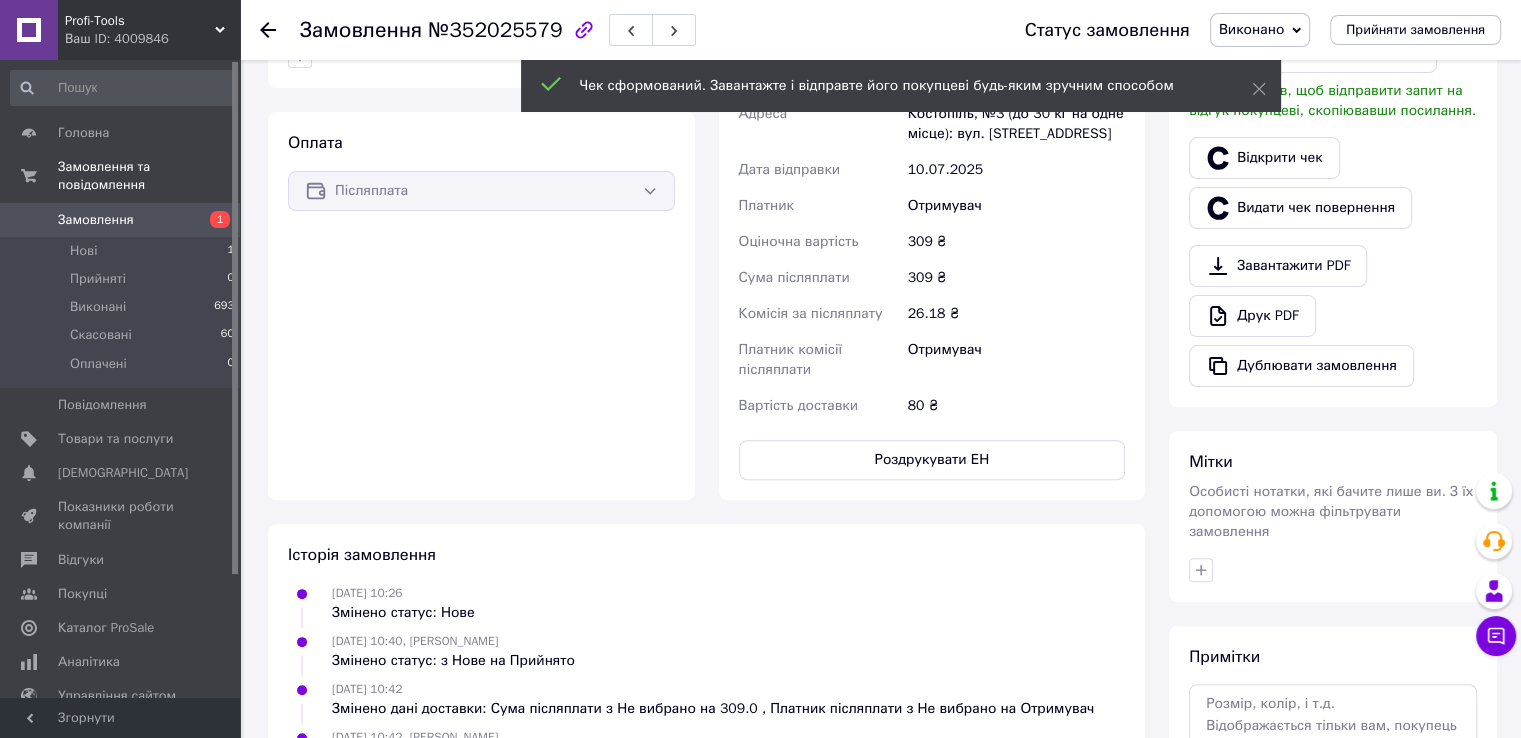 click on "Замовлення" at bounding box center (96, 220) 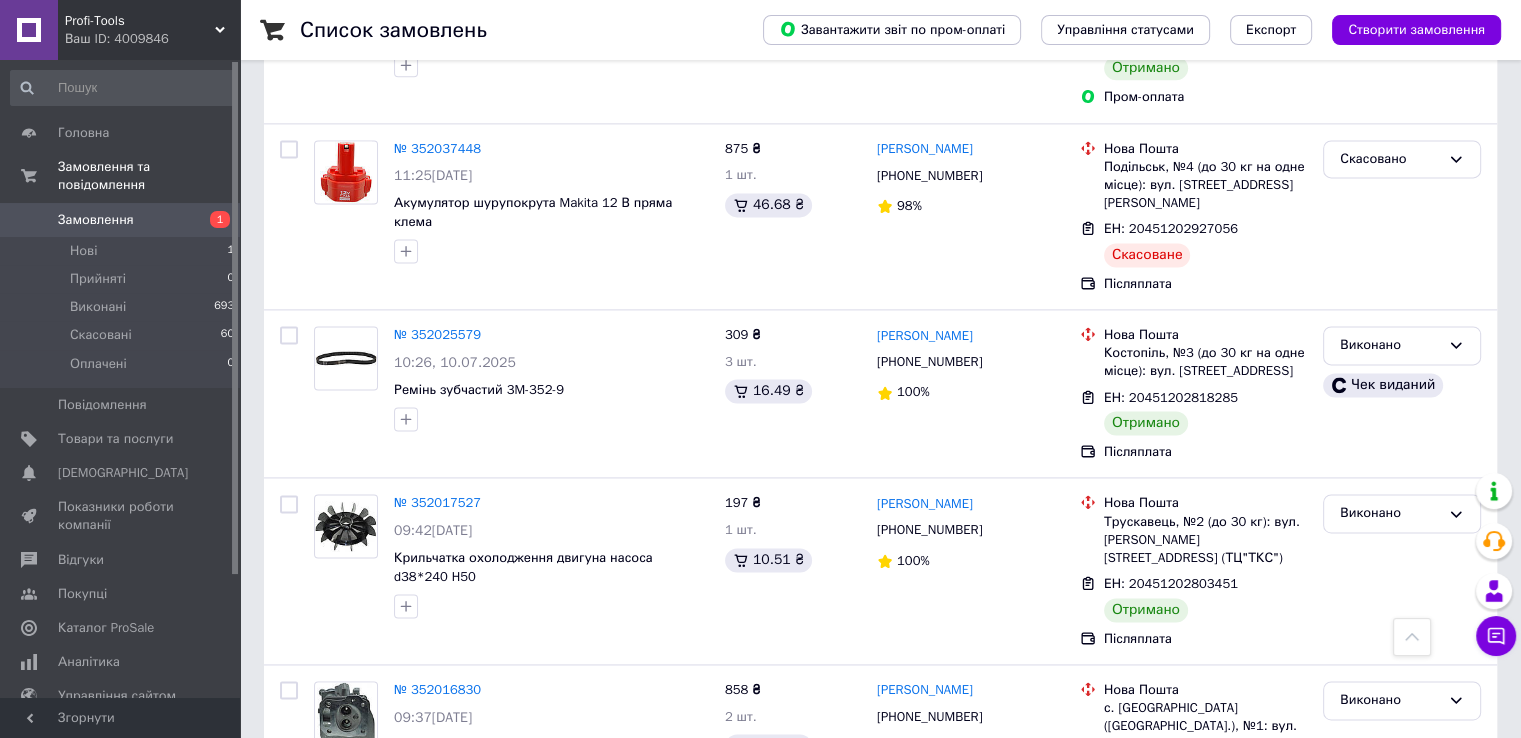 scroll, scrollTop: 2900, scrollLeft: 0, axis: vertical 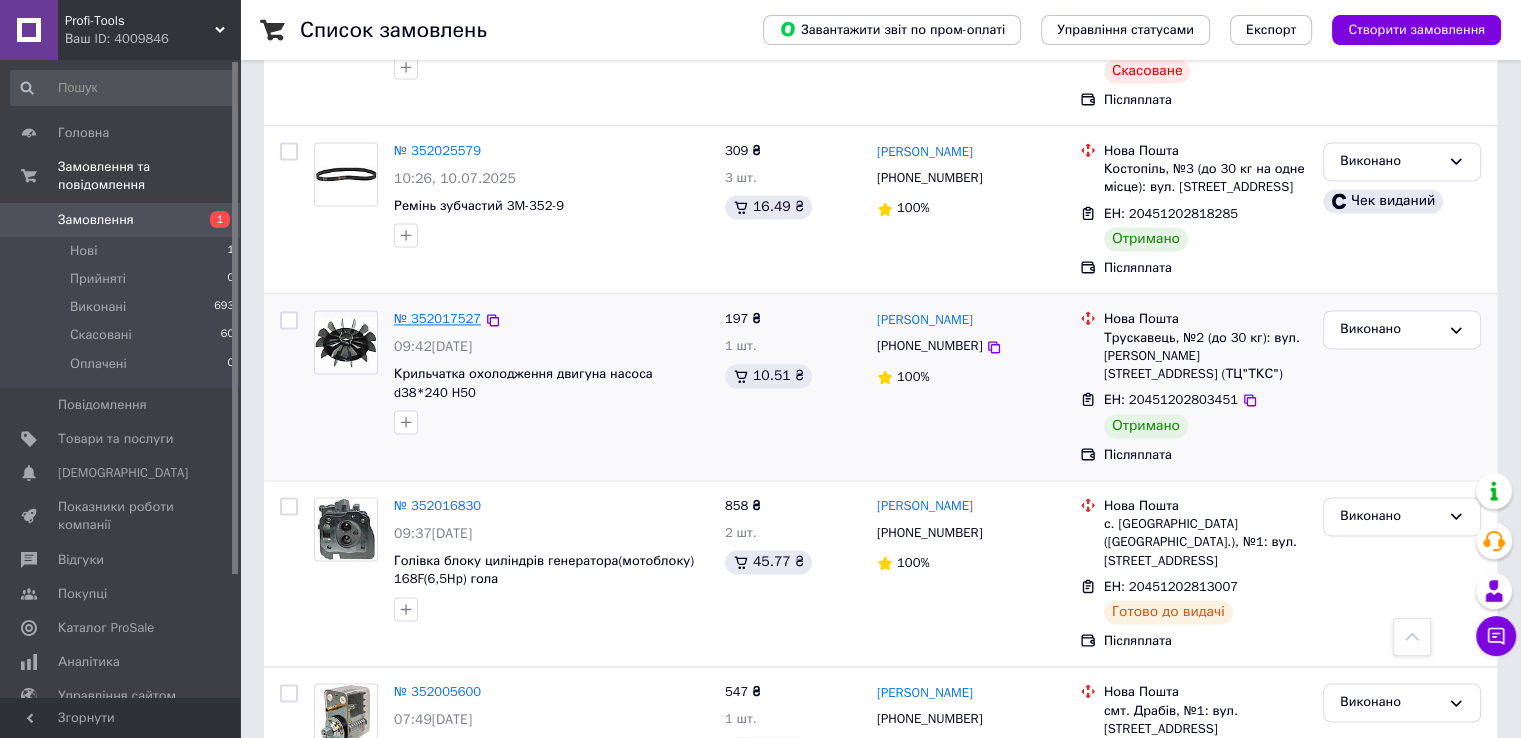 click on "№ 352017527" at bounding box center (437, 318) 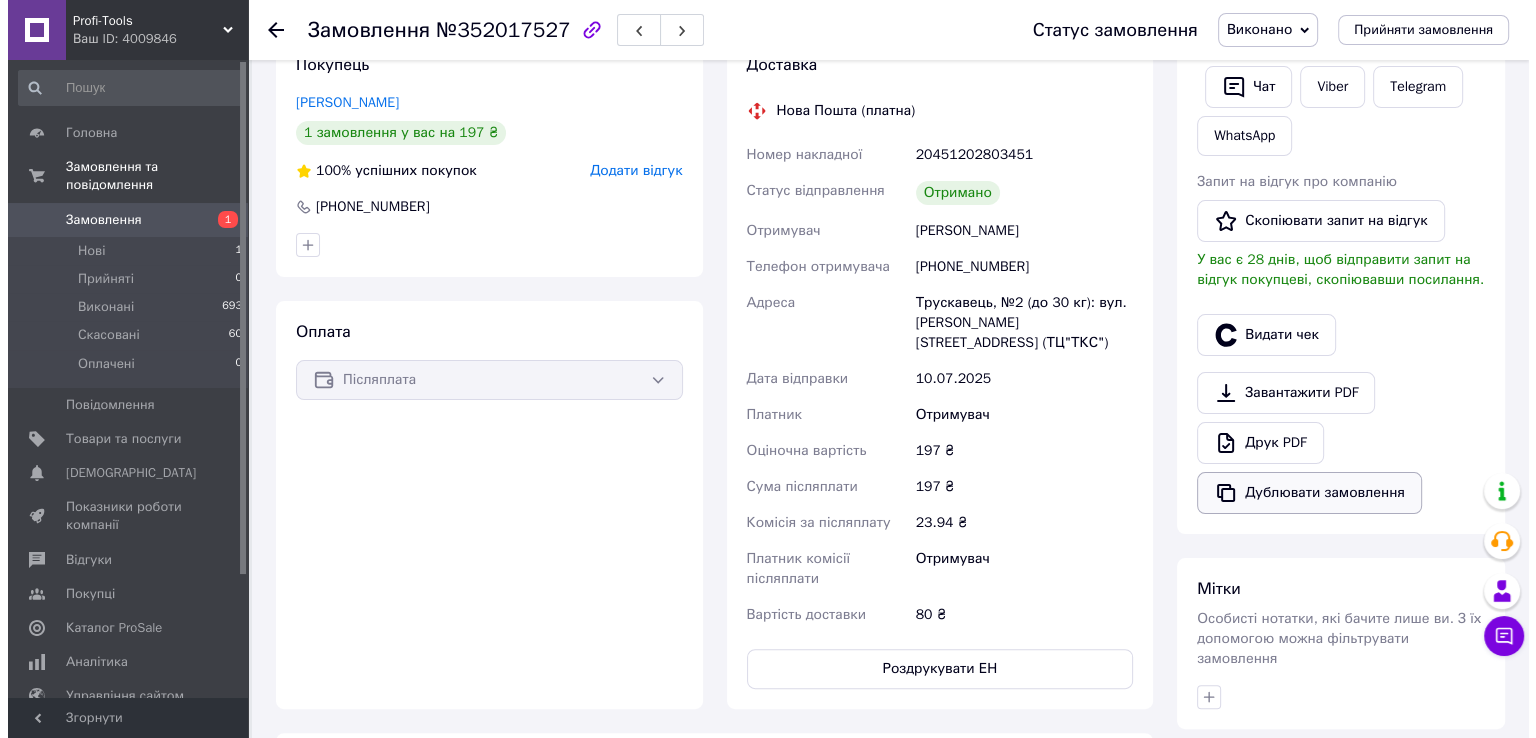 scroll, scrollTop: 374, scrollLeft: 0, axis: vertical 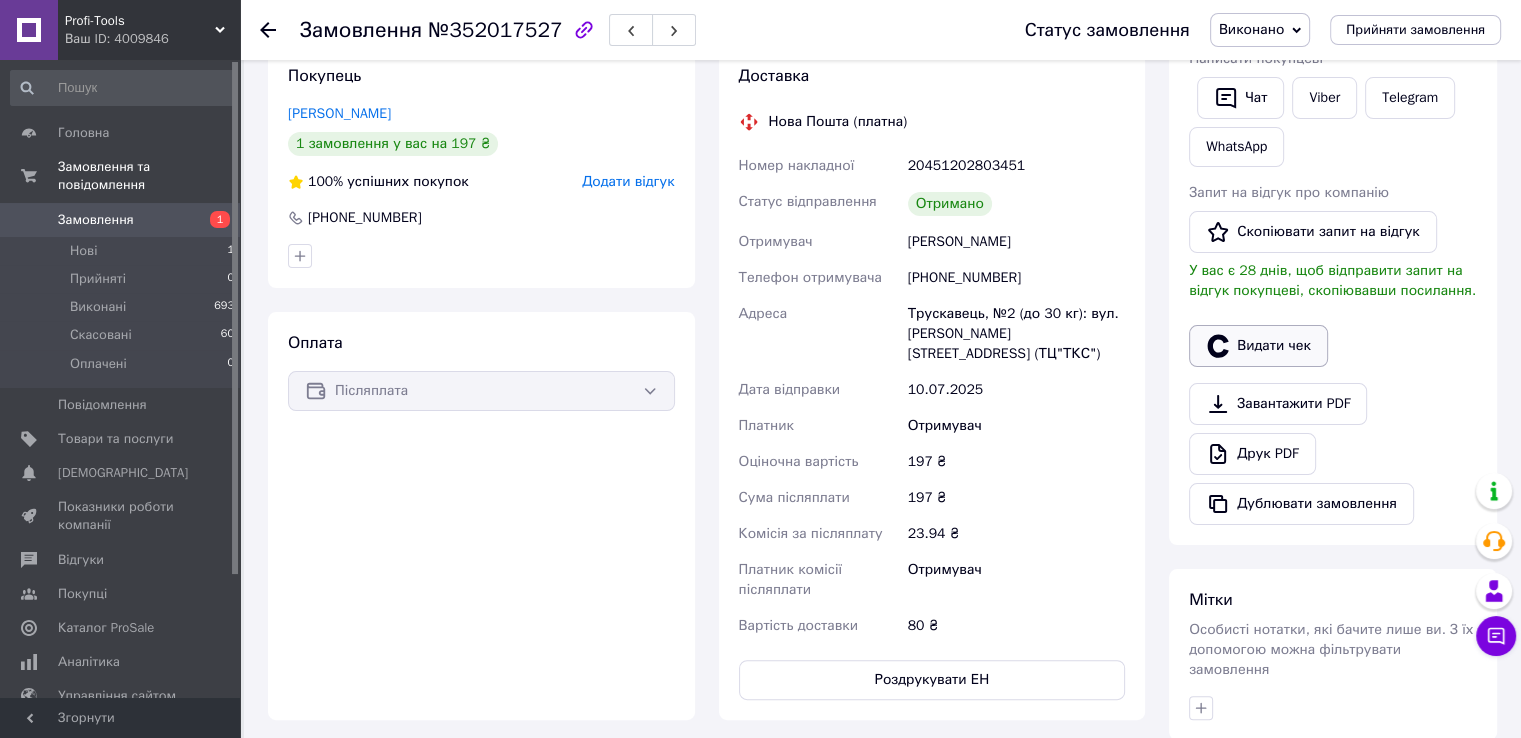 click on "Видати чек" at bounding box center (1258, 346) 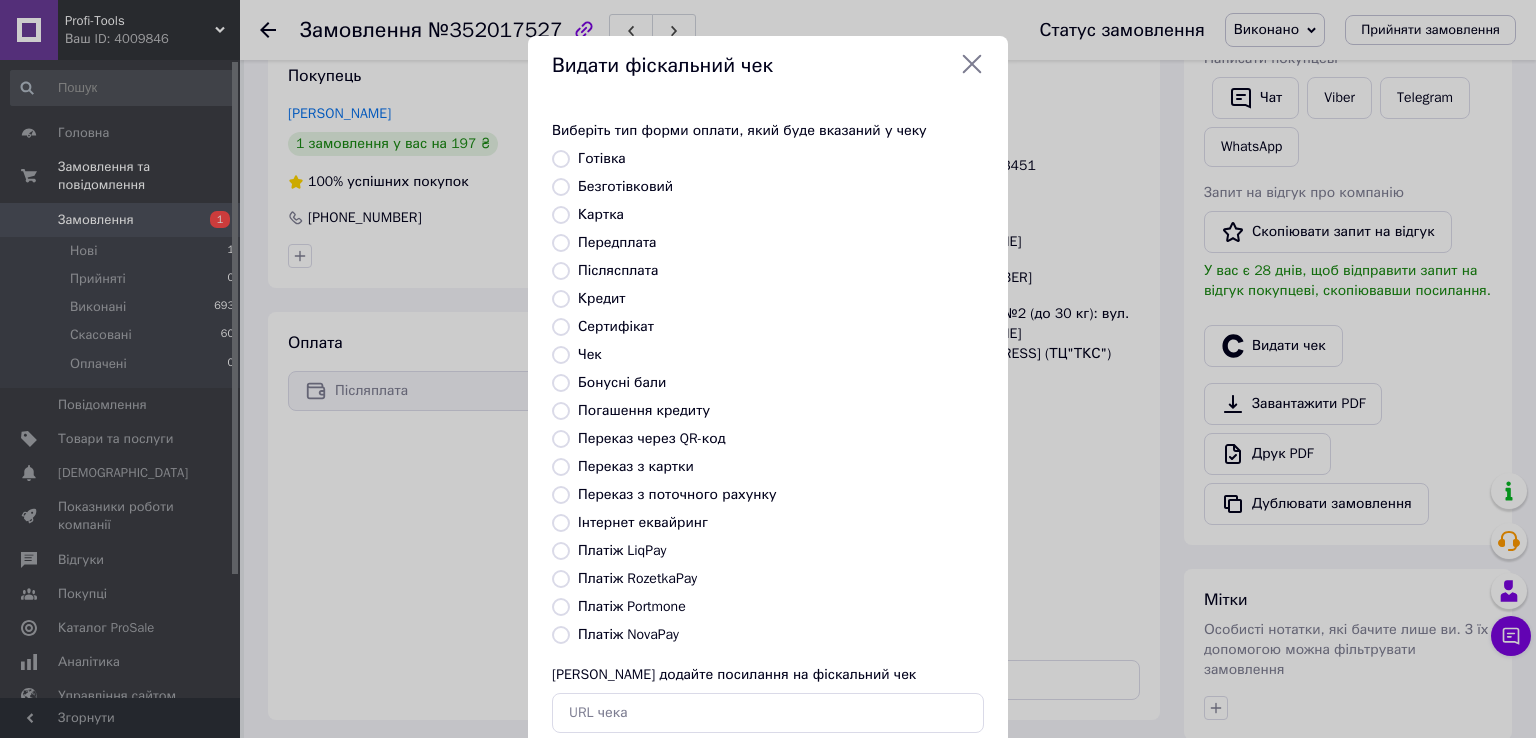 click on "Платіж NovaPay" at bounding box center [561, 635] 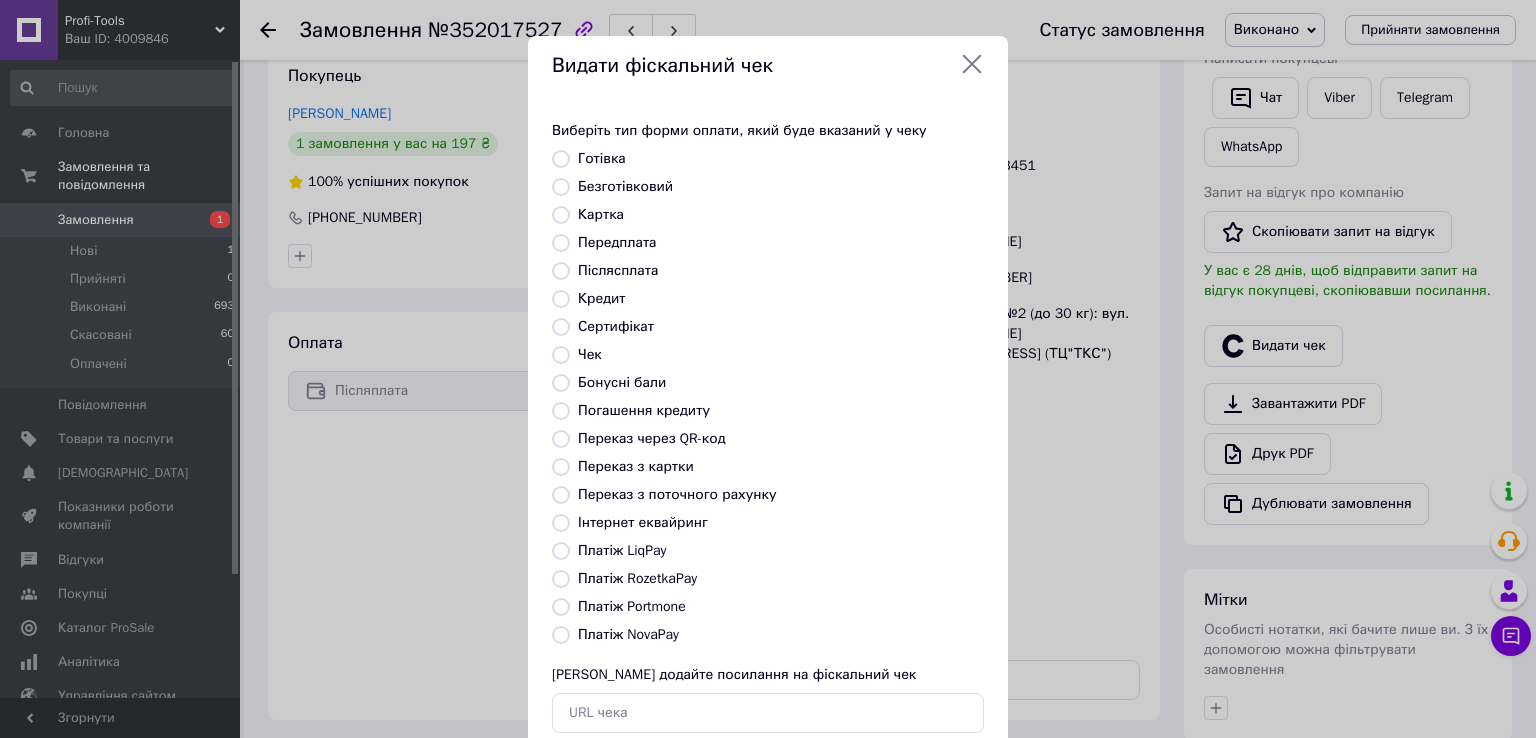 radio on "true" 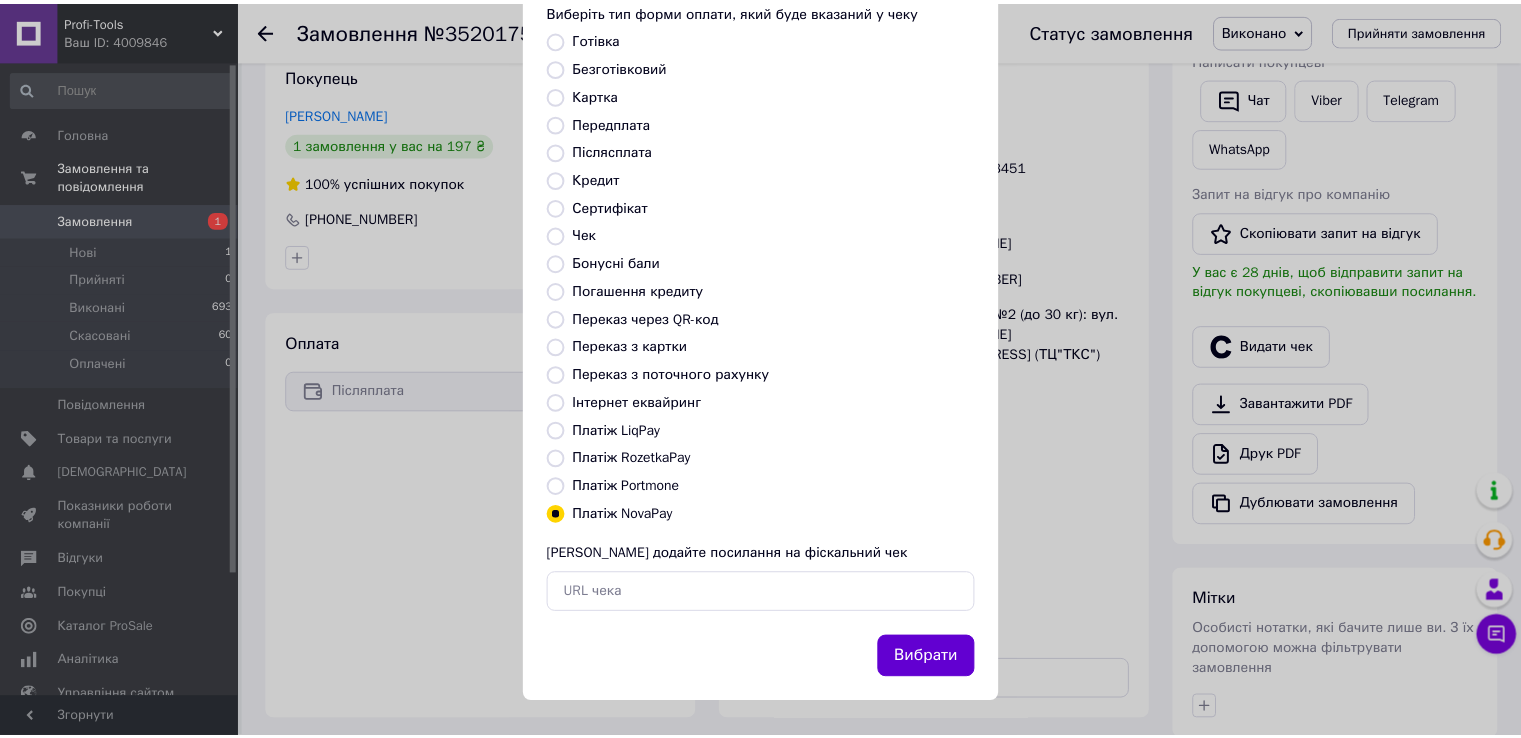 scroll, scrollTop: 120, scrollLeft: 0, axis: vertical 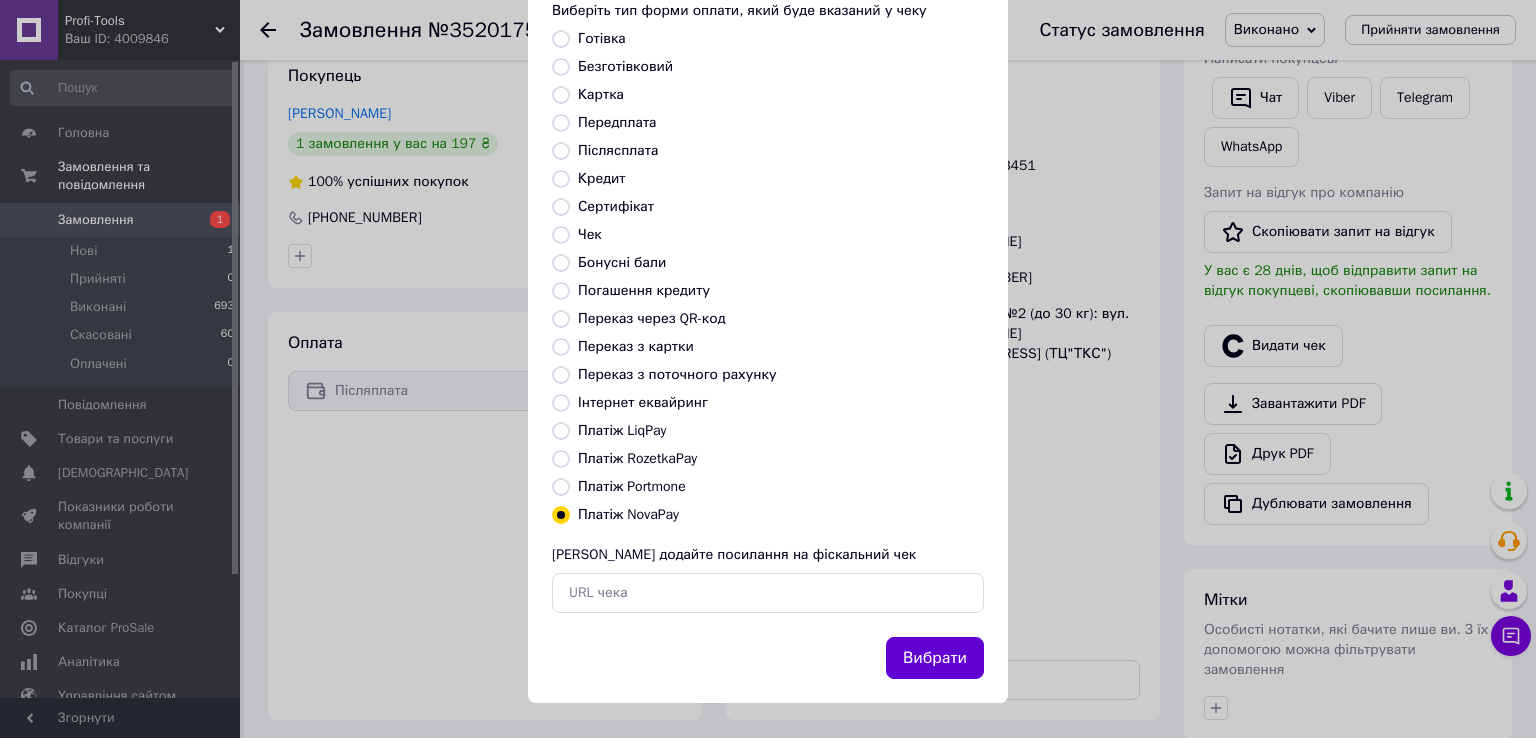 click on "Вибрати" at bounding box center (935, 658) 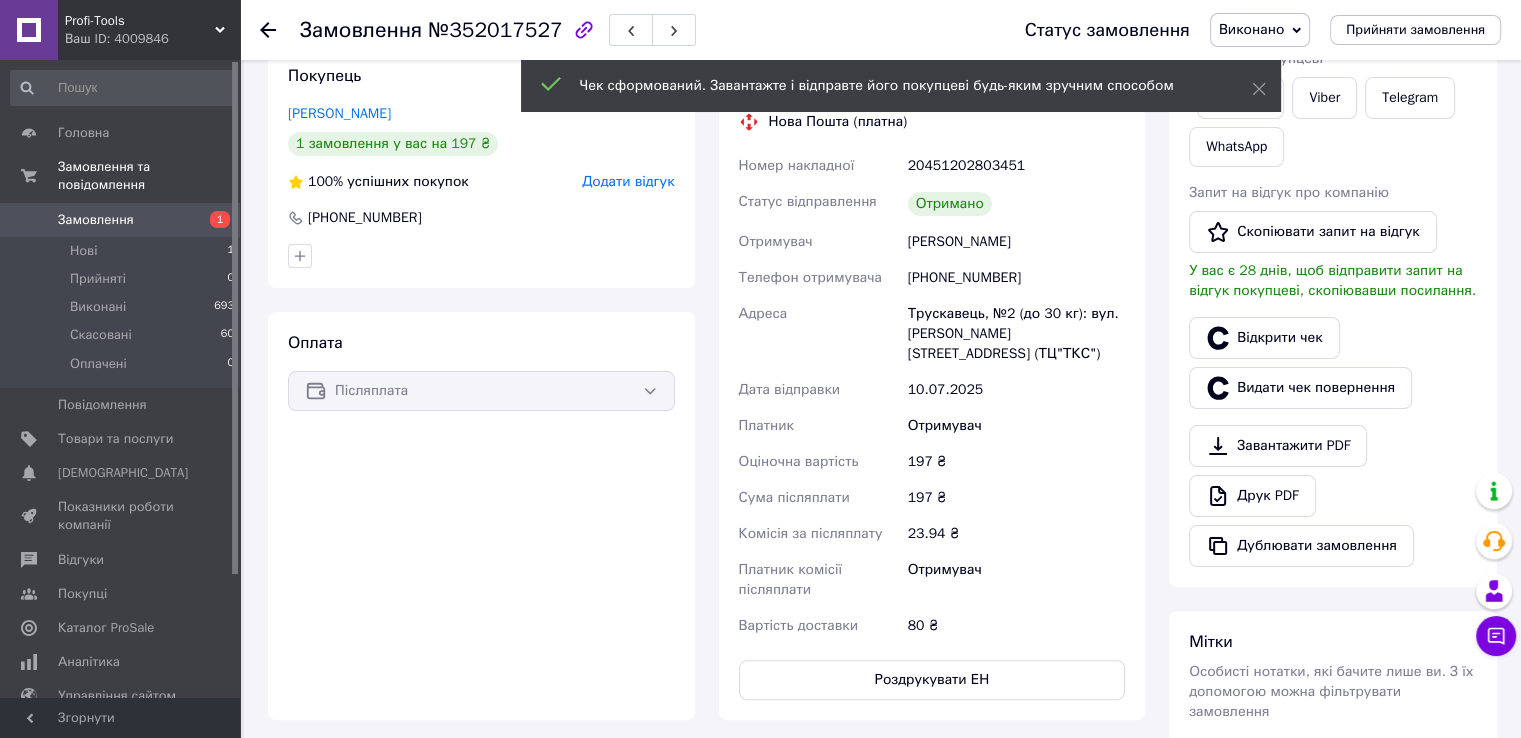click on "Замовлення" at bounding box center [96, 220] 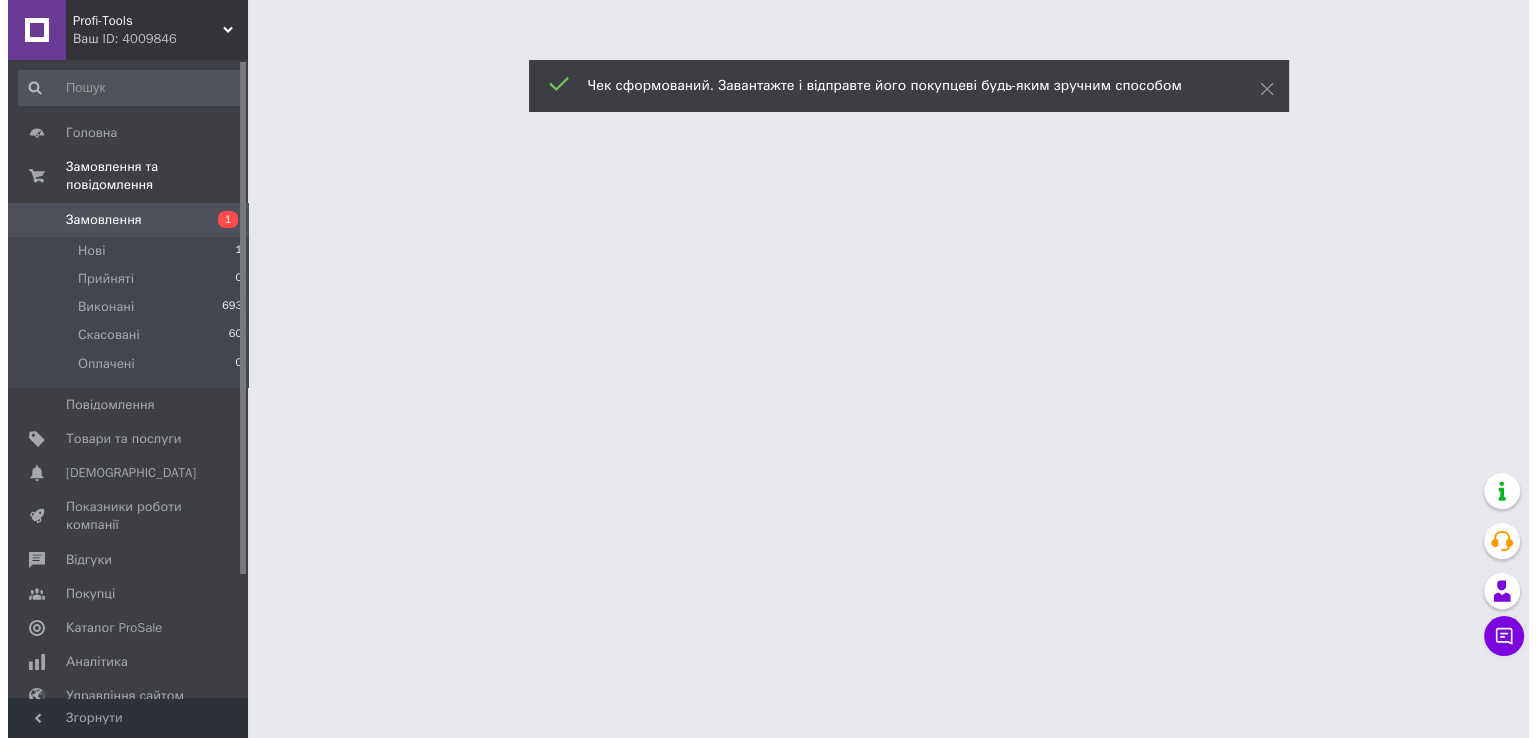 scroll, scrollTop: 0, scrollLeft: 0, axis: both 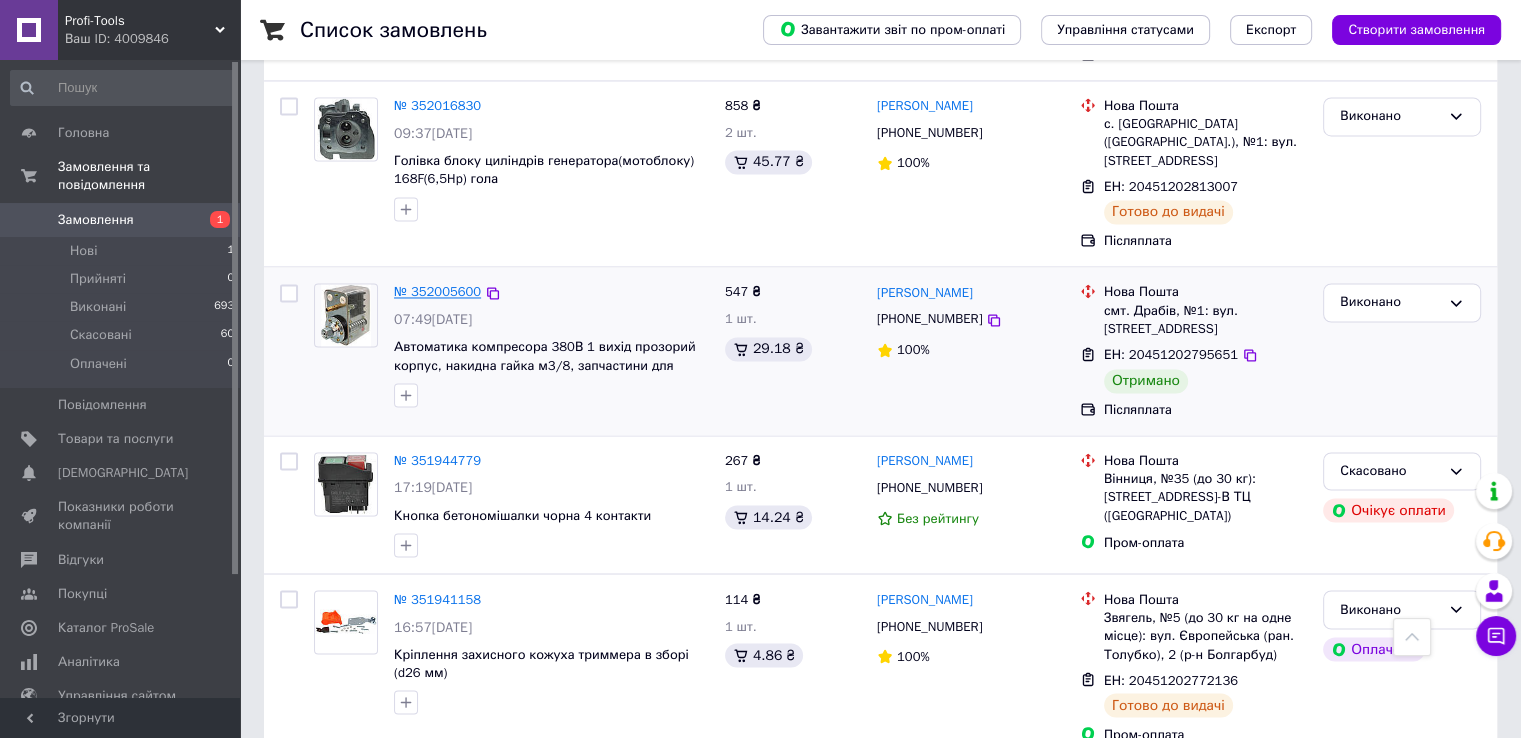 click on "№ 352005600" at bounding box center (437, 291) 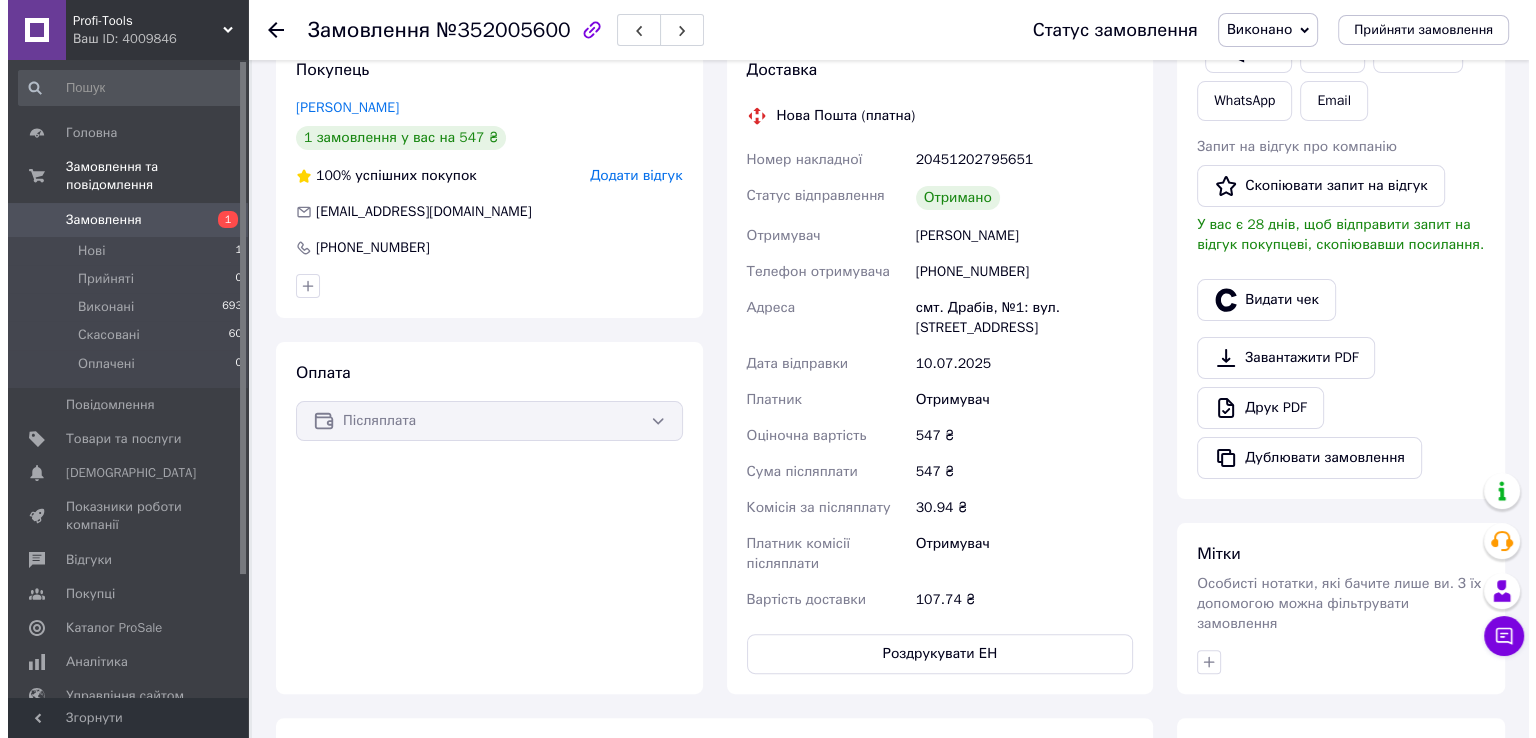 scroll, scrollTop: 414, scrollLeft: 0, axis: vertical 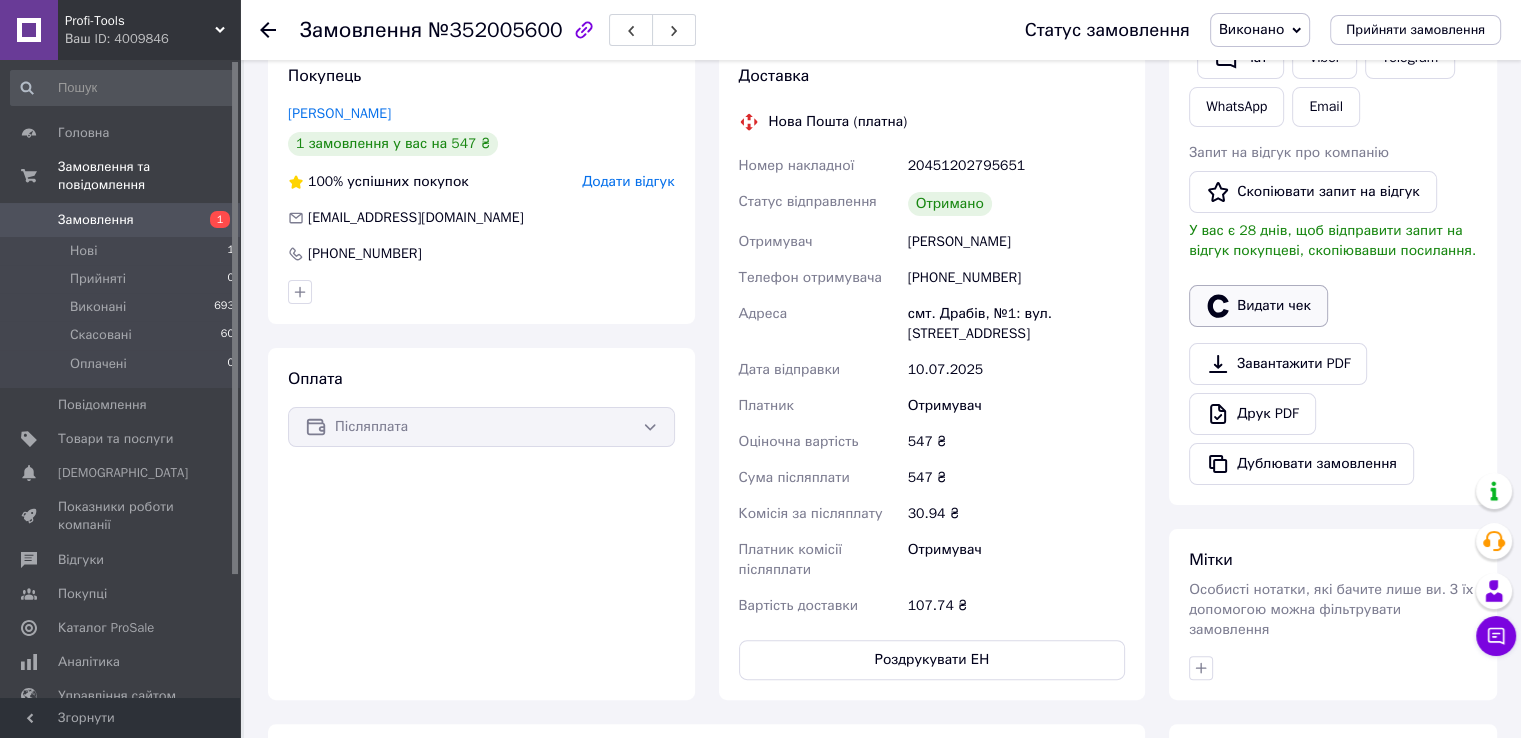 click on "Видати чек" at bounding box center (1258, 306) 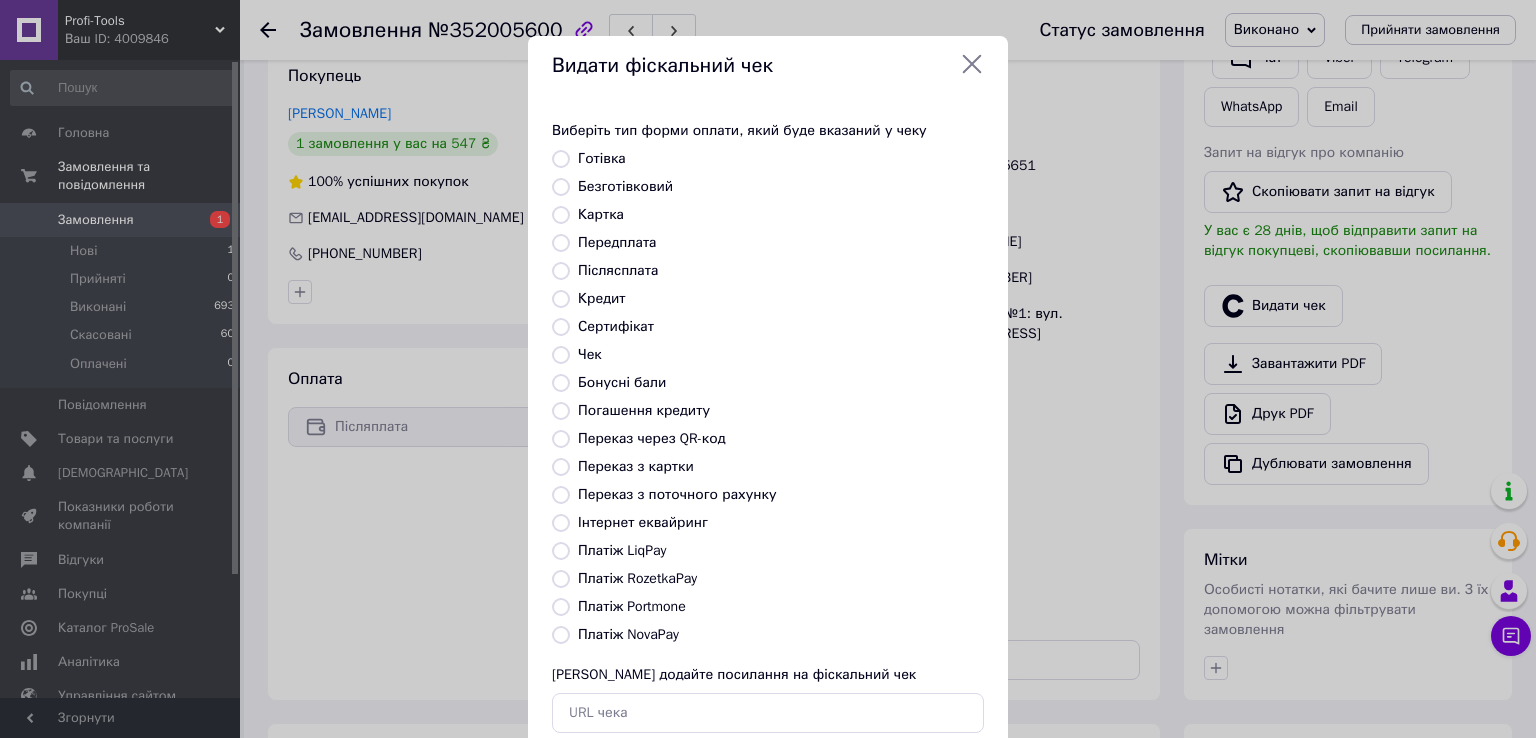 click on "Платіж NovaPay" at bounding box center [561, 635] 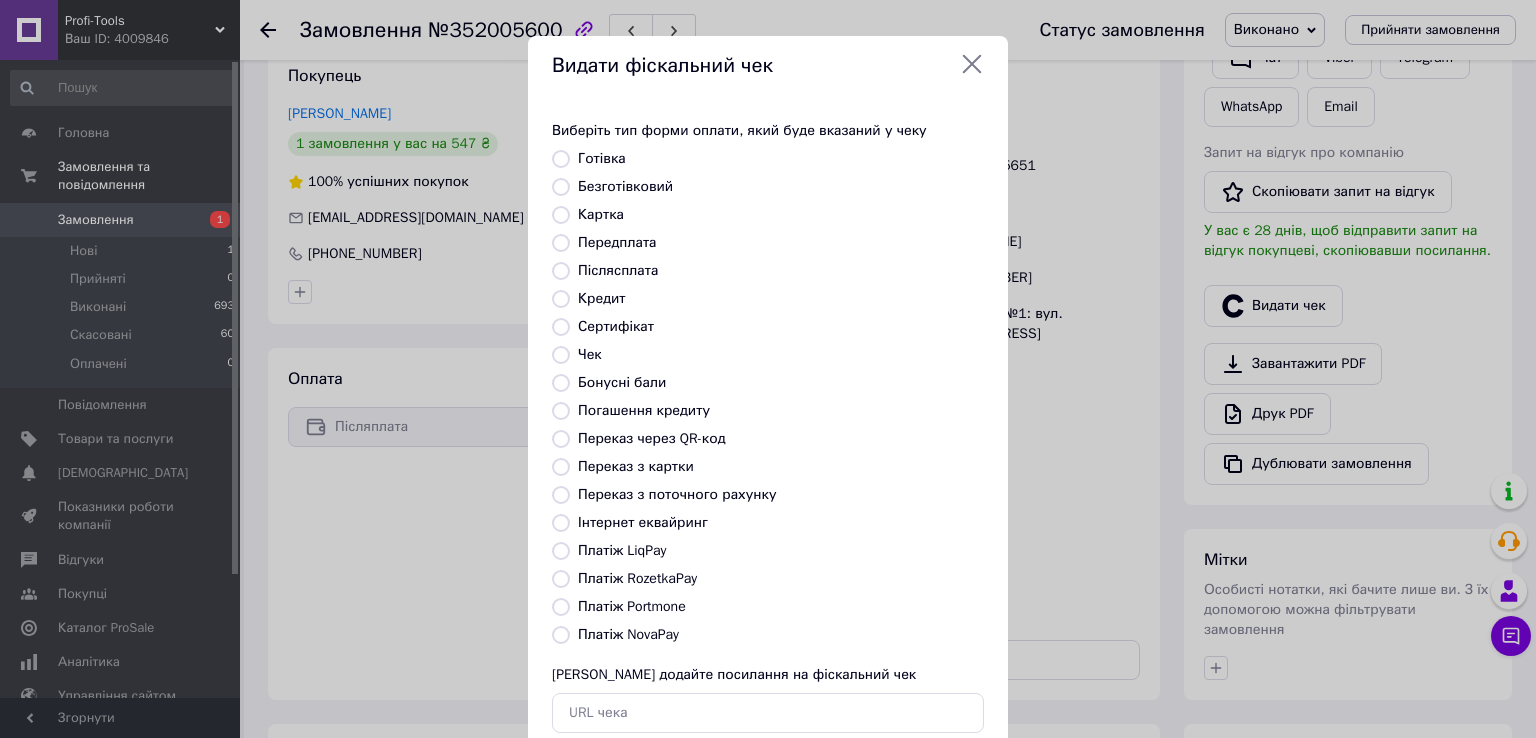 radio on "true" 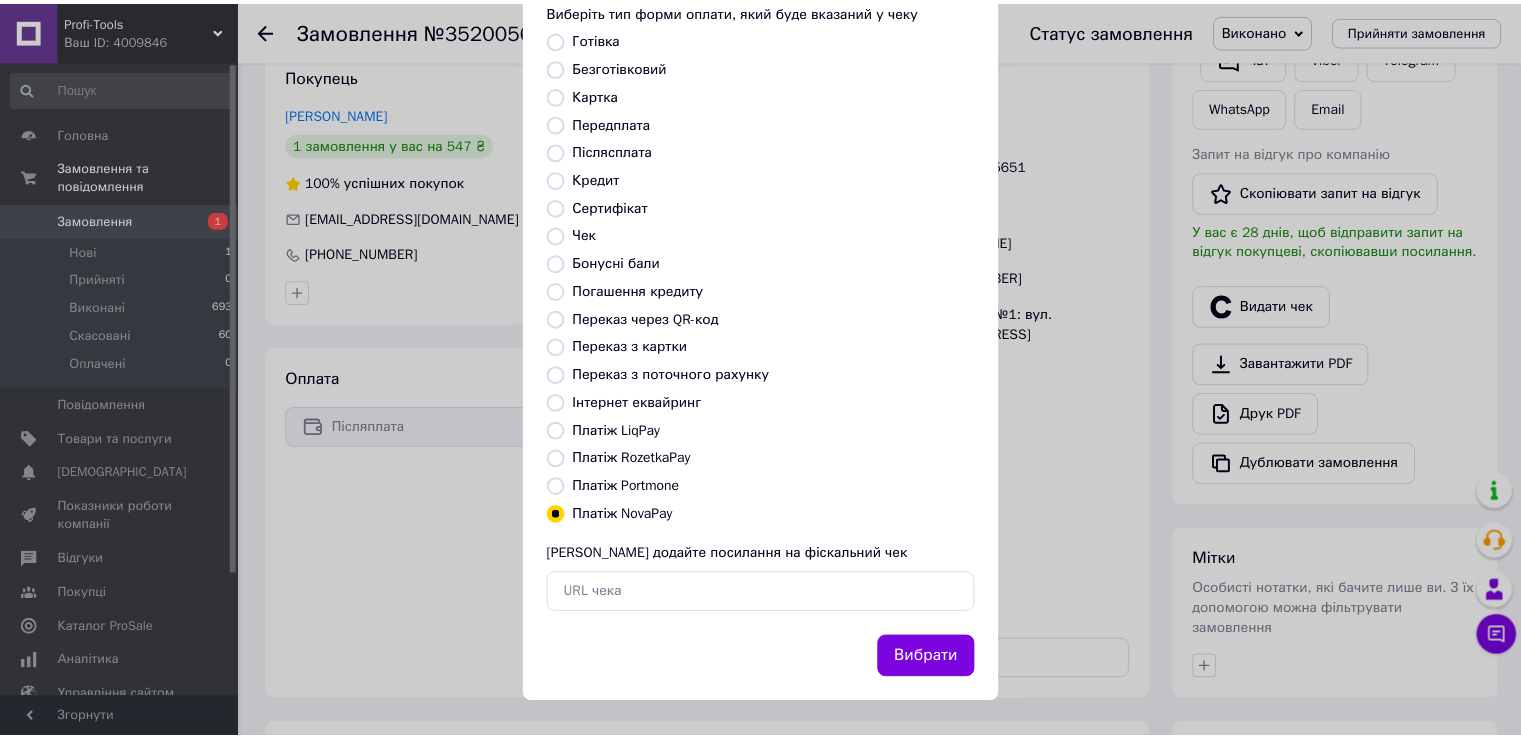 scroll, scrollTop: 120, scrollLeft: 0, axis: vertical 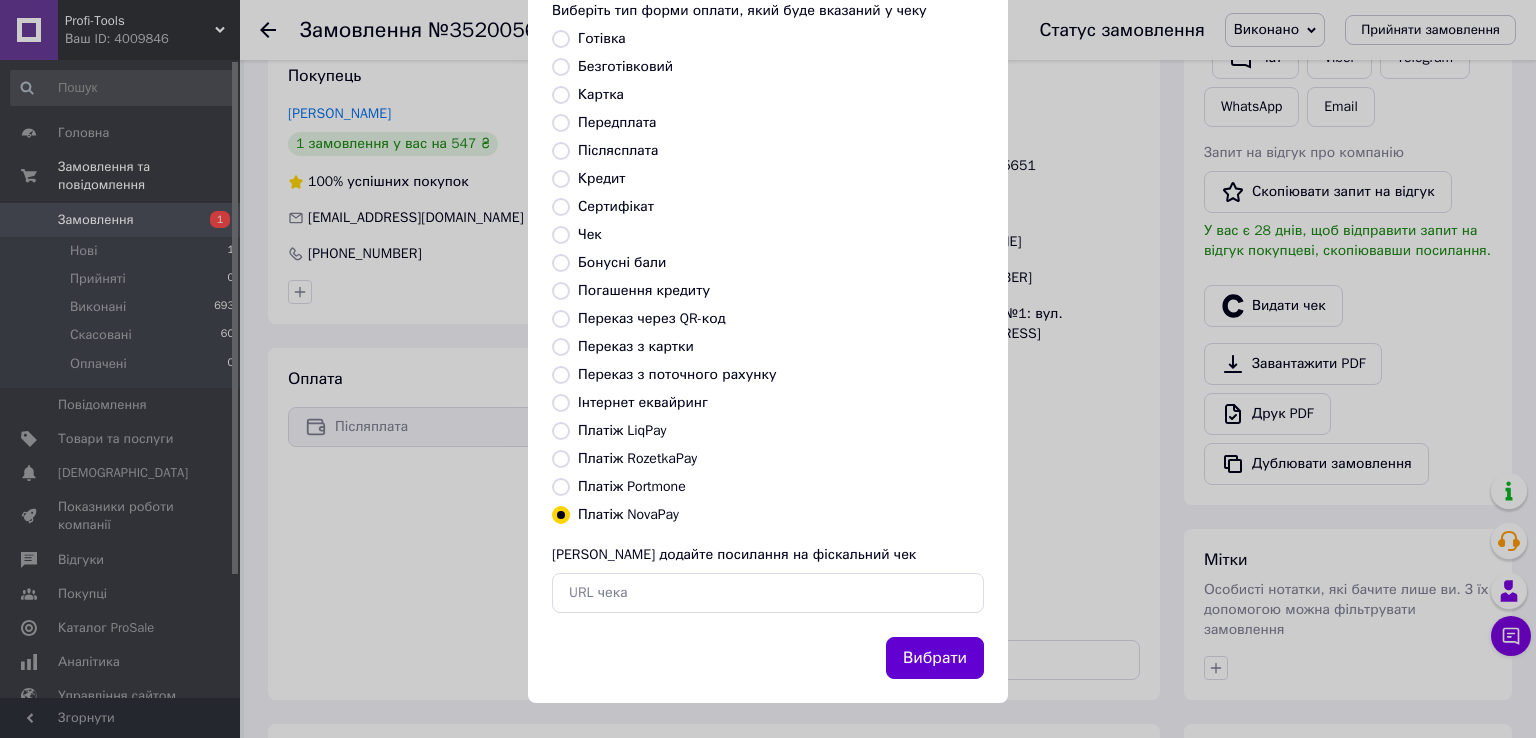 click on "Вибрати" at bounding box center (935, 658) 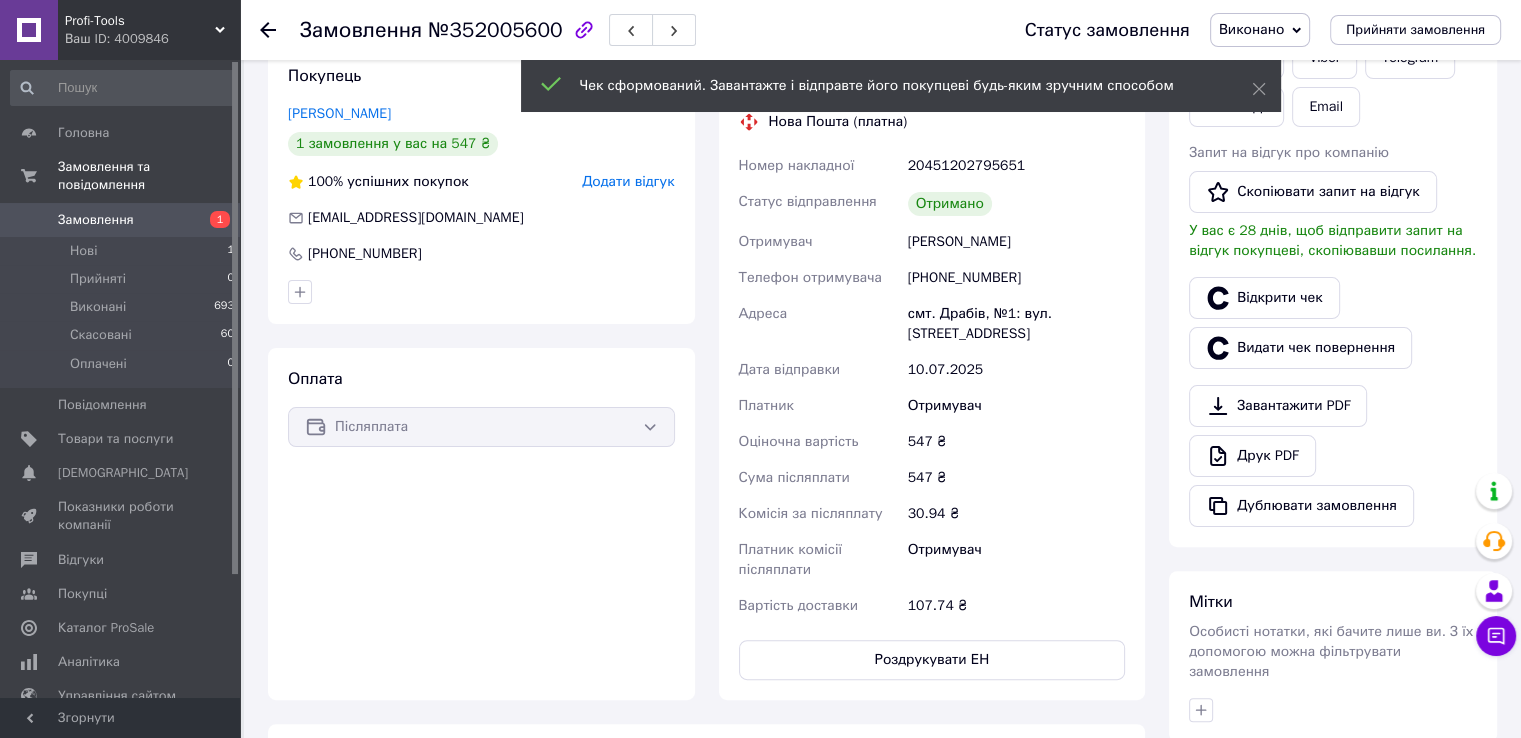 click on "Замовлення" at bounding box center [96, 220] 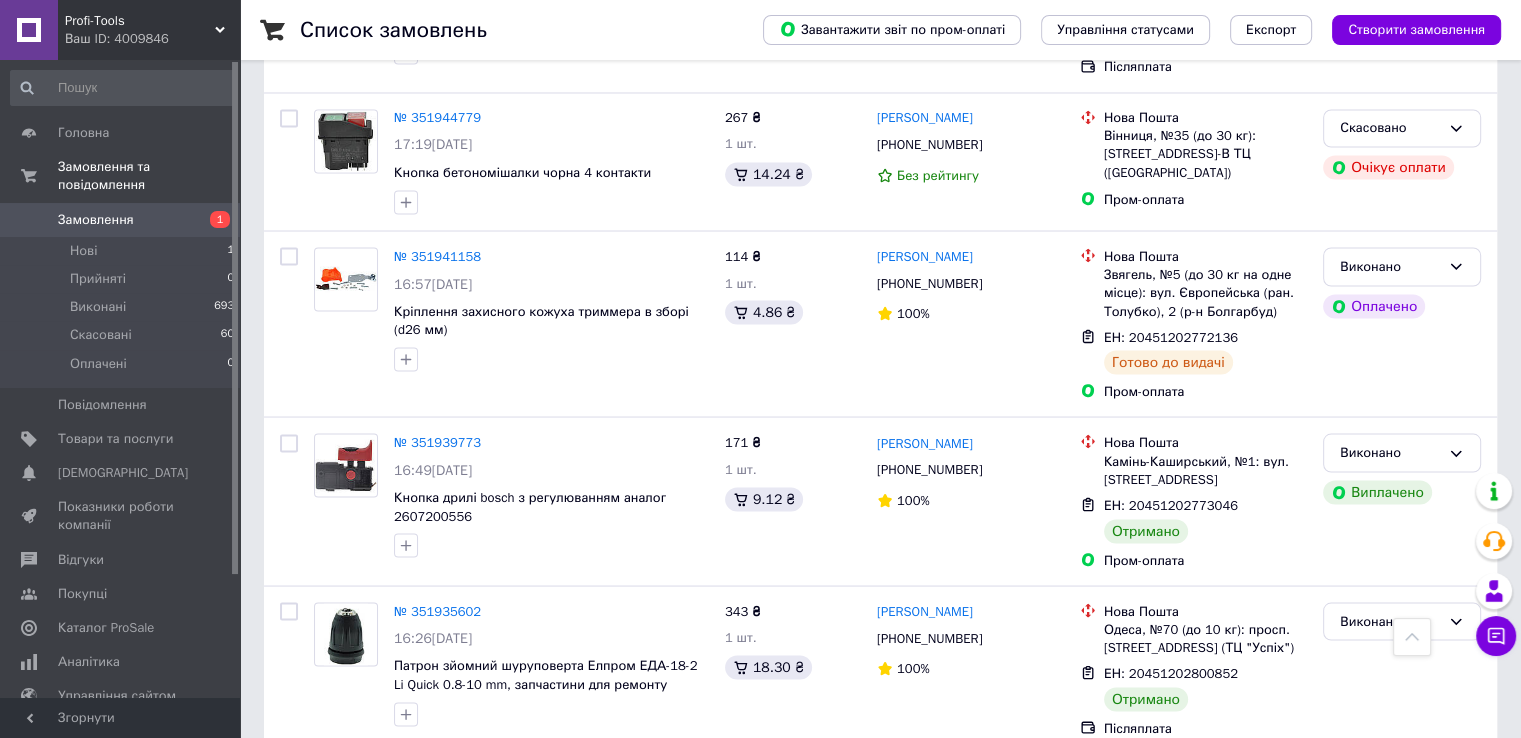 scroll, scrollTop: 3700, scrollLeft: 0, axis: vertical 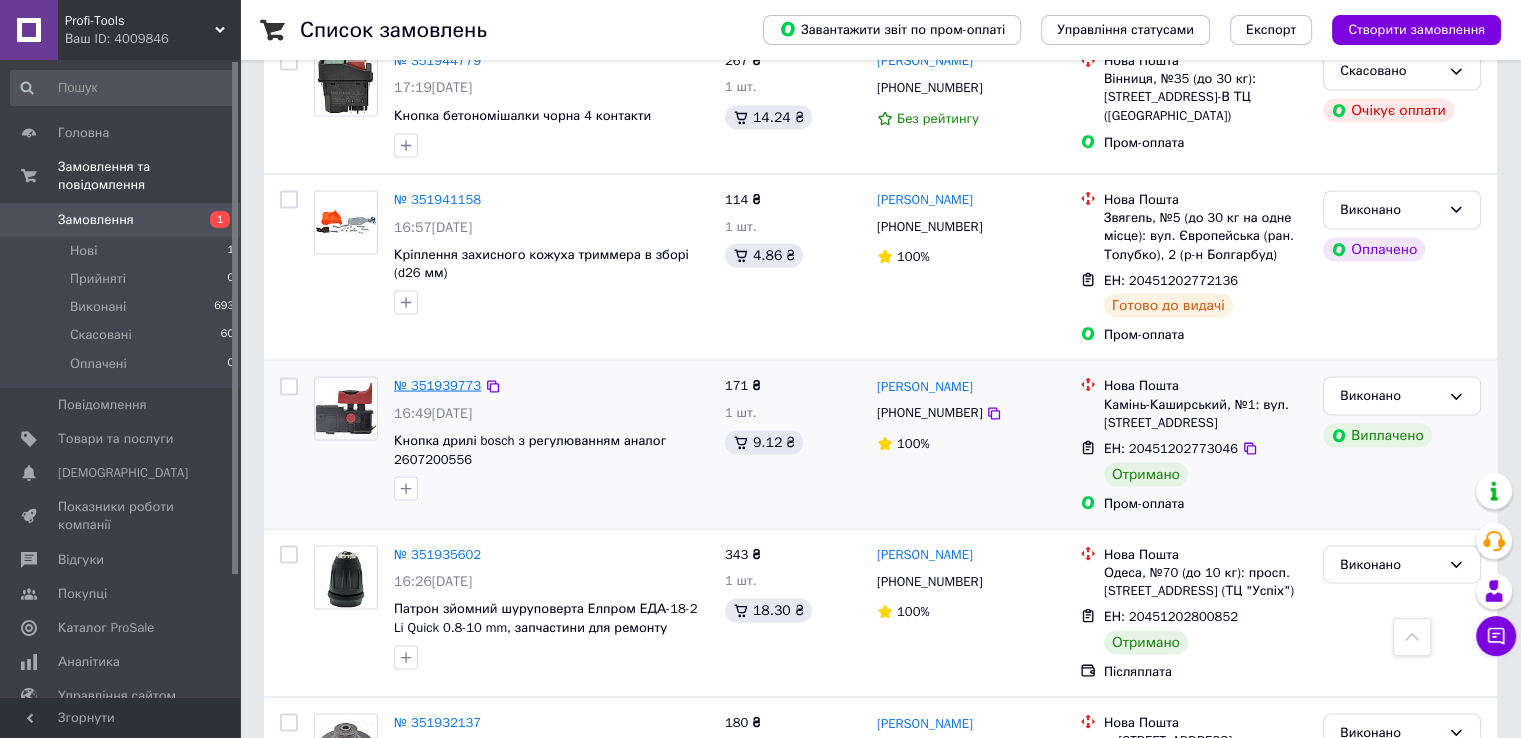 click on "№ 351939773" at bounding box center [437, 384] 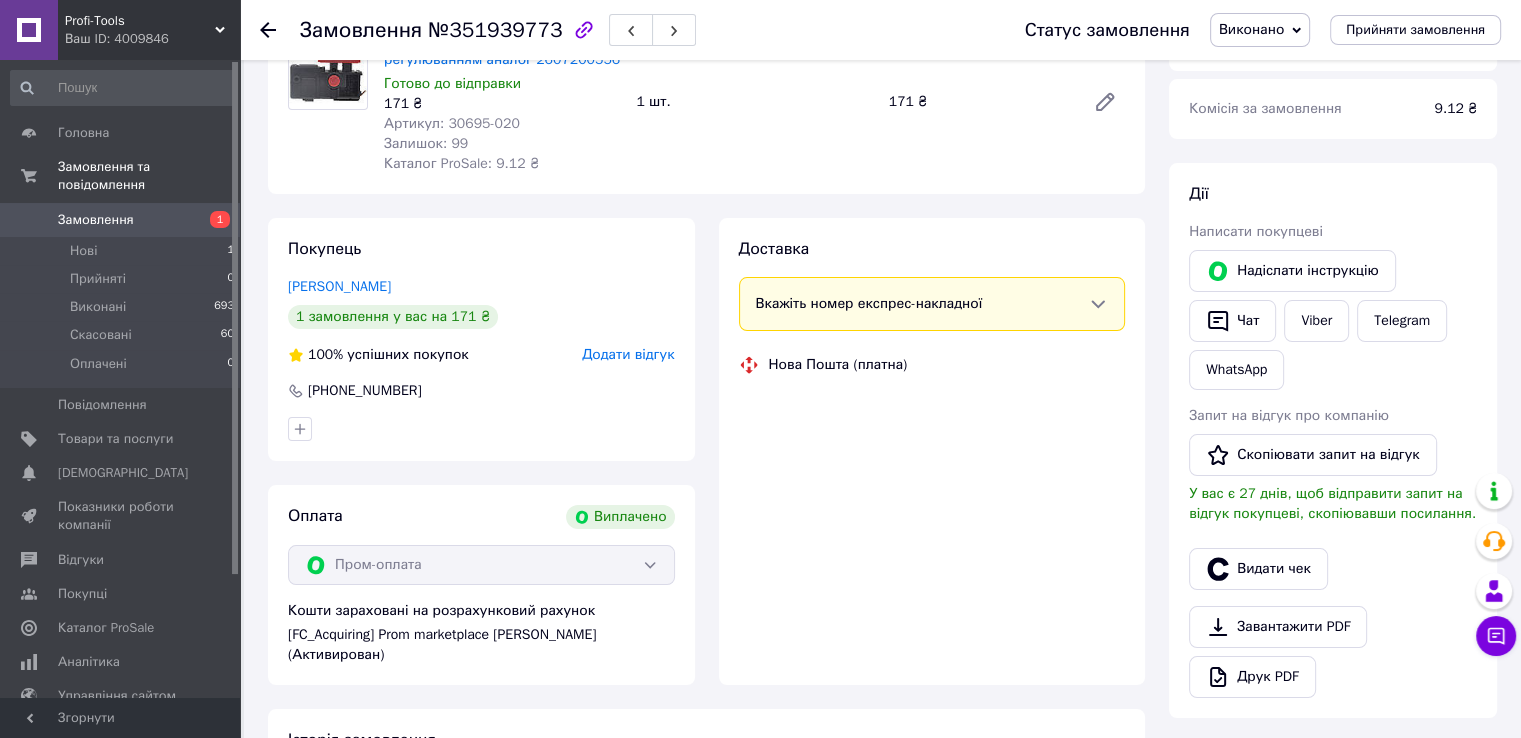 scroll, scrollTop: 876, scrollLeft: 0, axis: vertical 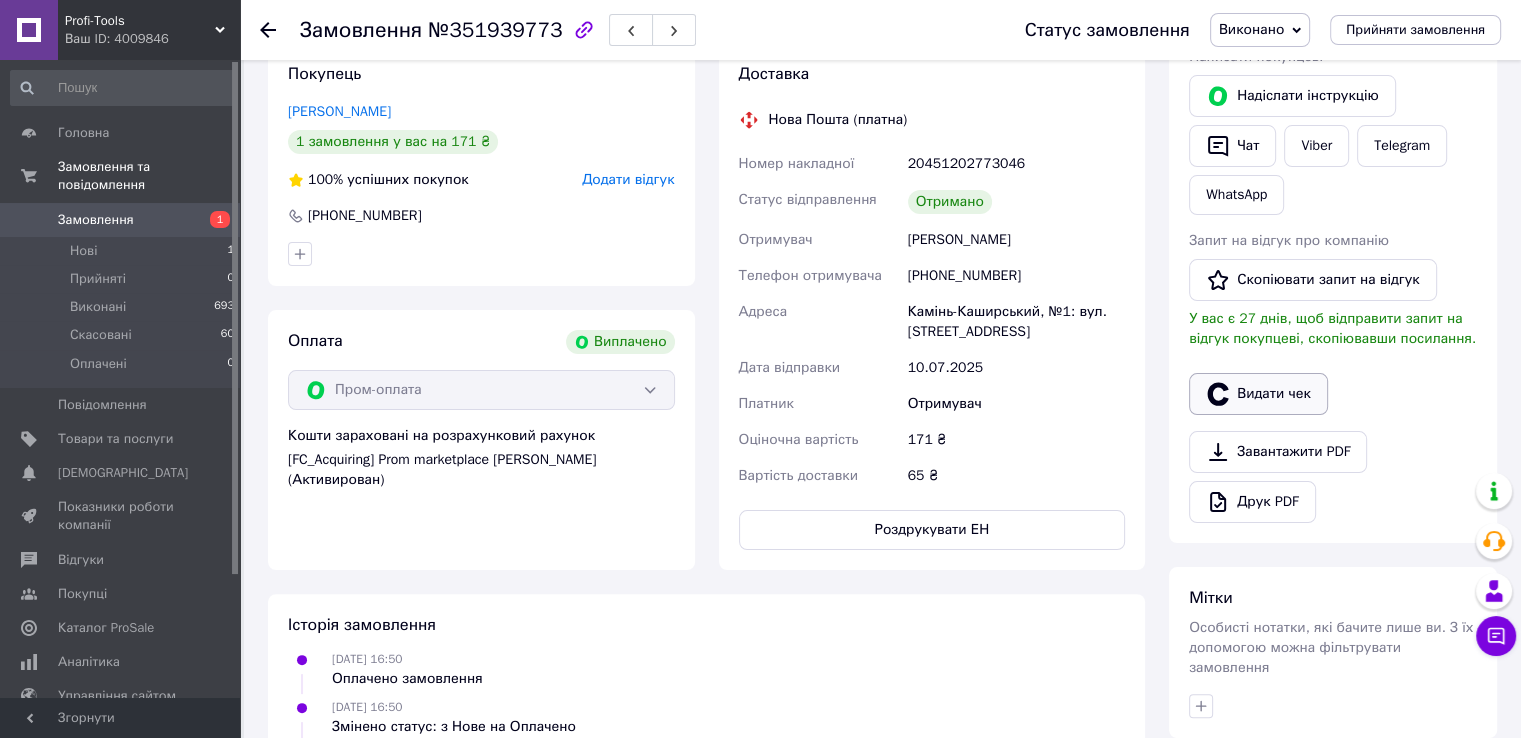 click on "Видати чек" at bounding box center (1258, 394) 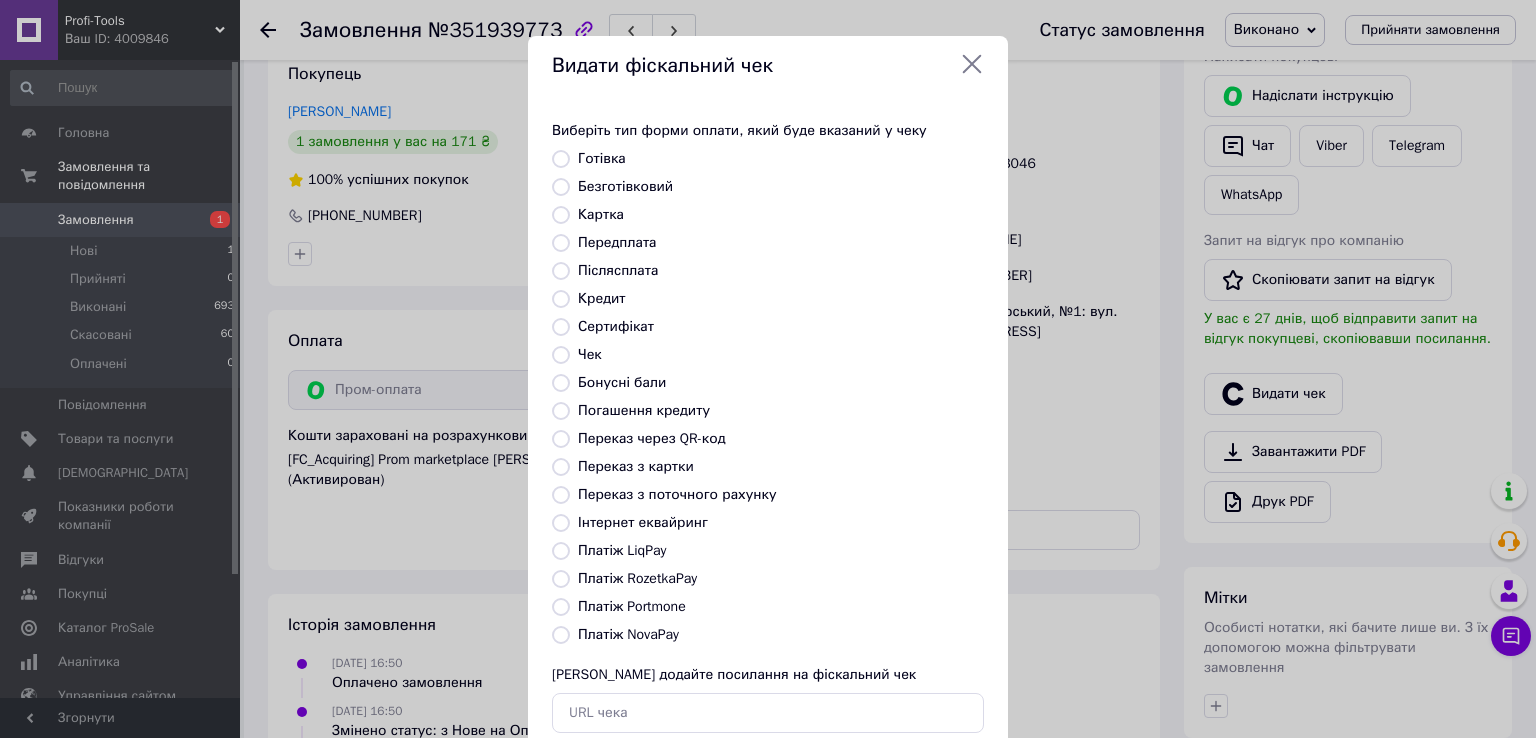 click on "Платіж RozetkaPay" at bounding box center [561, 579] 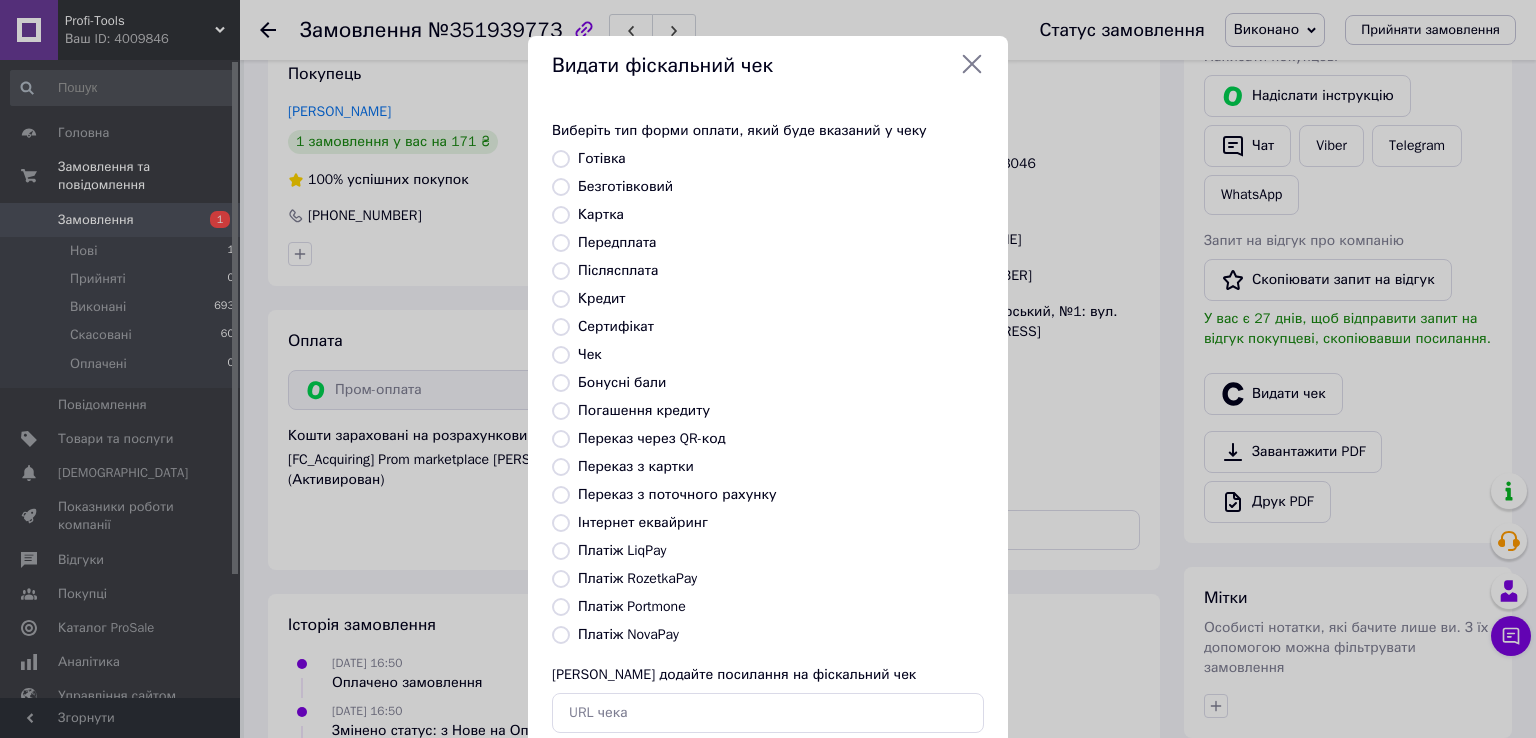 radio on "true" 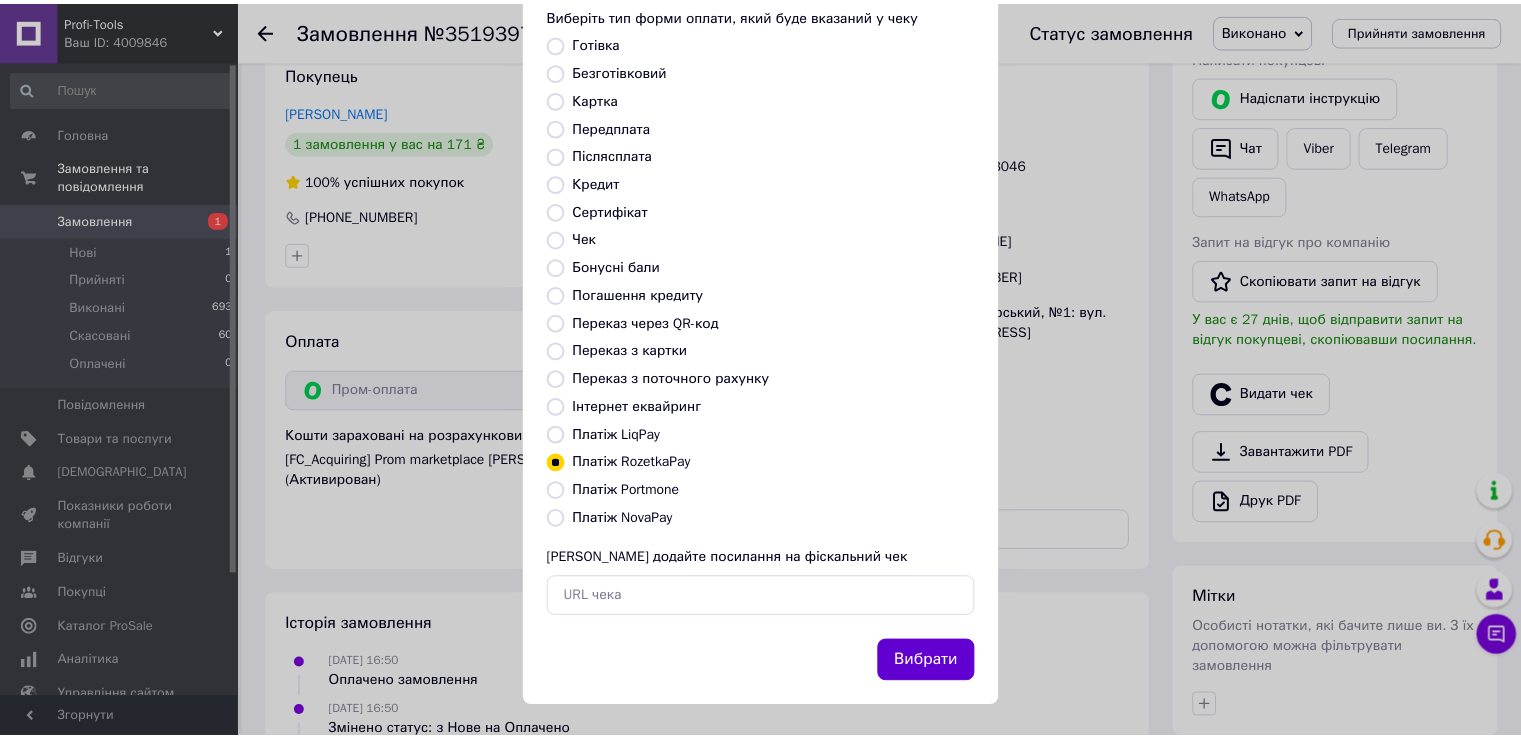 scroll, scrollTop: 120, scrollLeft: 0, axis: vertical 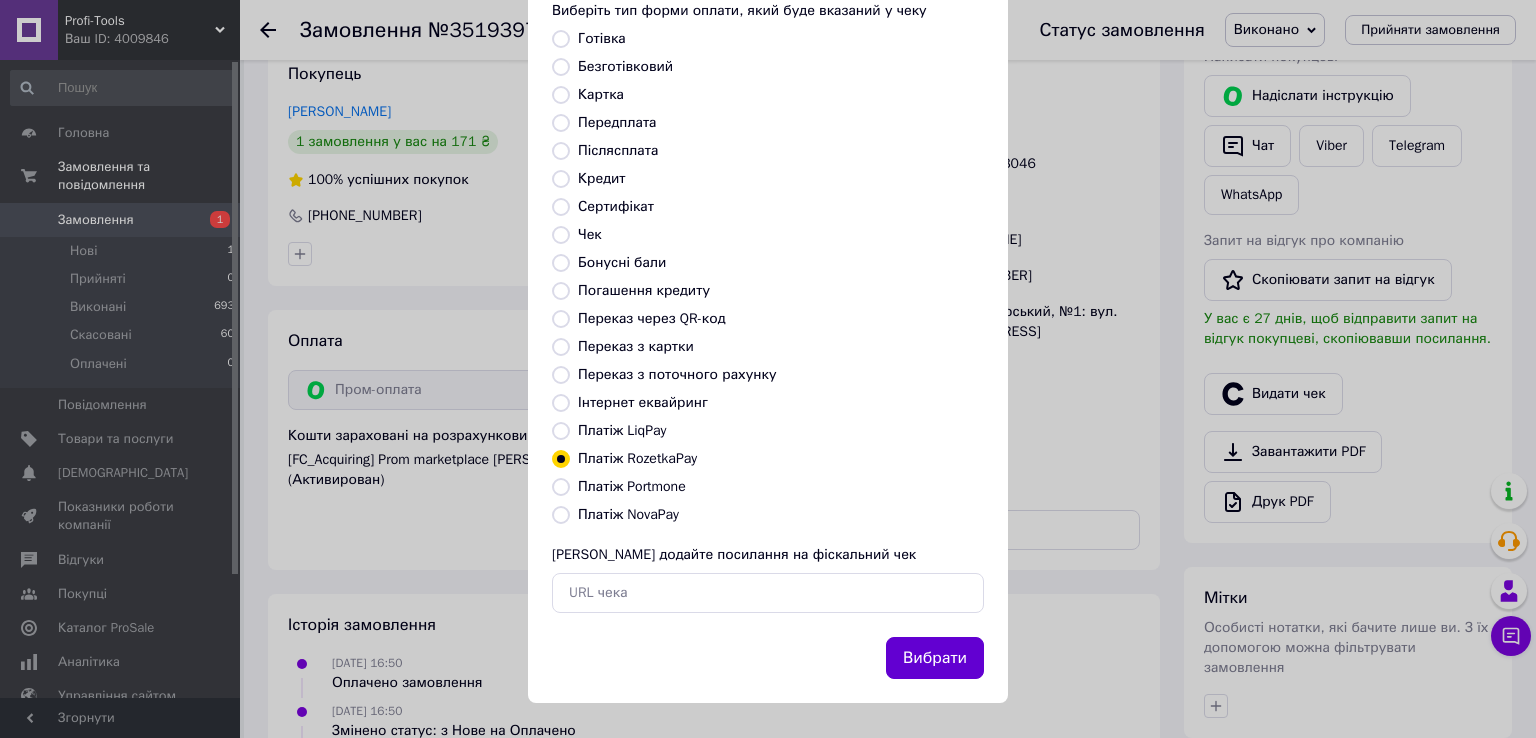 click on "Вибрати" at bounding box center (935, 658) 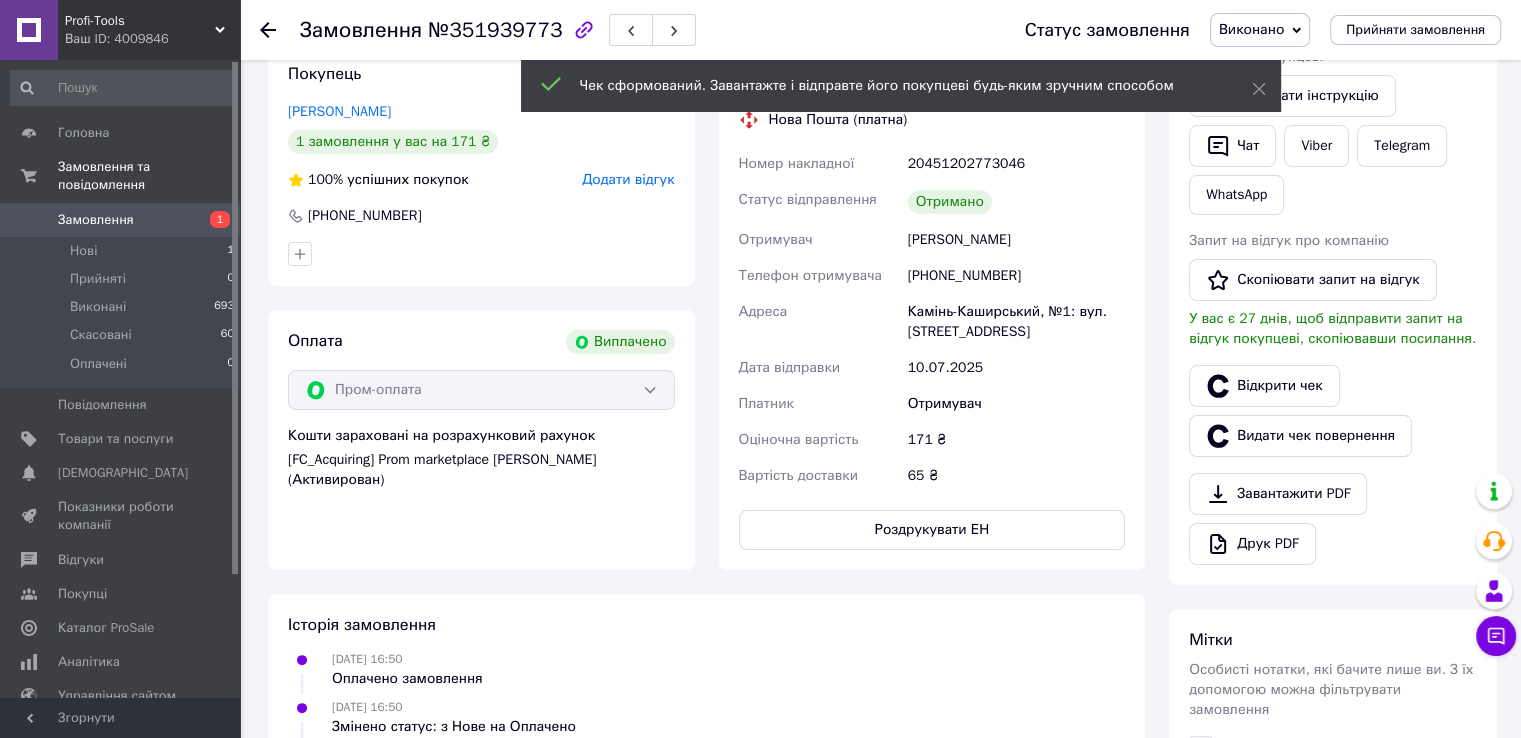 click on "Замовлення" at bounding box center (96, 220) 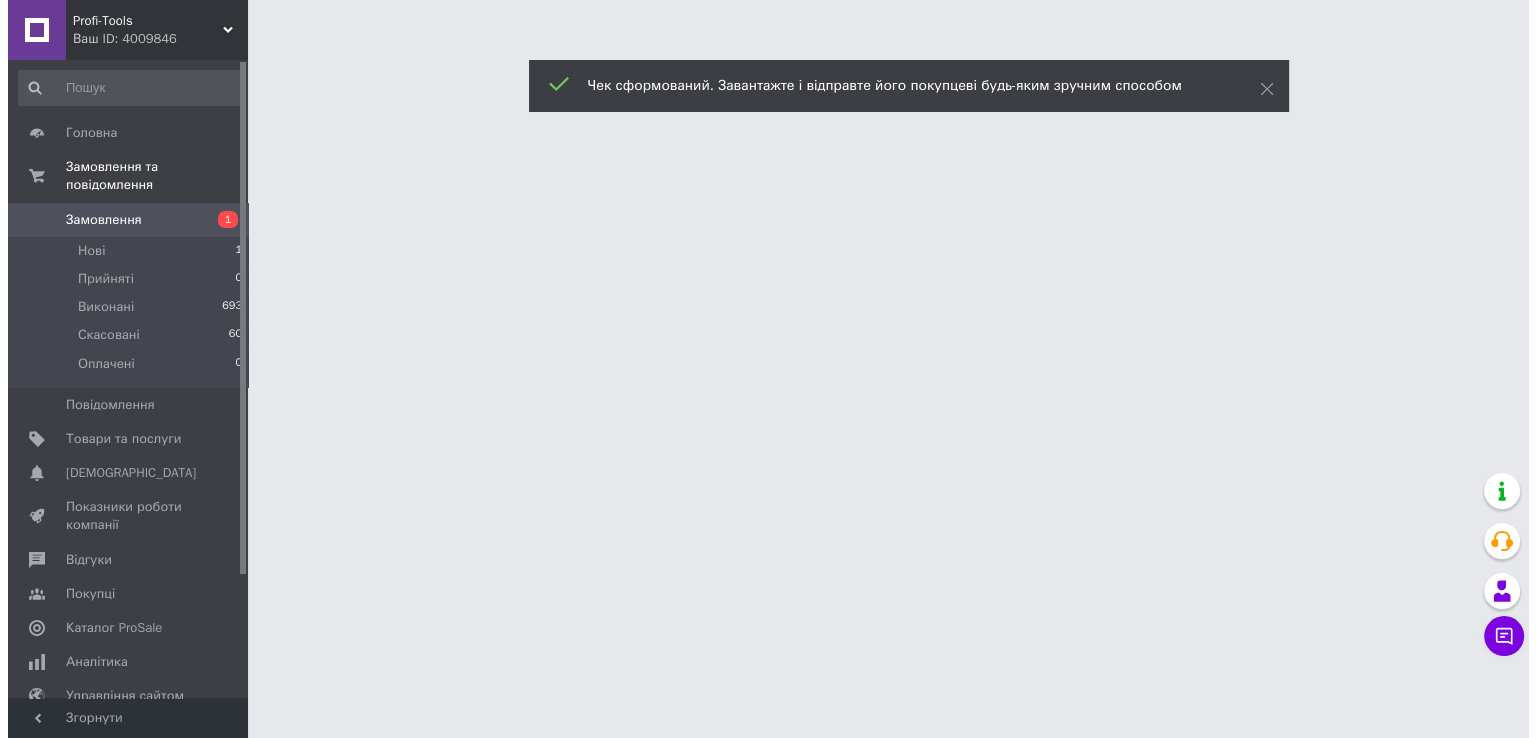 scroll, scrollTop: 0, scrollLeft: 0, axis: both 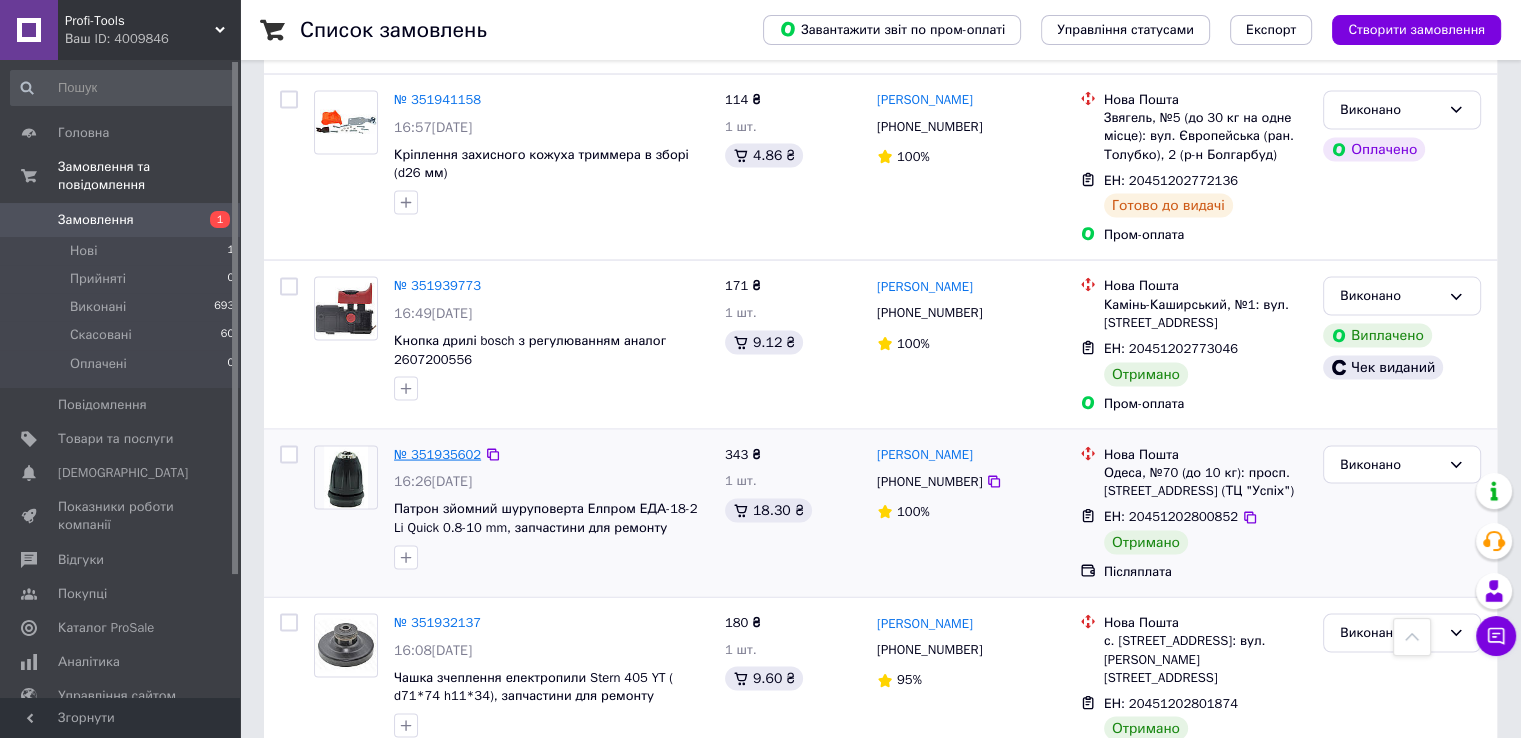 click on "№ 351935602" at bounding box center [437, 453] 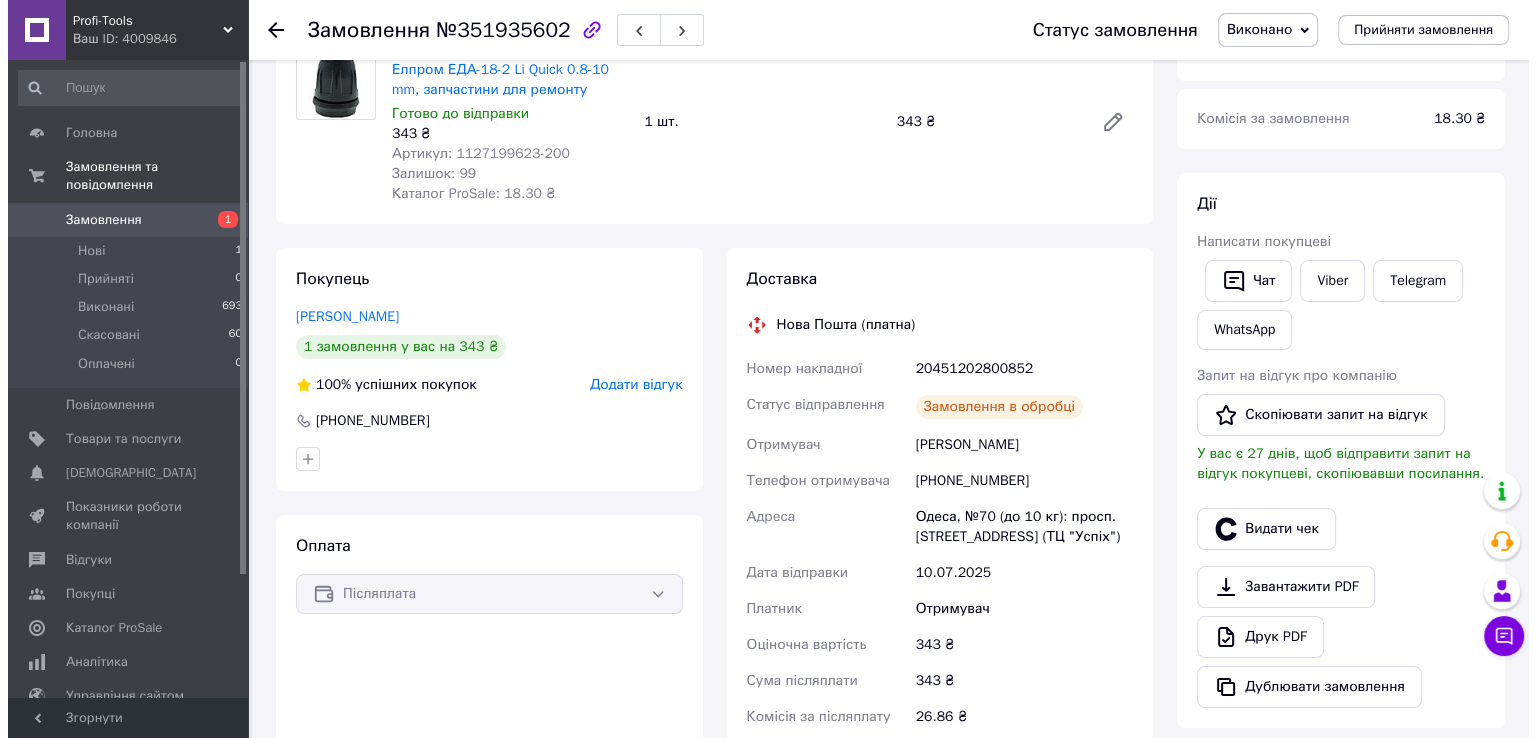 scroll, scrollTop: 73, scrollLeft: 0, axis: vertical 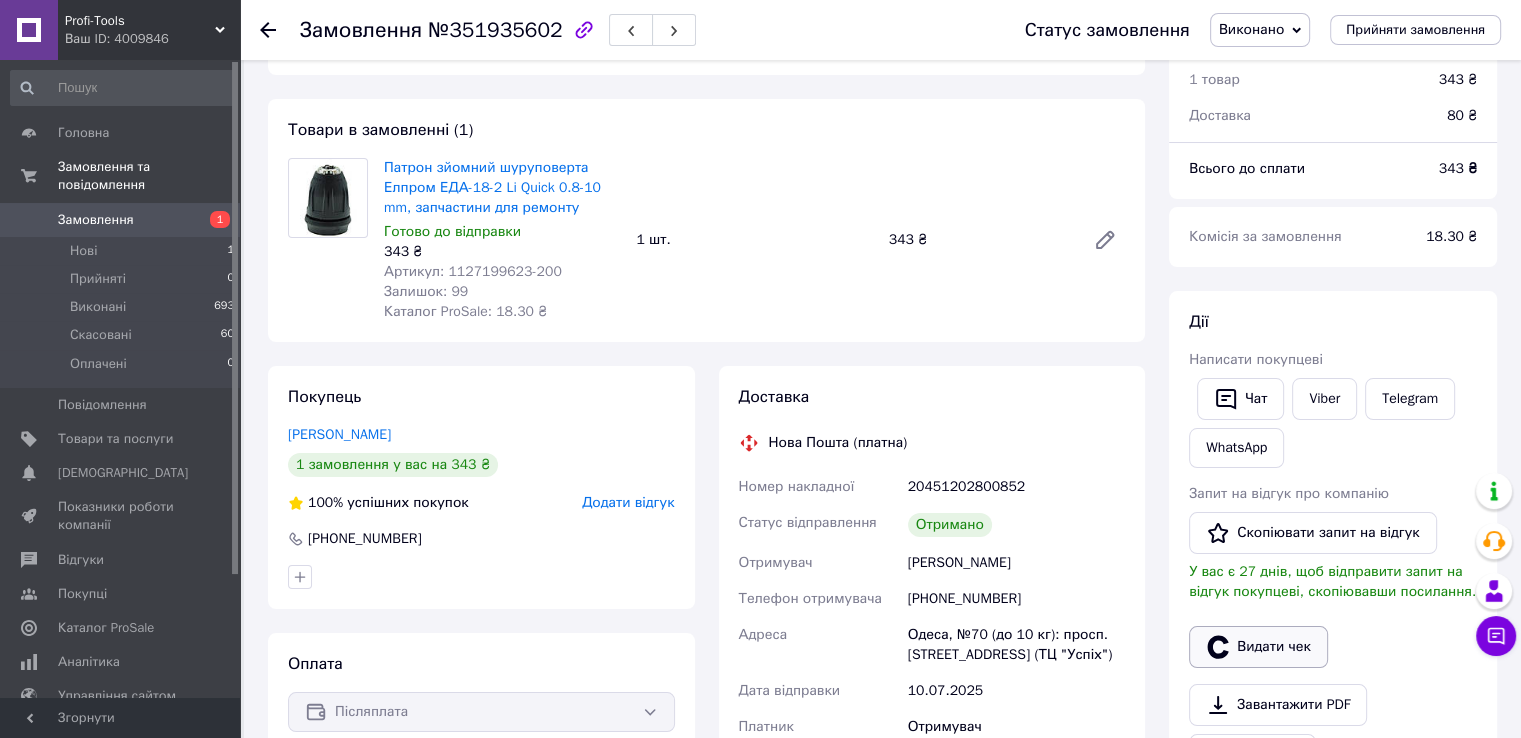 click on "Видати чек" at bounding box center (1258, 647) 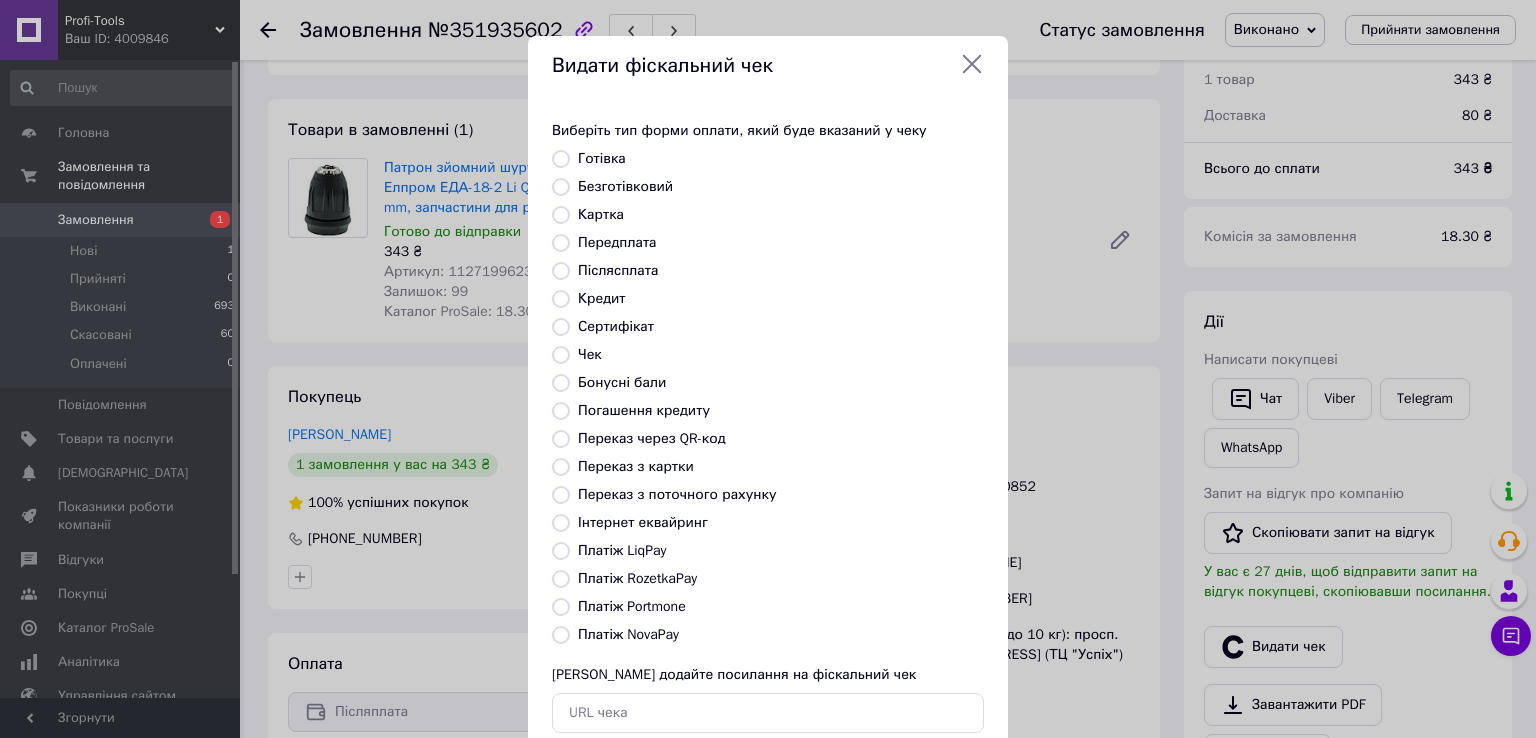 click on "Платіж NovaPay" at bounding box center (561, 635) 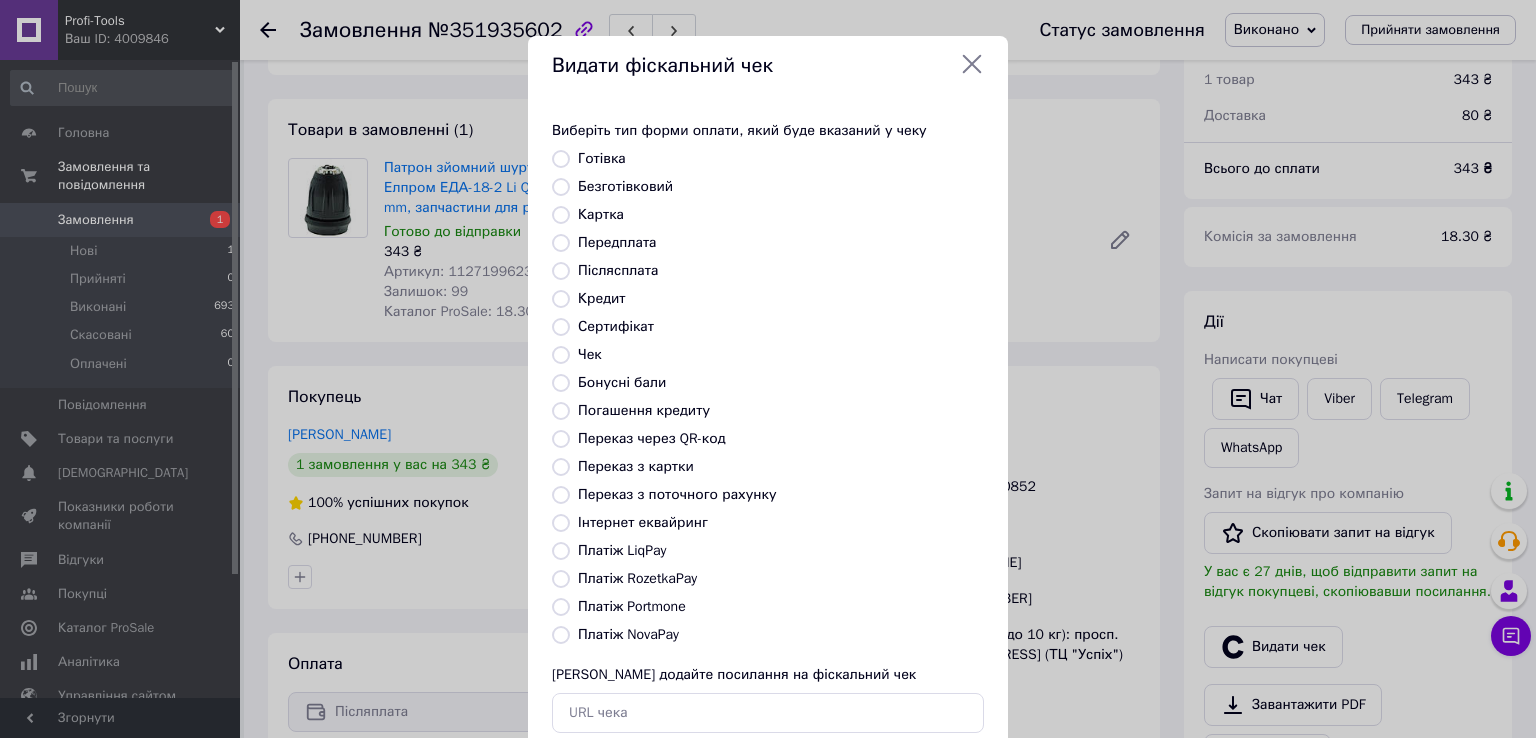 radio on "true" 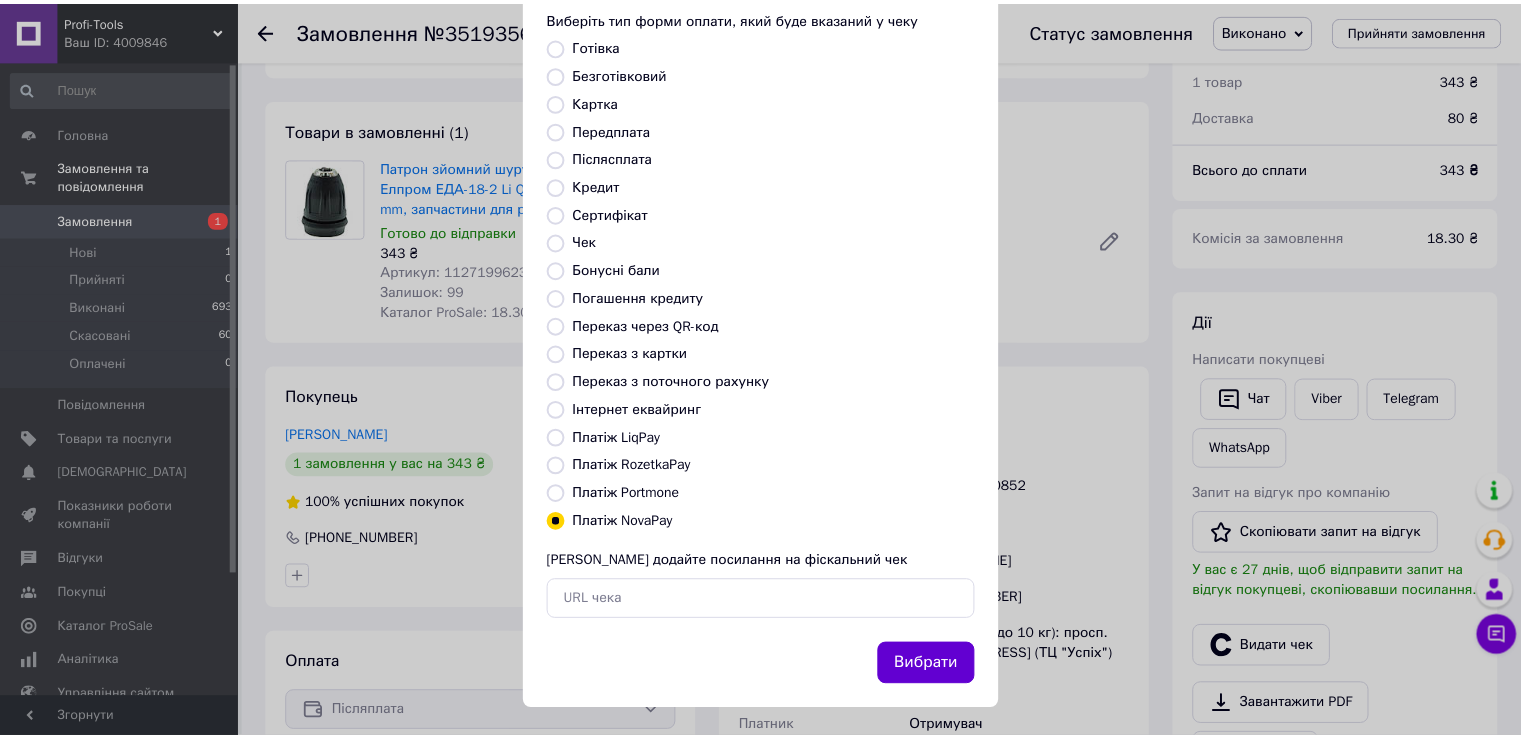 scroll, scrollTop: 120, scrollLeft: 0, axis: vertical 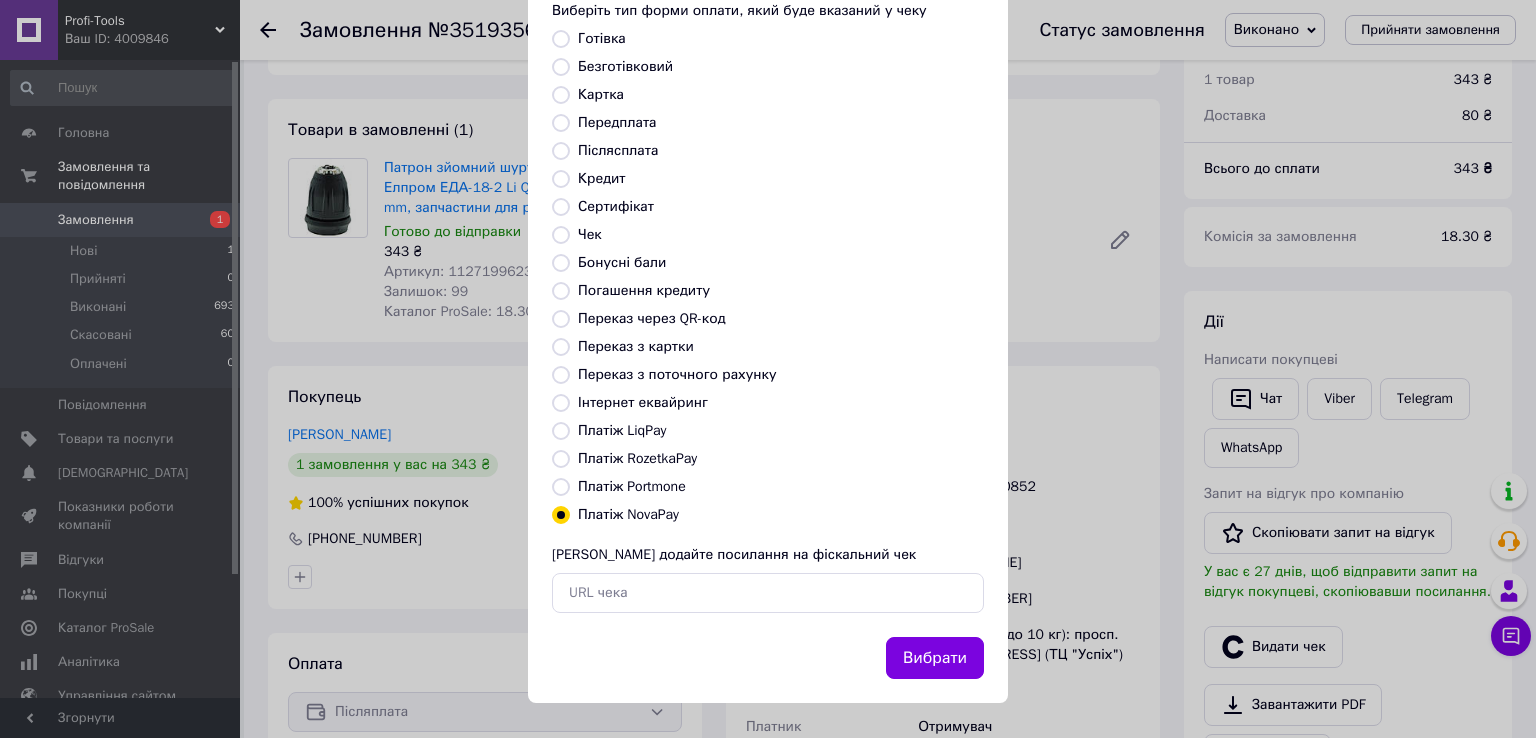 click on "Вибрати" at bounding box center (935, 658) 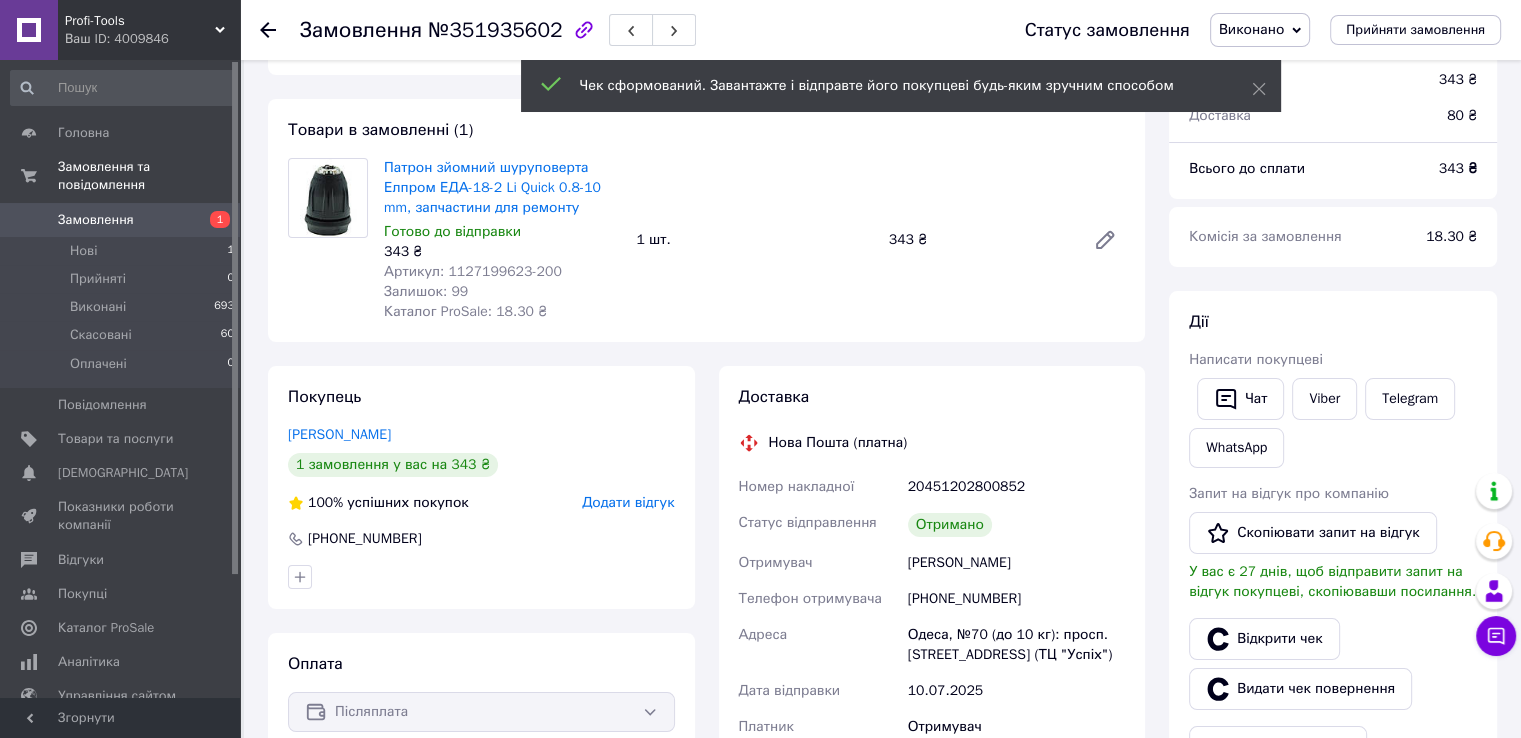click on "Замовлення" at bounding box center [96, 220] 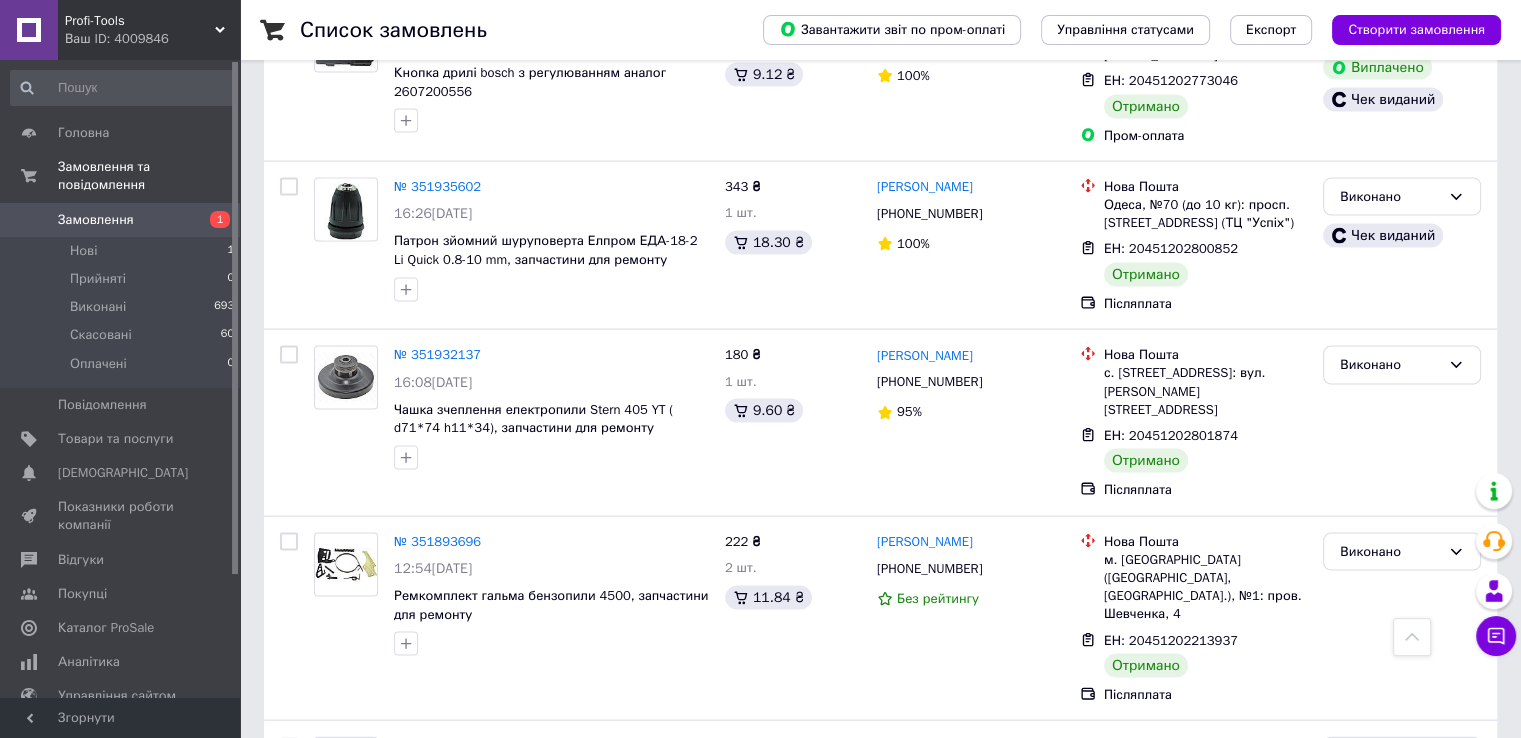 scroll, scrollTop: 4200, scrollLeft: 0, axis: vertical 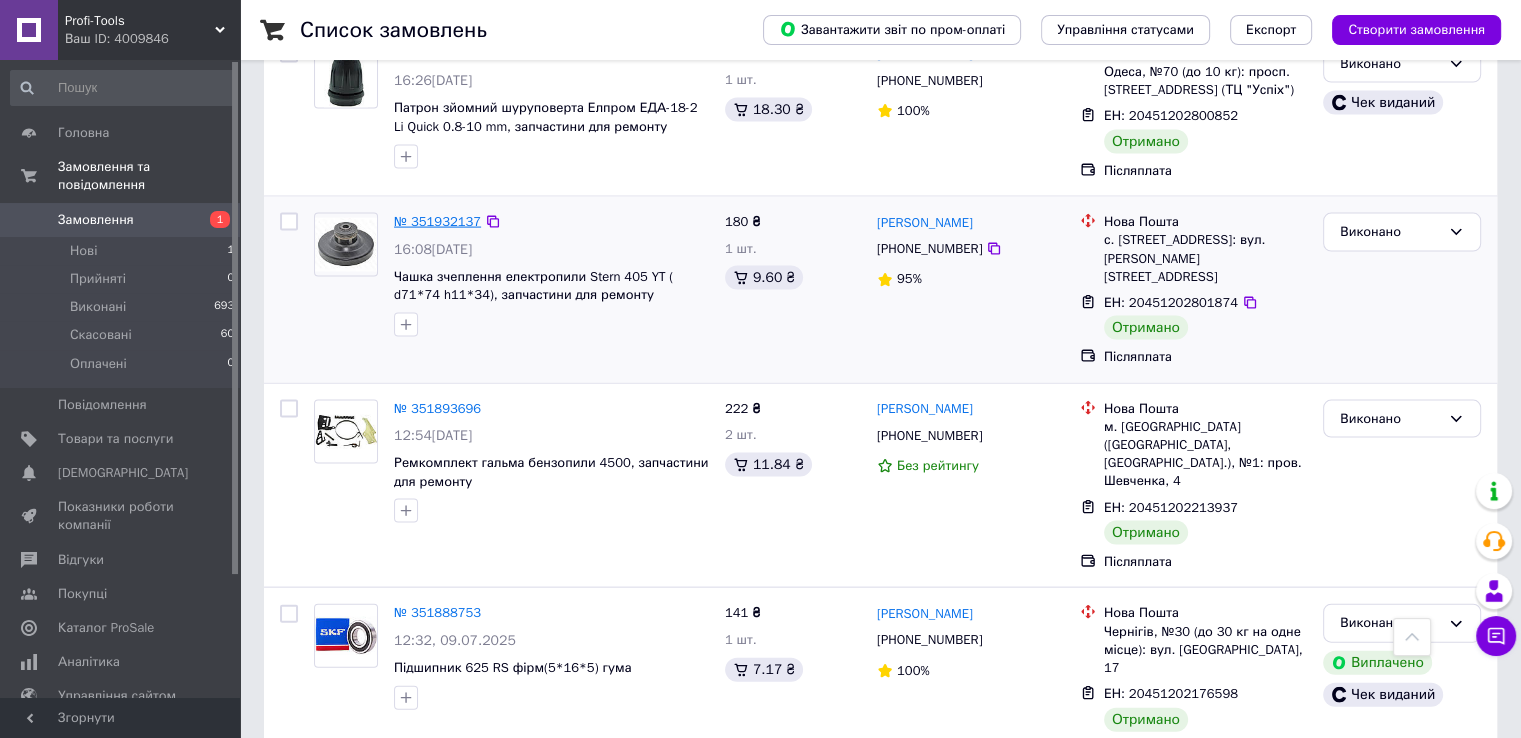 click on "№ 351932137" at bounding box center (437, 221) 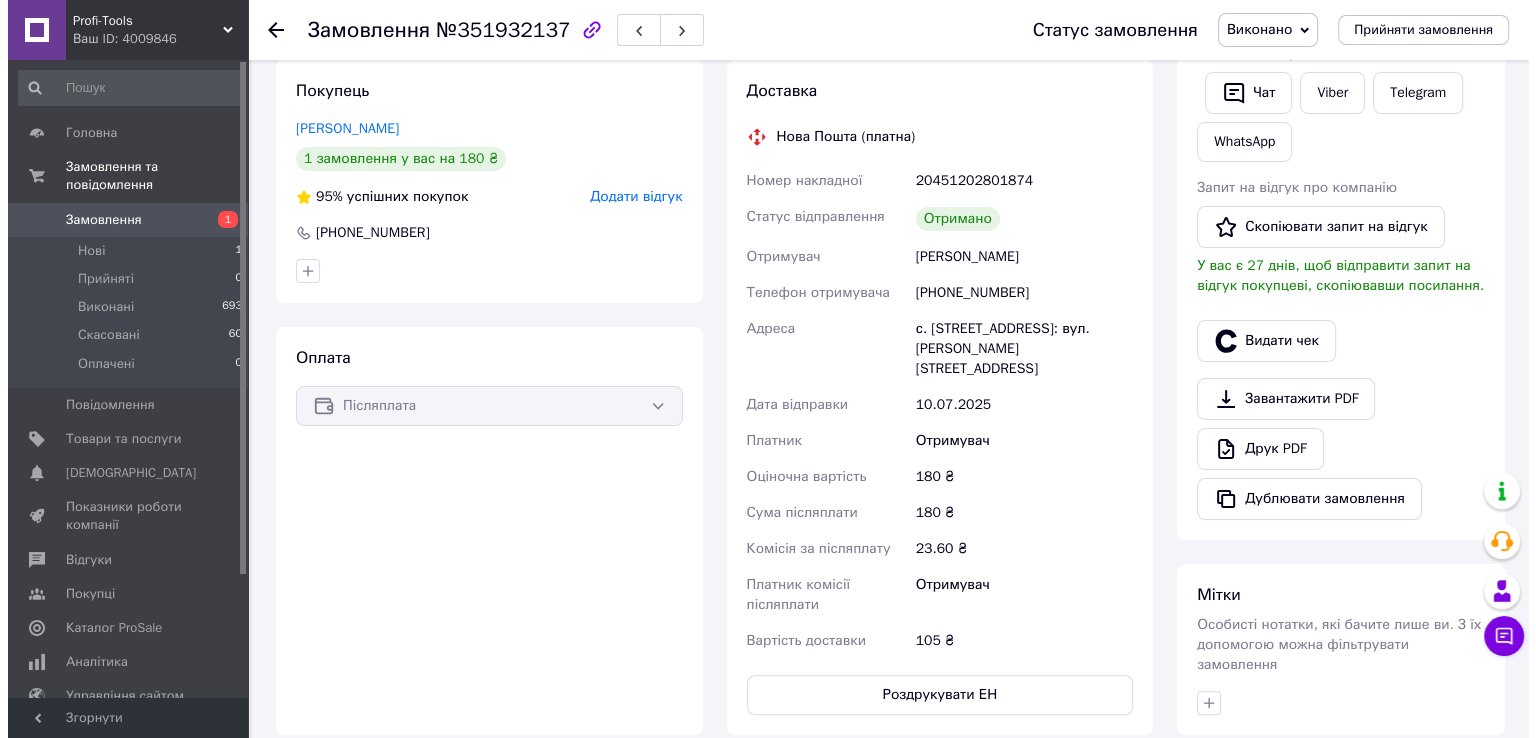 scroll, scrollTop: 294, scrollLeft: 0, axis: vertical 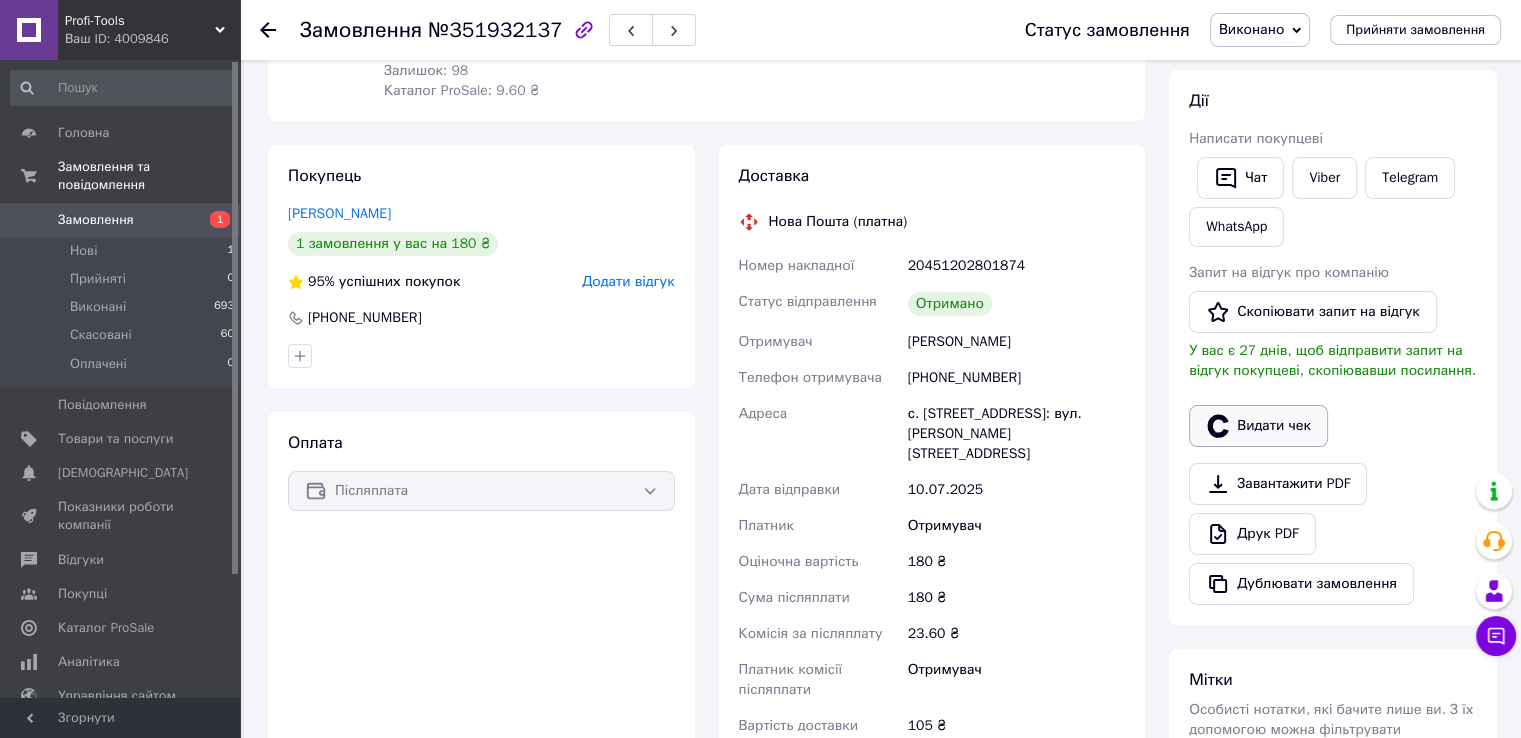 click on "Видати чек" at bounding box center (1258, 426) 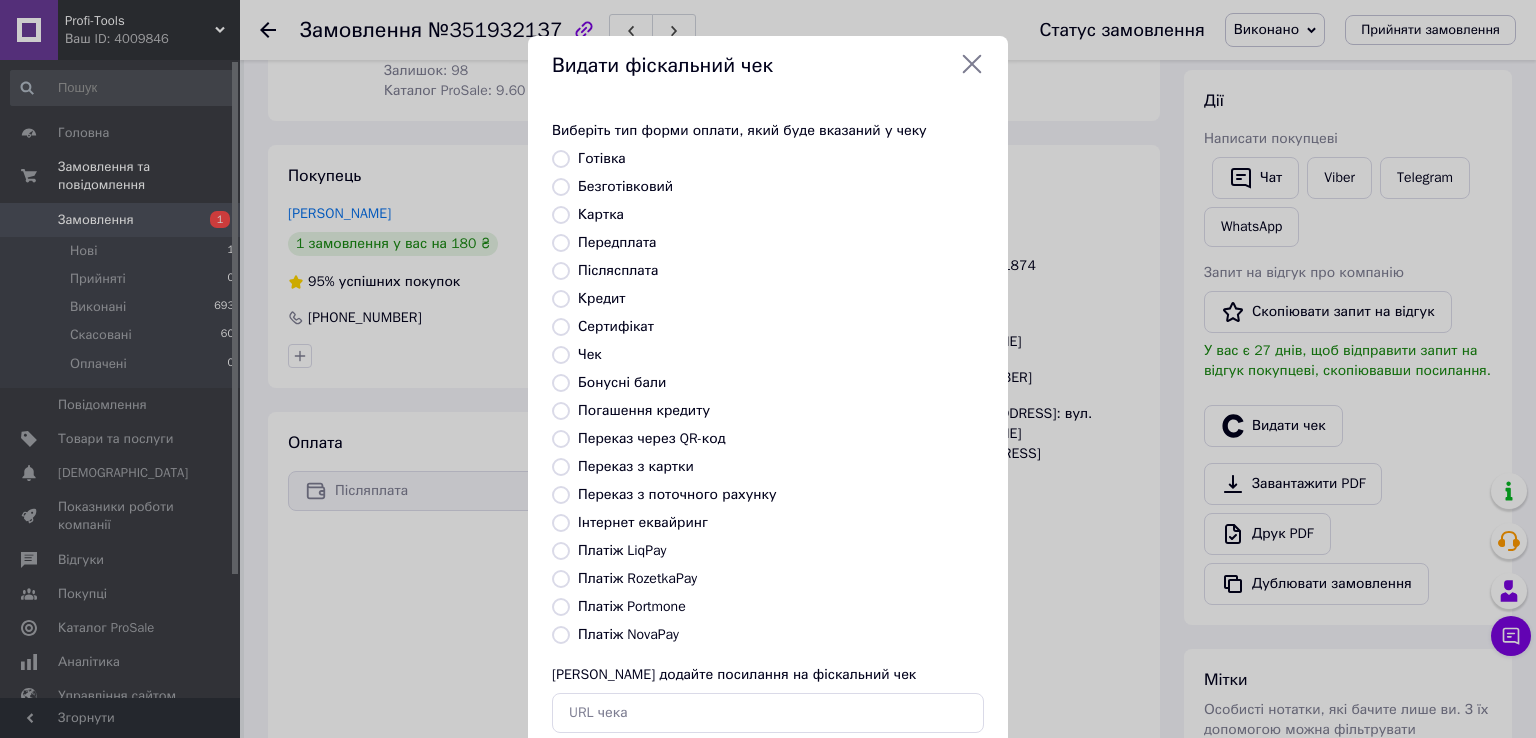 click on "Платіж NovaPay" at bounding box center (561, 635) 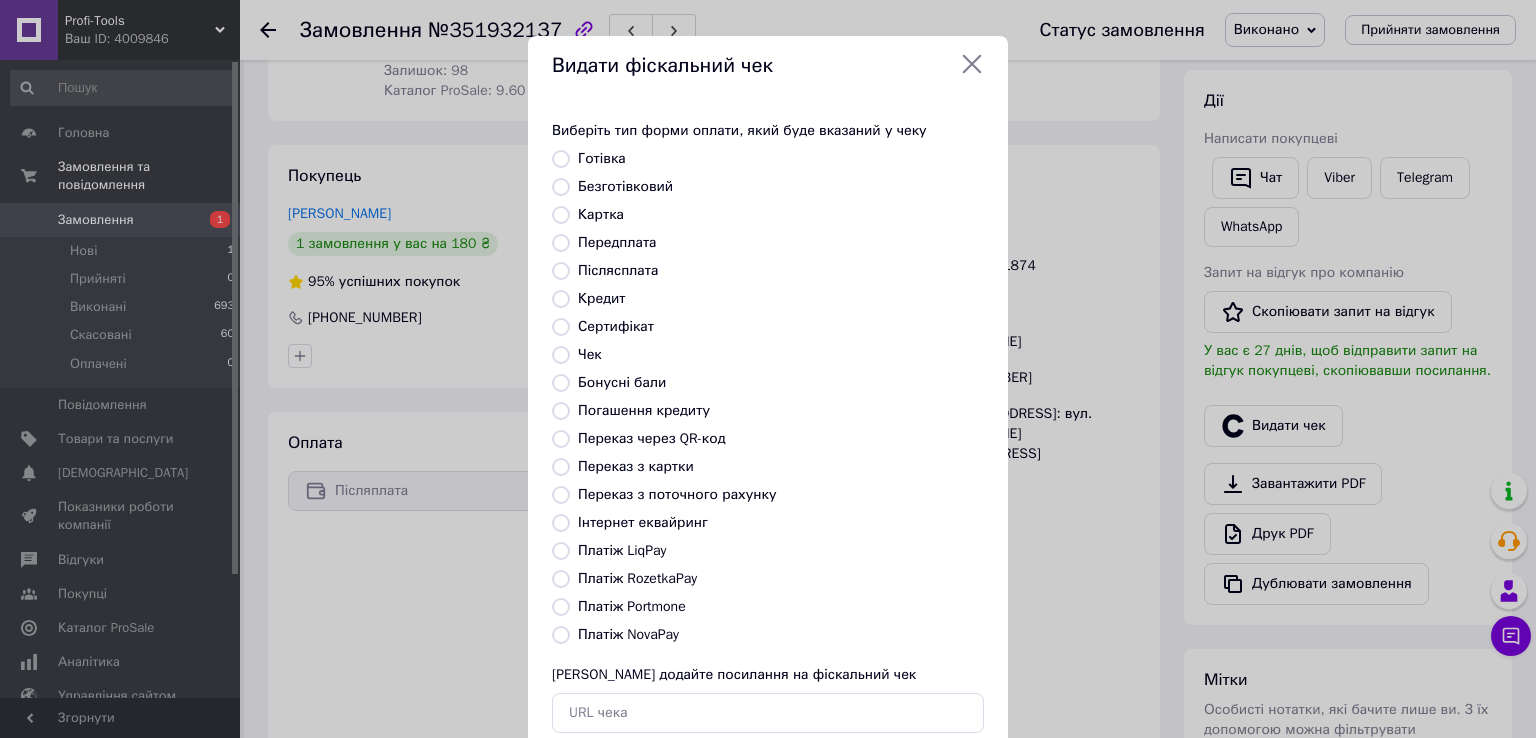 radio on "true" 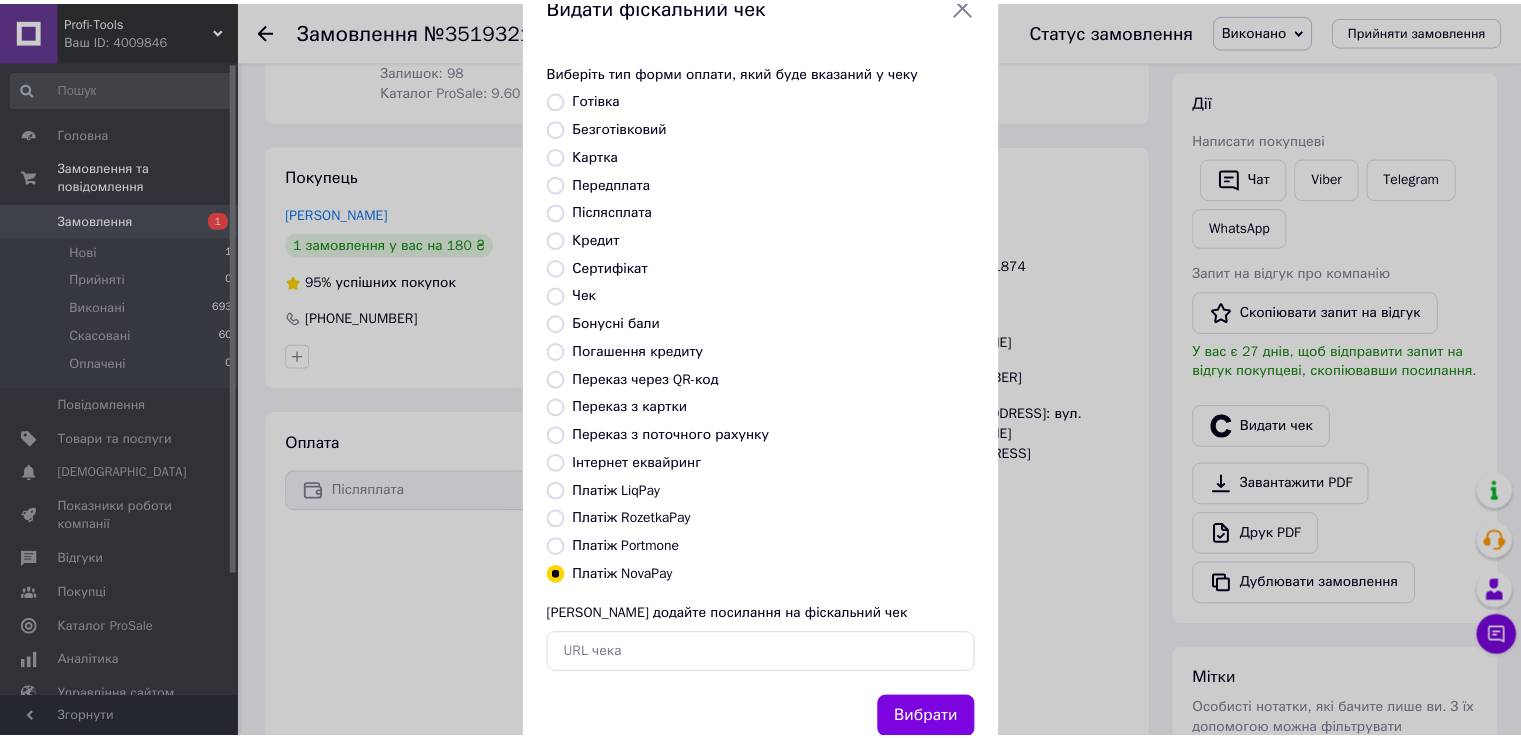 scroll, scrollTop: 120, scrollLeft: 0, axis: vertical 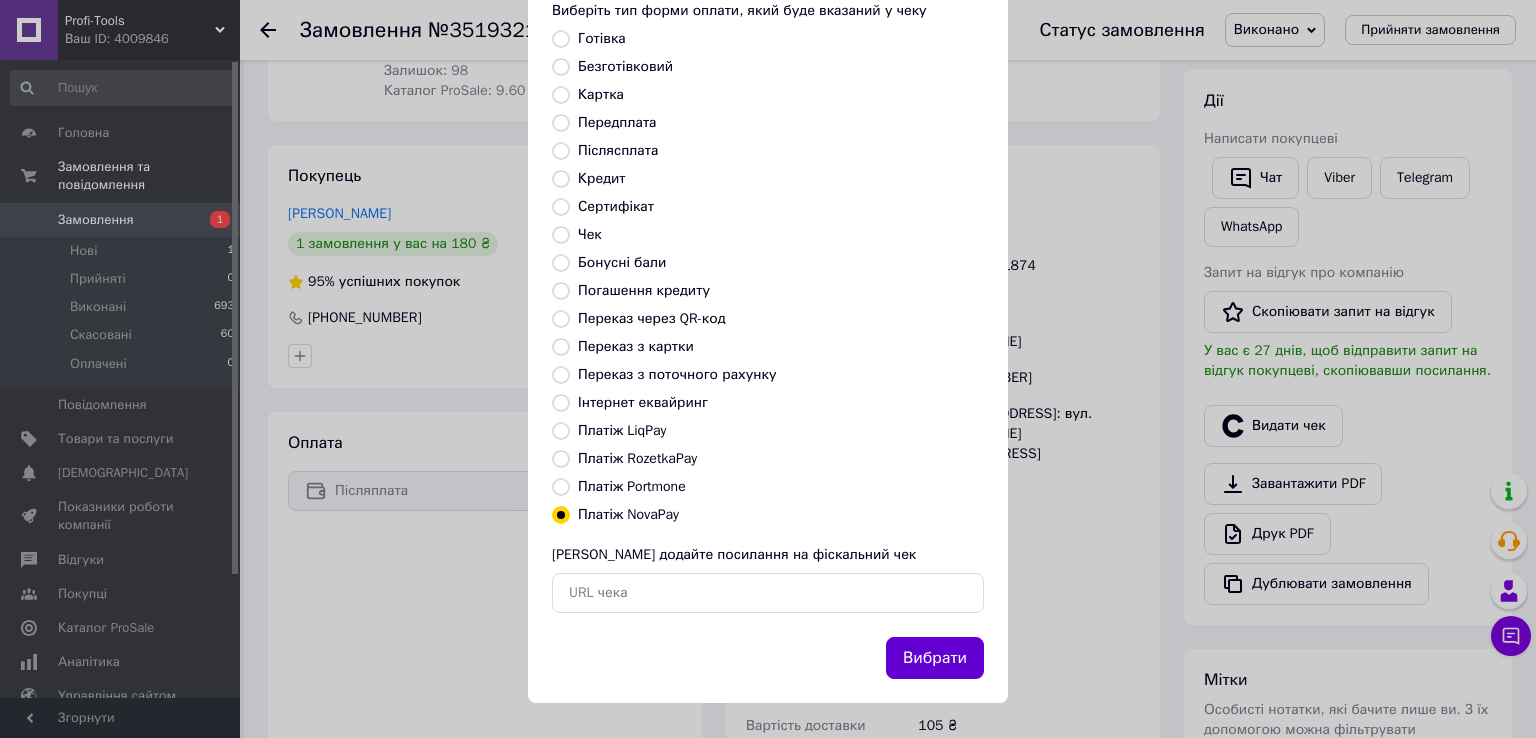 click on "Вибрати" at bounding box center (935, 658) 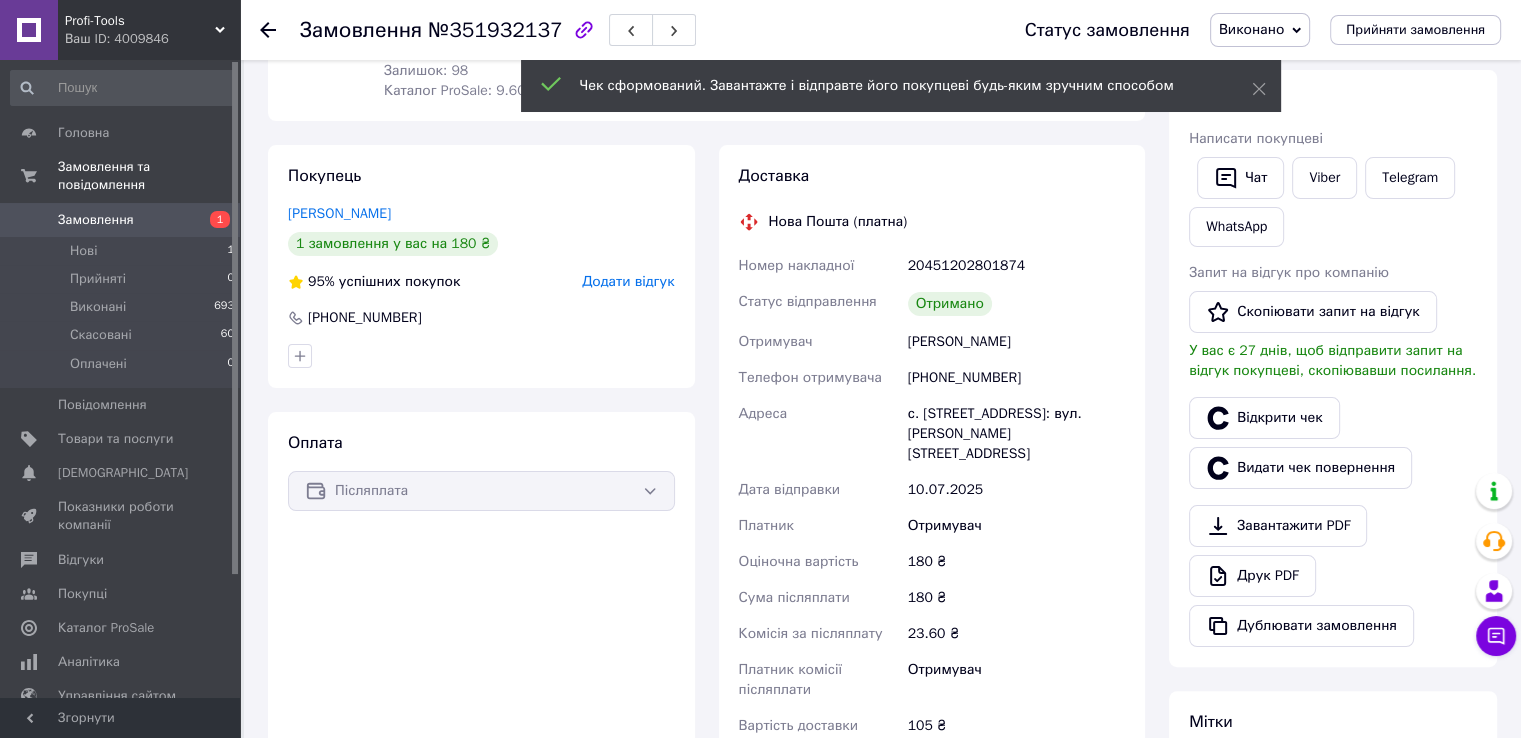 click on "Замовлення" at bounding box center (121, 220) 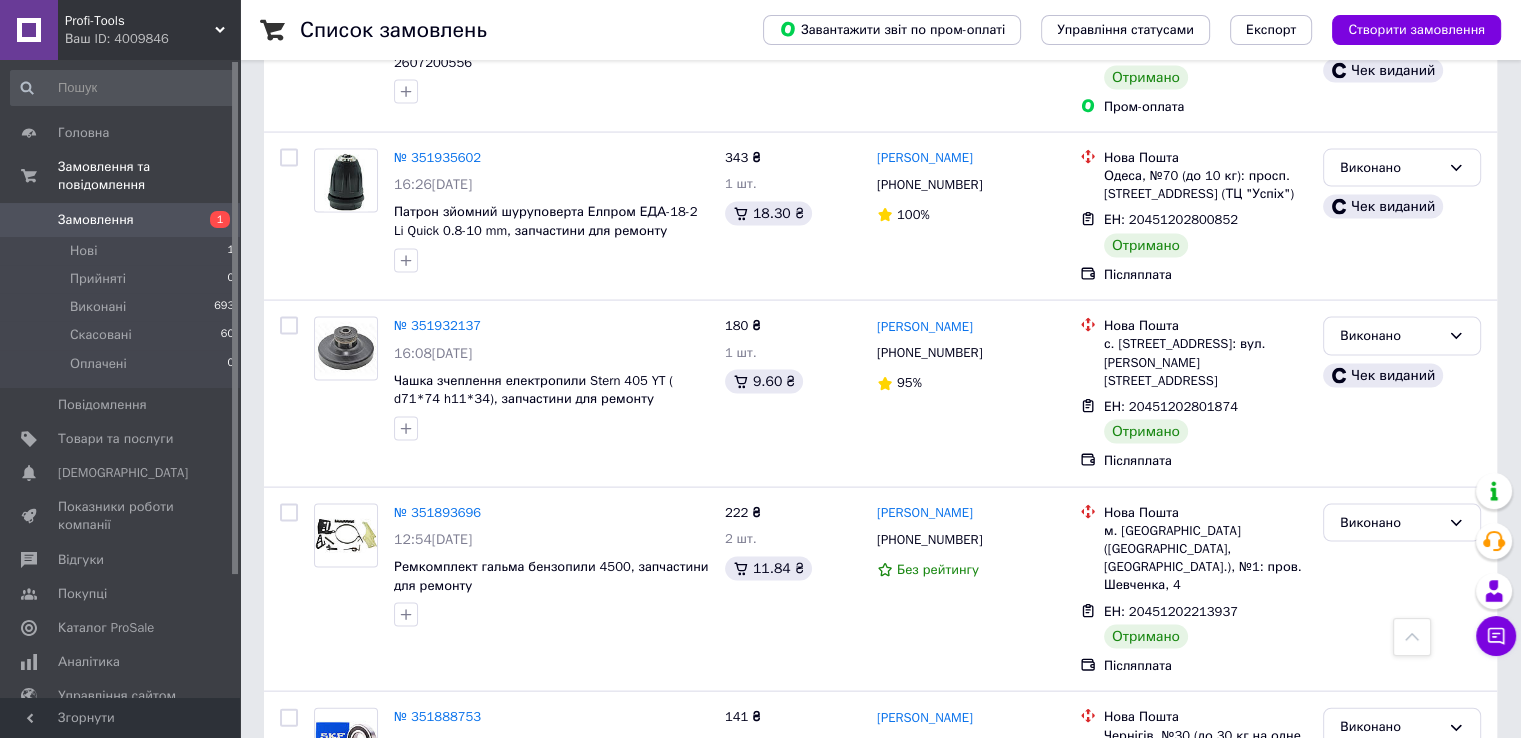 scroll, scrollTop: 4100, scrollLeft: 0, axis: vertical 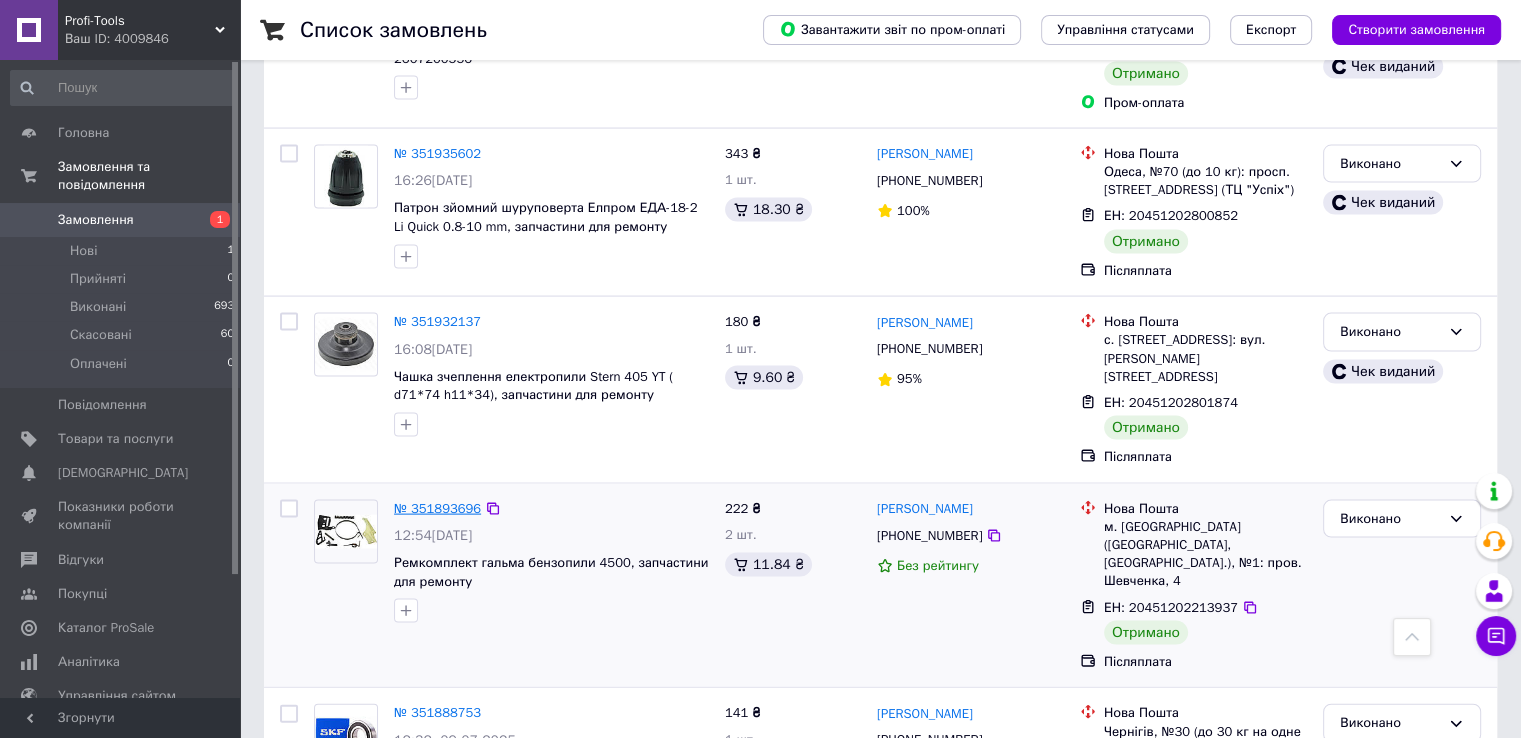 click on "№ 351893696" at bounding box center (437, 508) 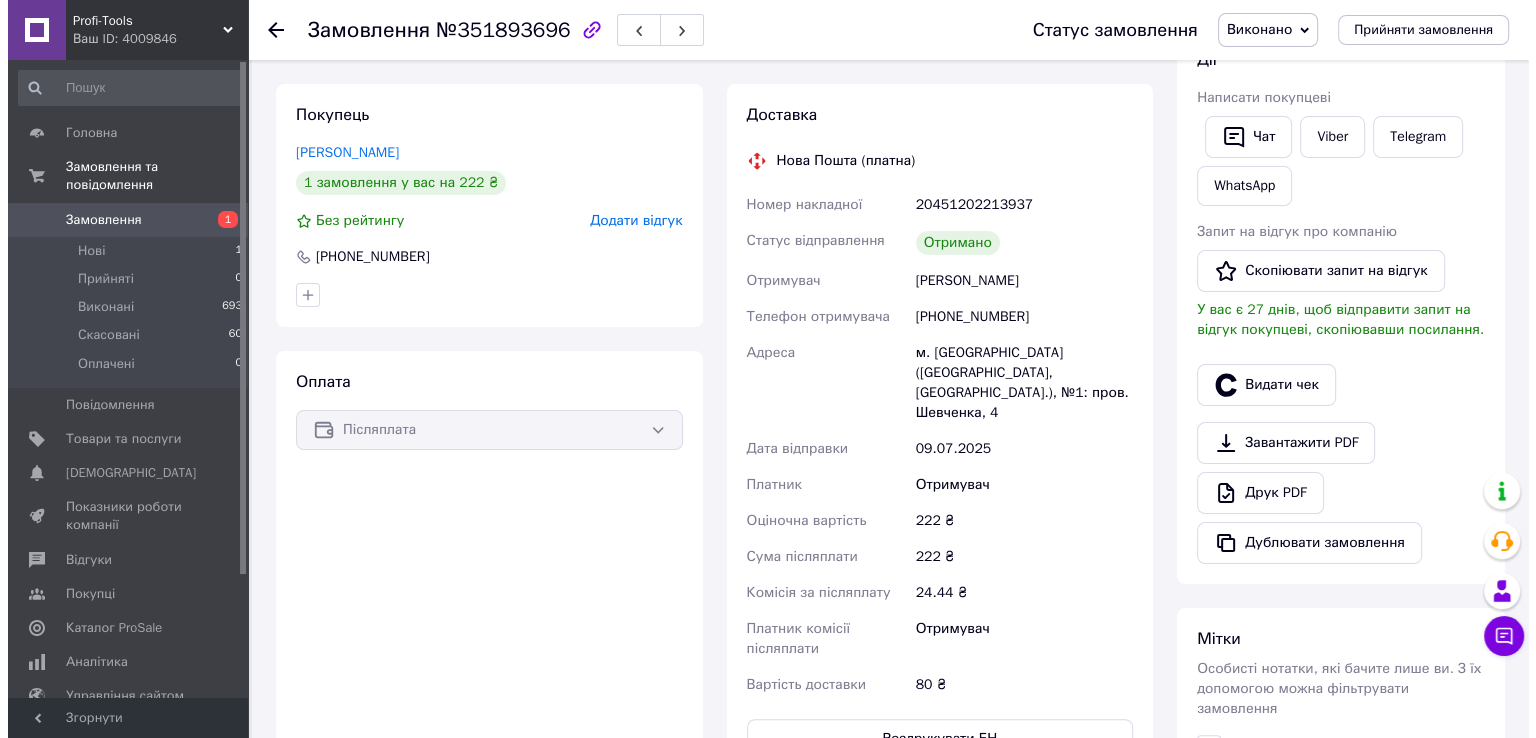 scroll, scrollTop: 334, scrollLeft: 0, axis: vertical 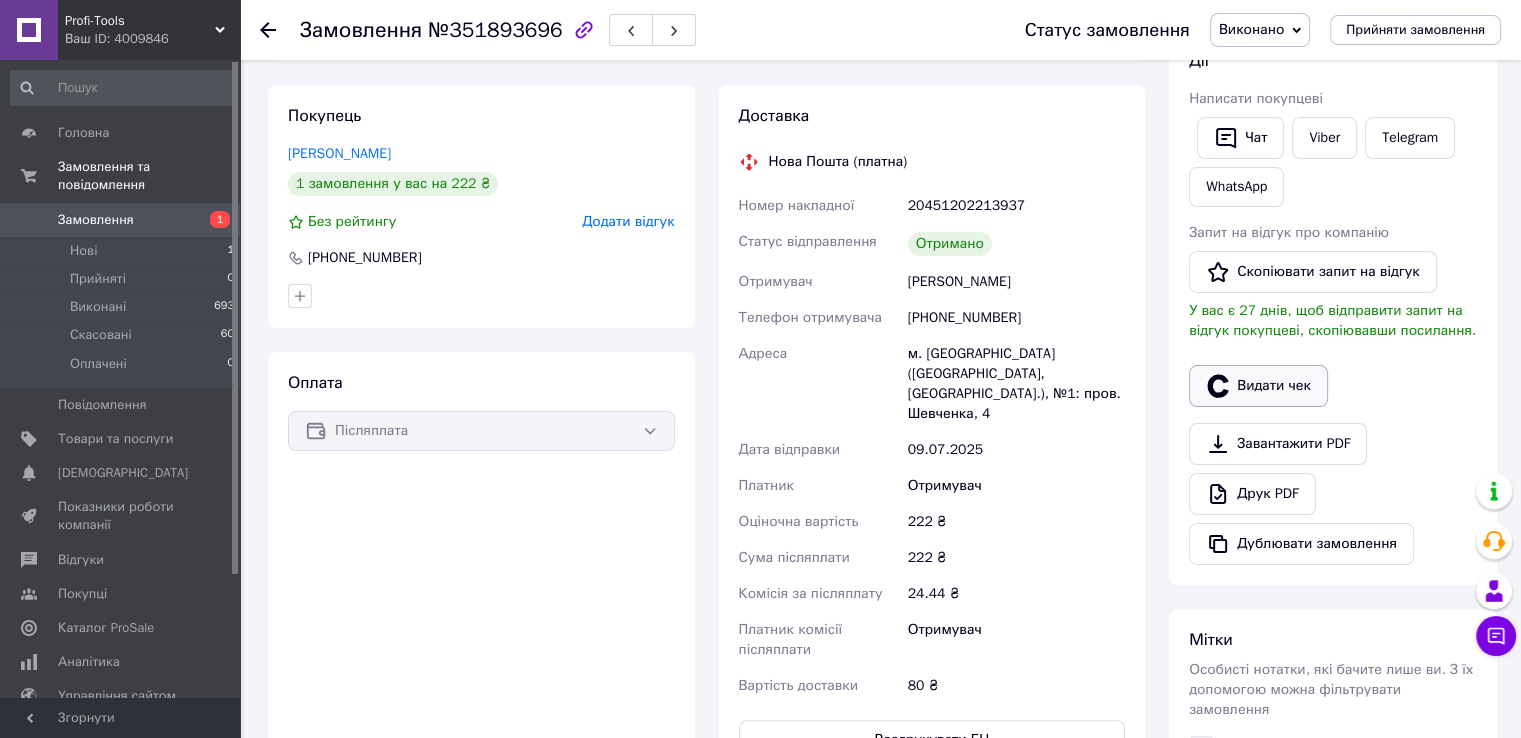 click on "Видати чек" at bounding box center [1258, 386] 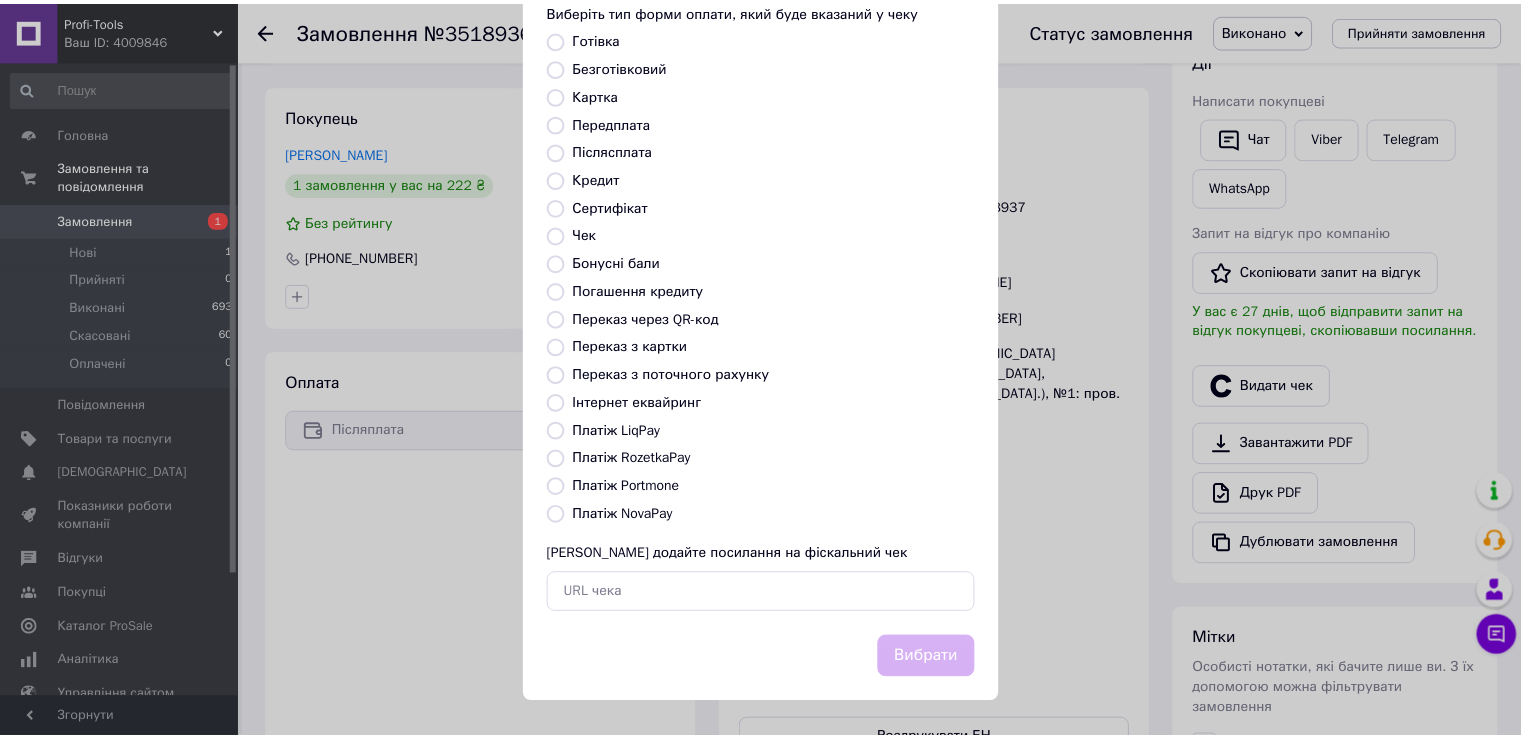 scroll, scrollTop: 120, scrollLeft: 0, axis: vertical 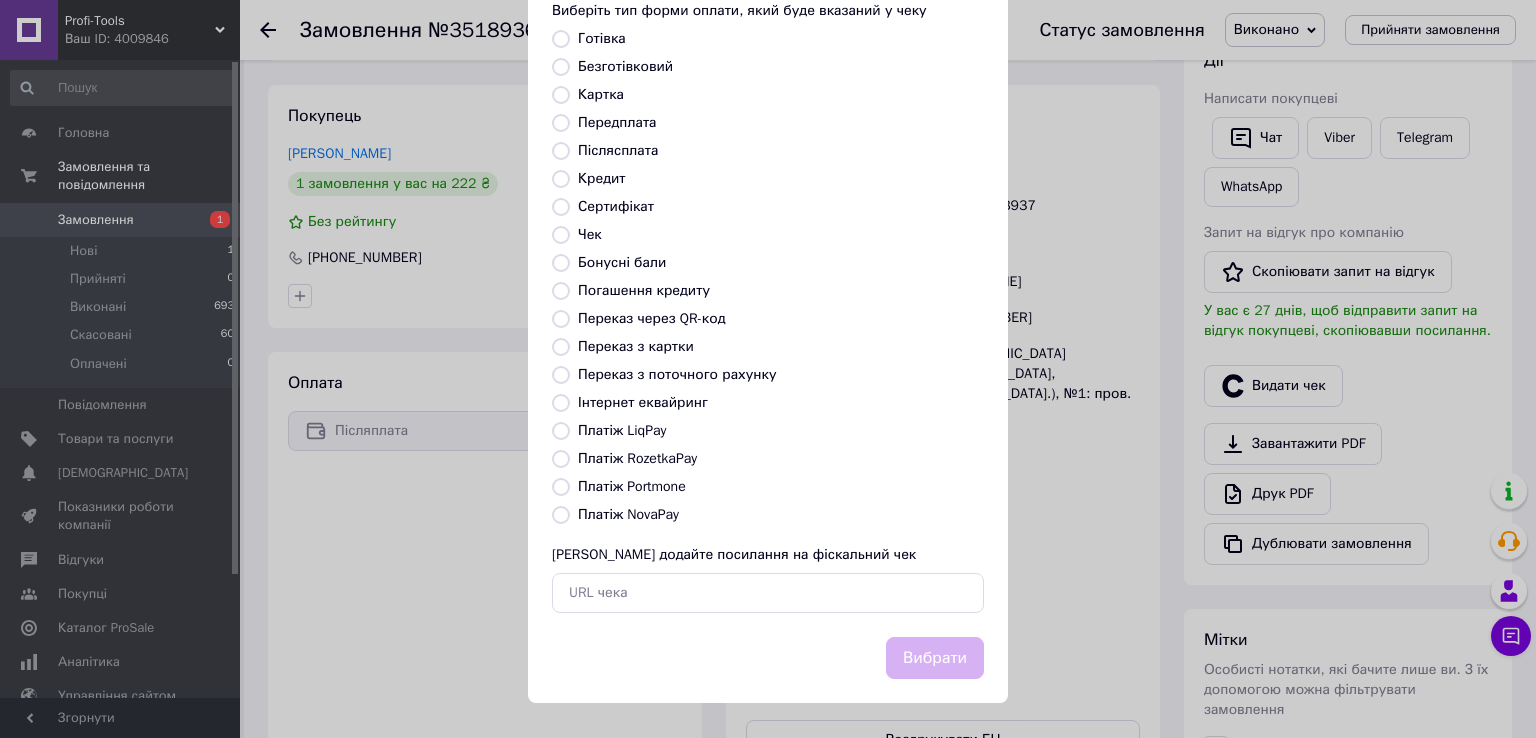 click on "Платіж NovaPay" at bounding box center [561, 515] 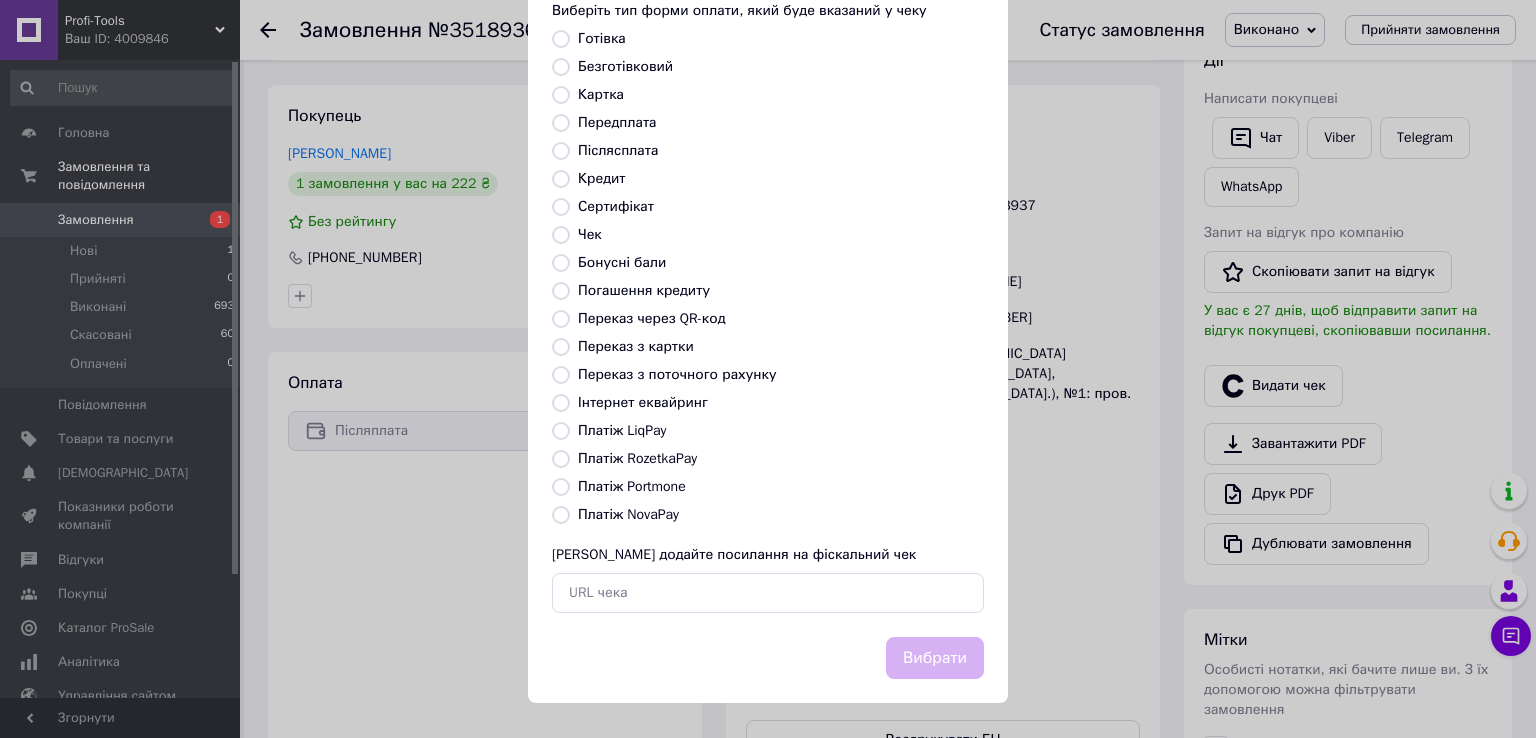 radio on "true" 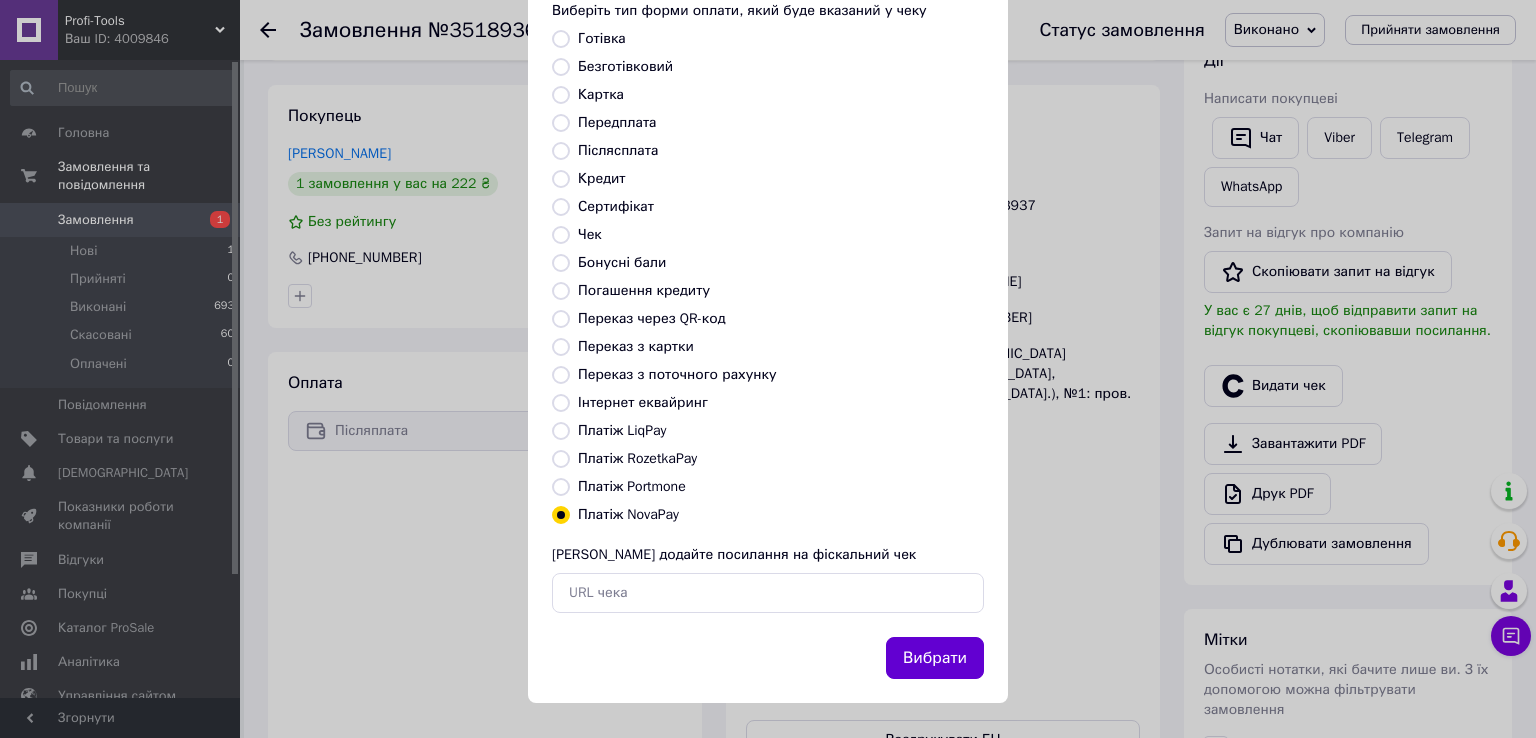 click on "Вибрати" at bounding box center (935, 658) 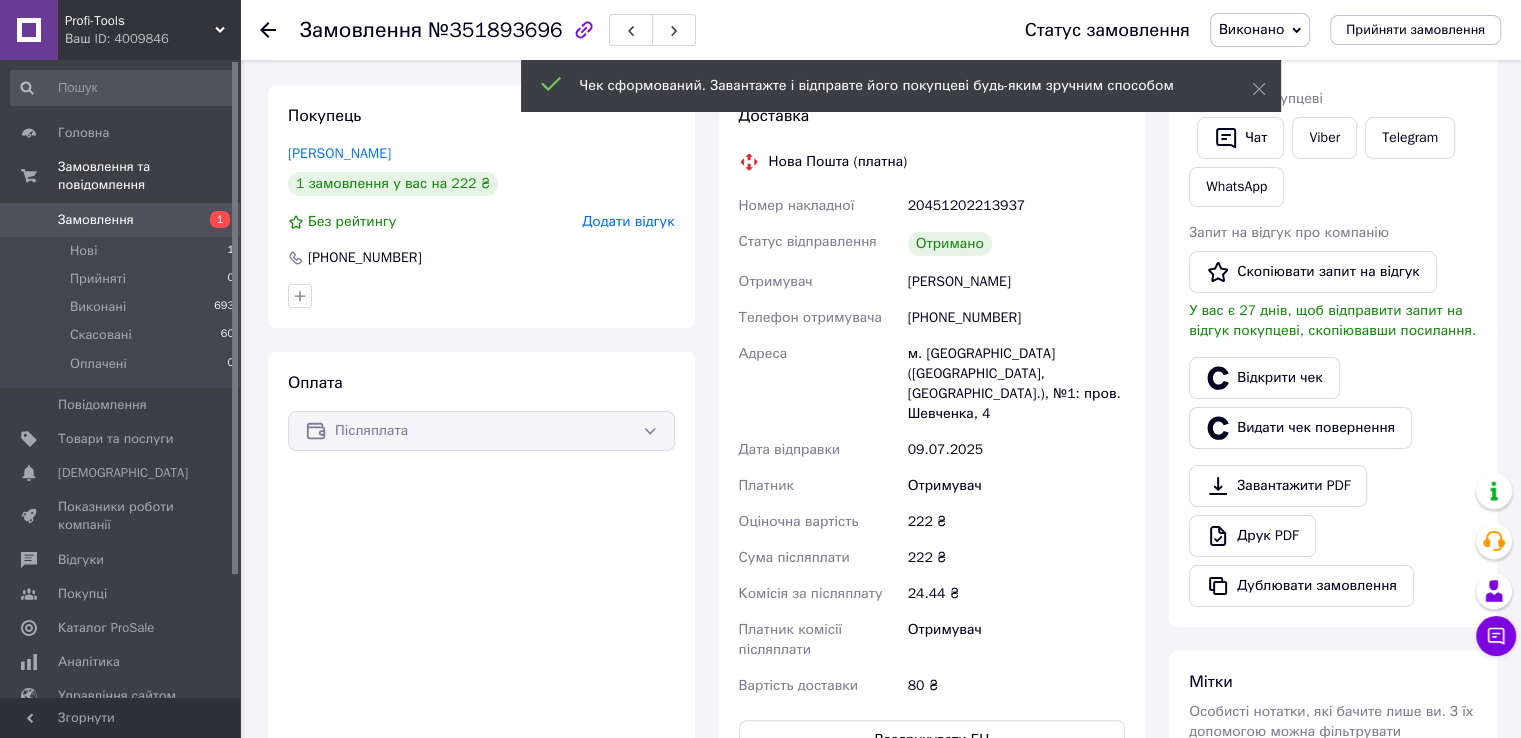 click on "Замовлення" at bounding box center (96, 220) 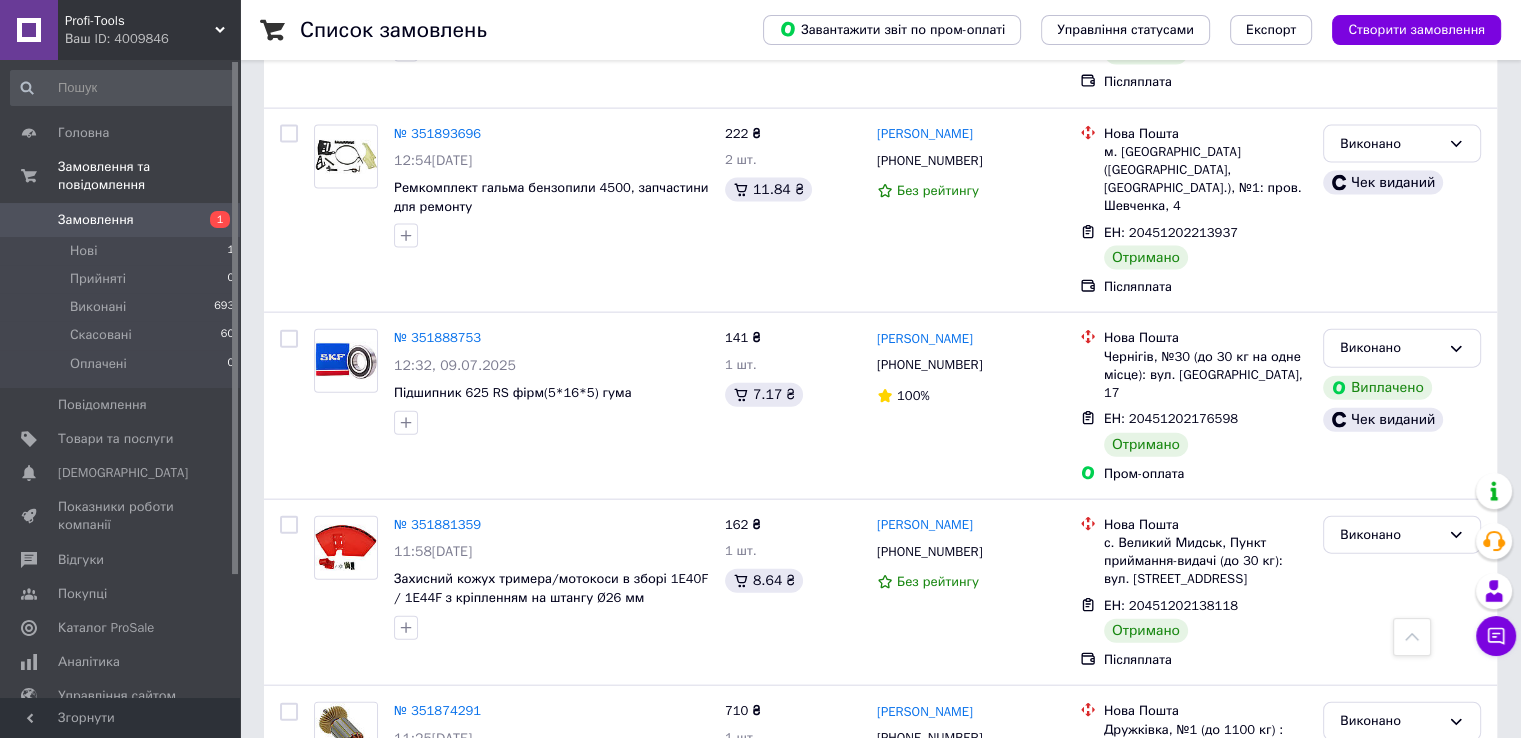 scroll, scrollTop: 4500, scrollLeft: 0, axis: vertical 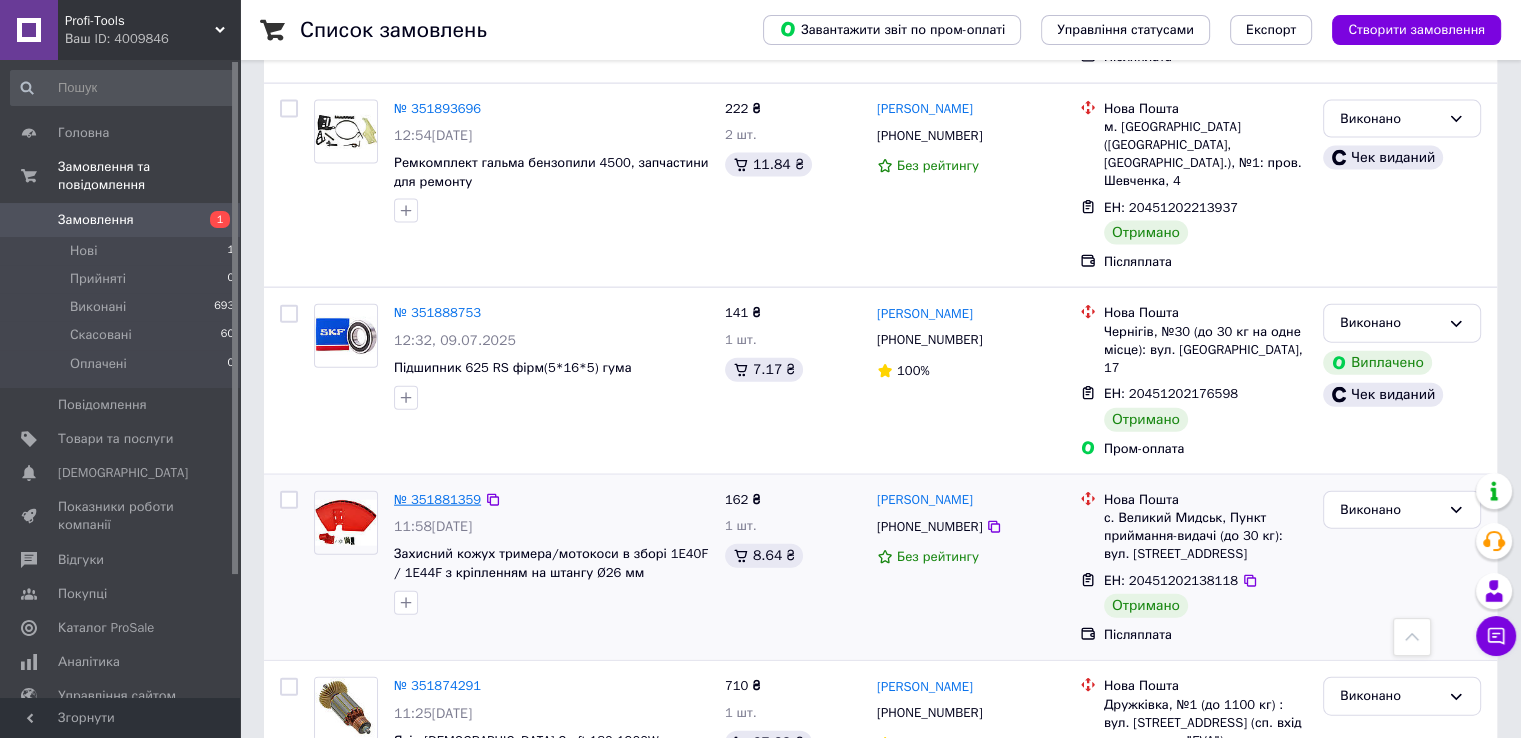 click on "№ 351881359" at bounding box center (437, 499) 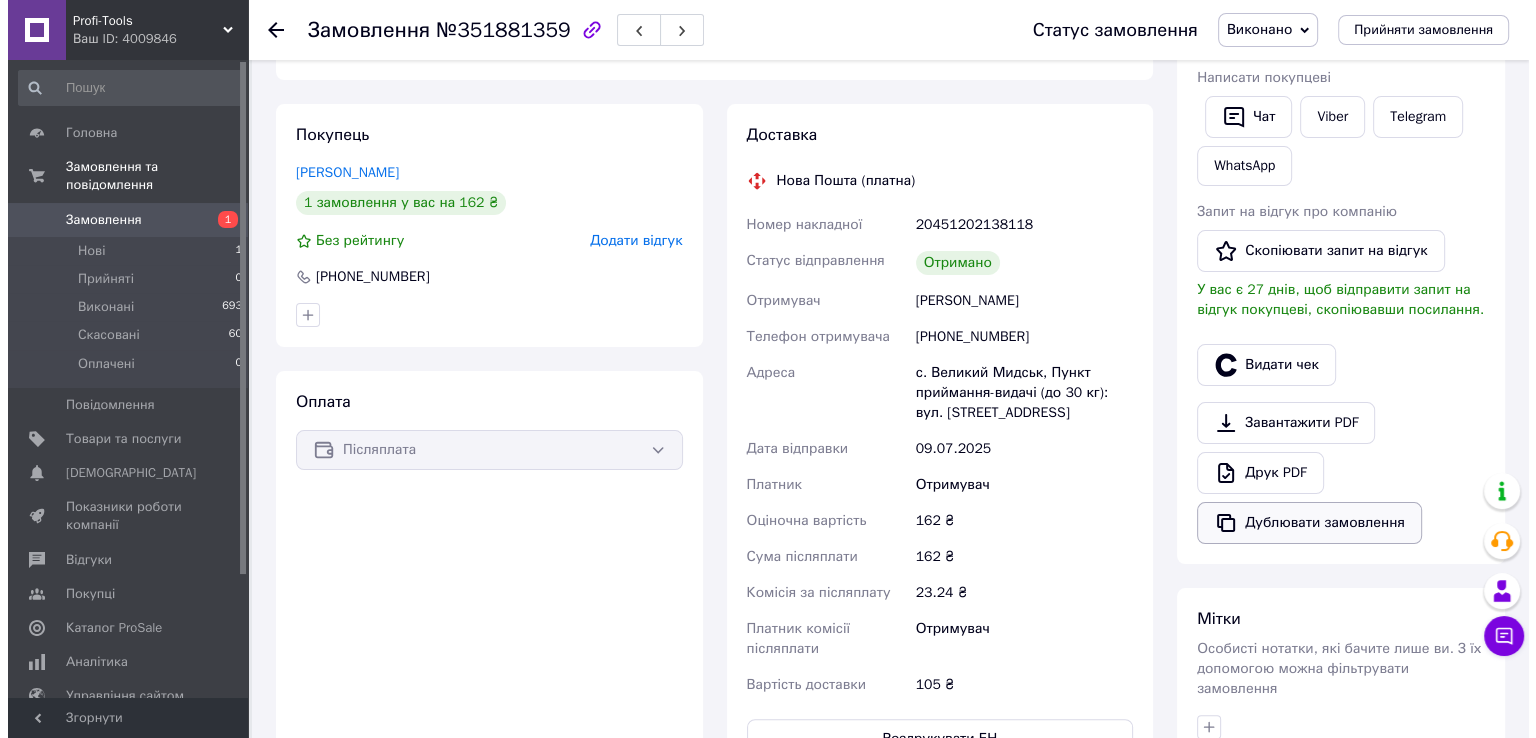 scroll, scrollTop: 354, scrollLeft: 0, axis: vertical 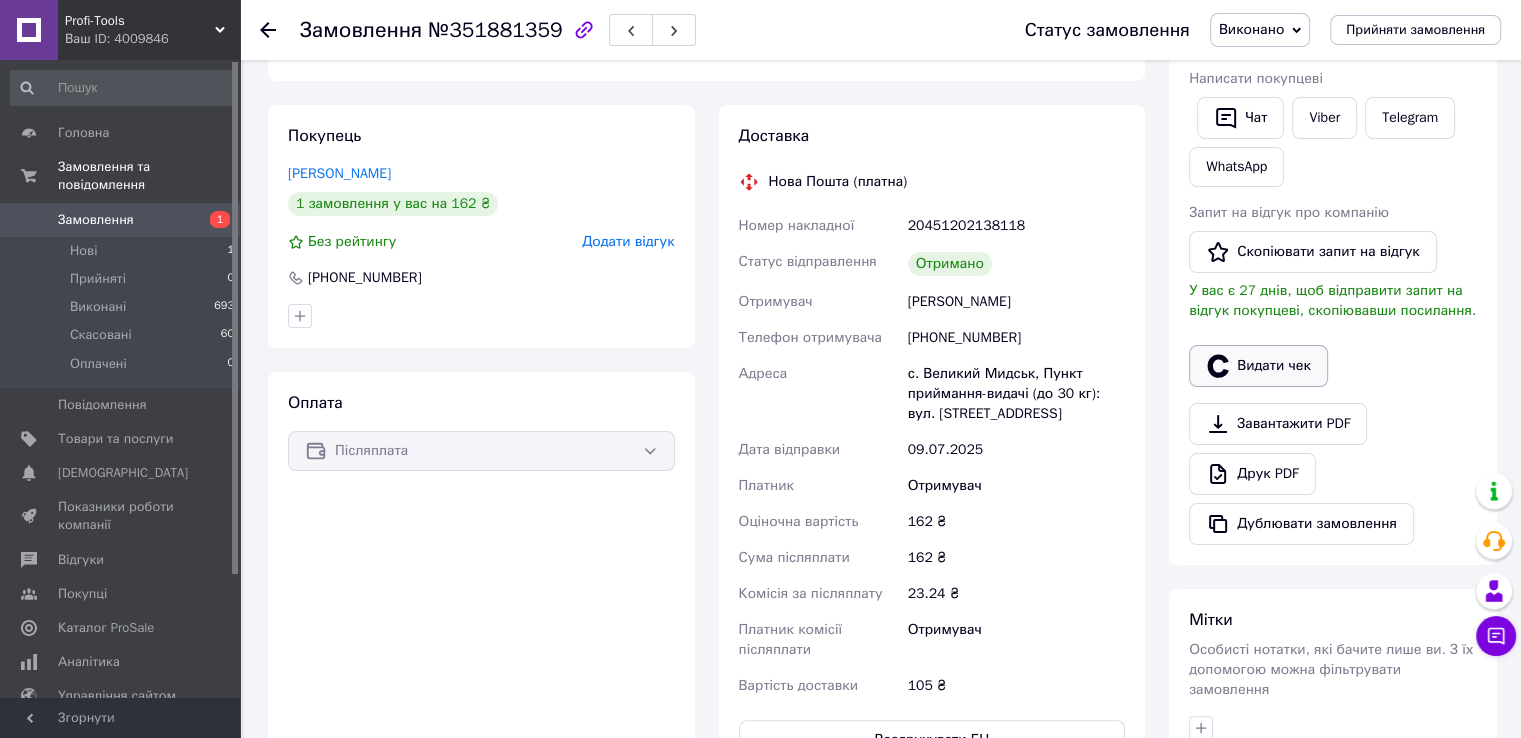 click on "Видати чек" at bounding box center (1258, 366) 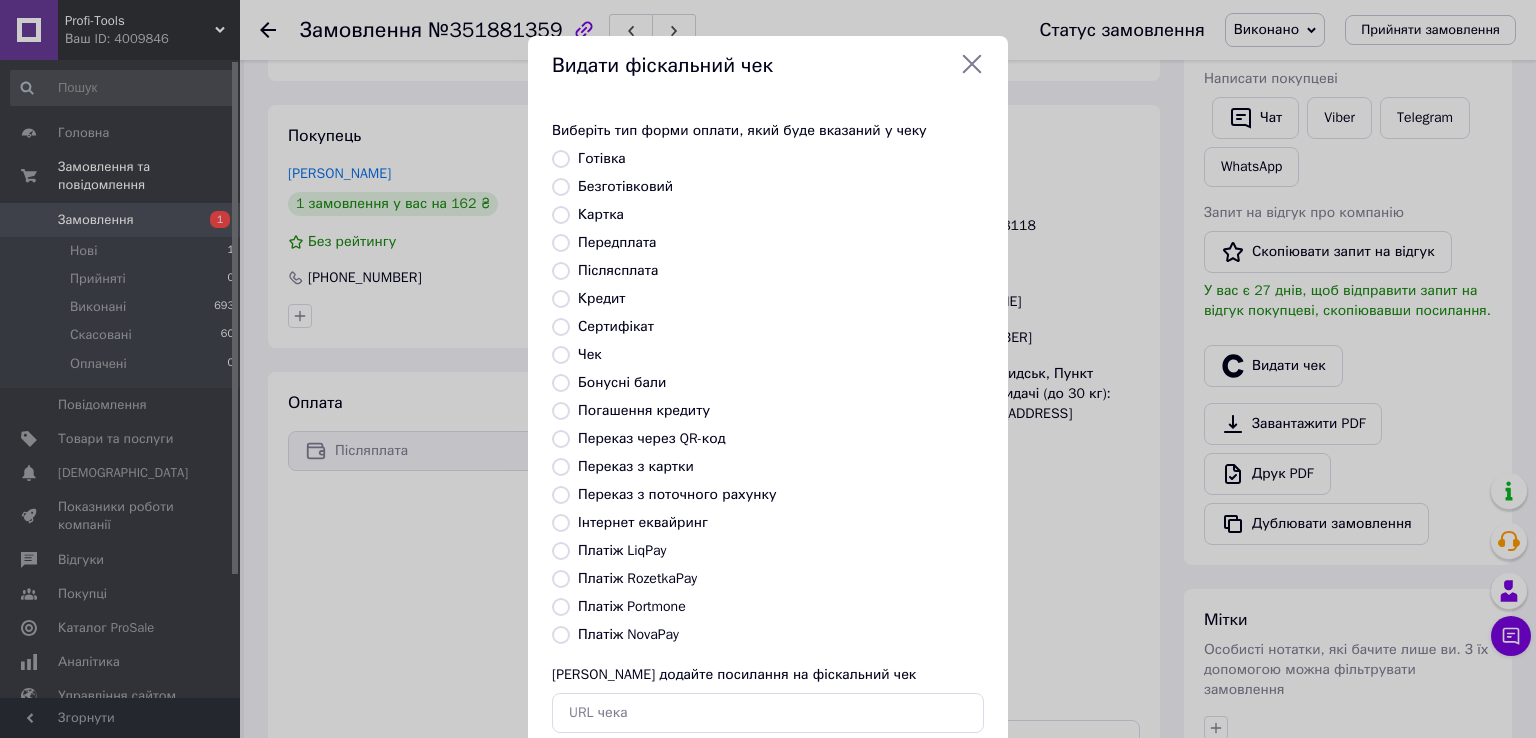 click at bounding box center (561, 635) 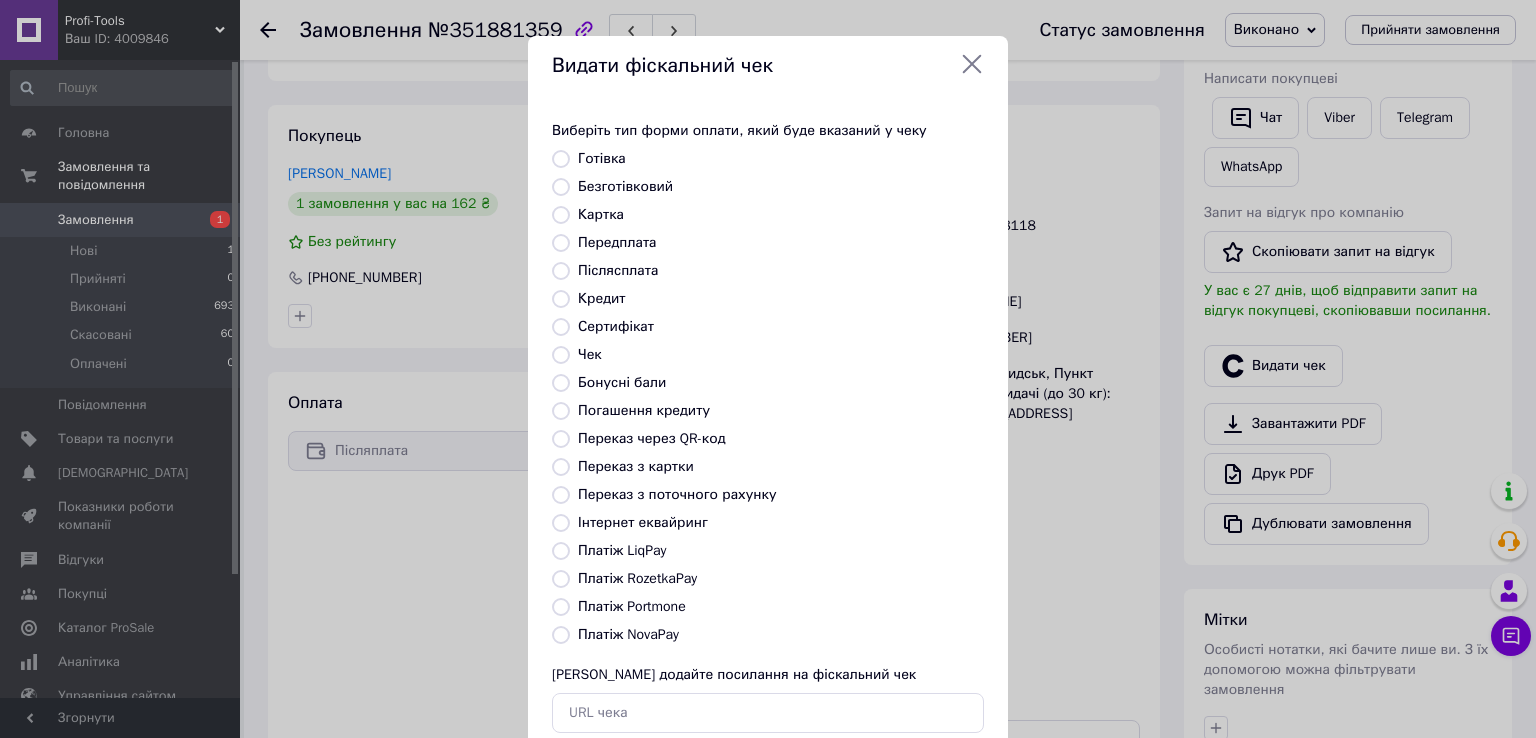 radio on "true" 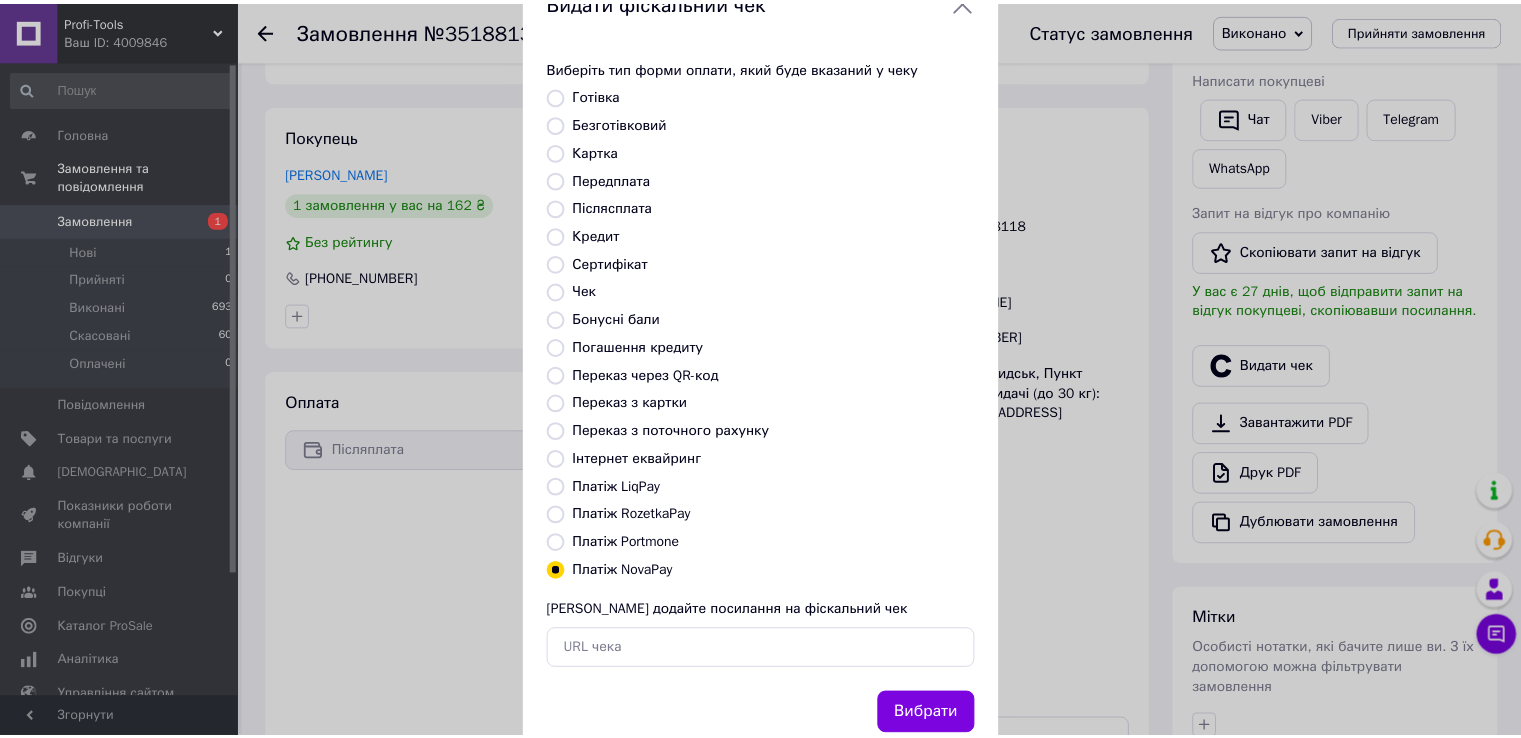 scroll, scrollTop: 120, scrollLeft: 0, axis: vertical 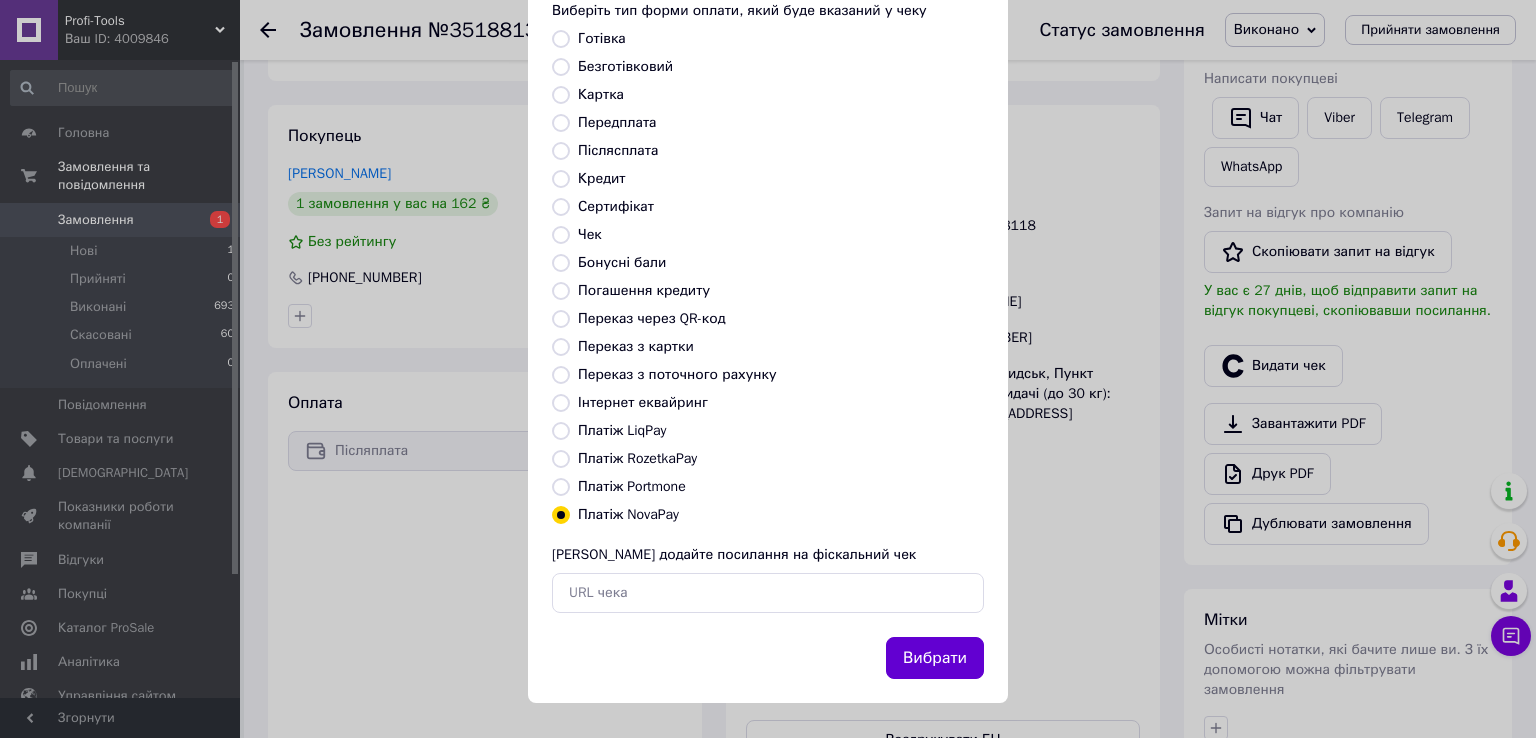 click on "Вибрати" at bounding box center (935, 658) 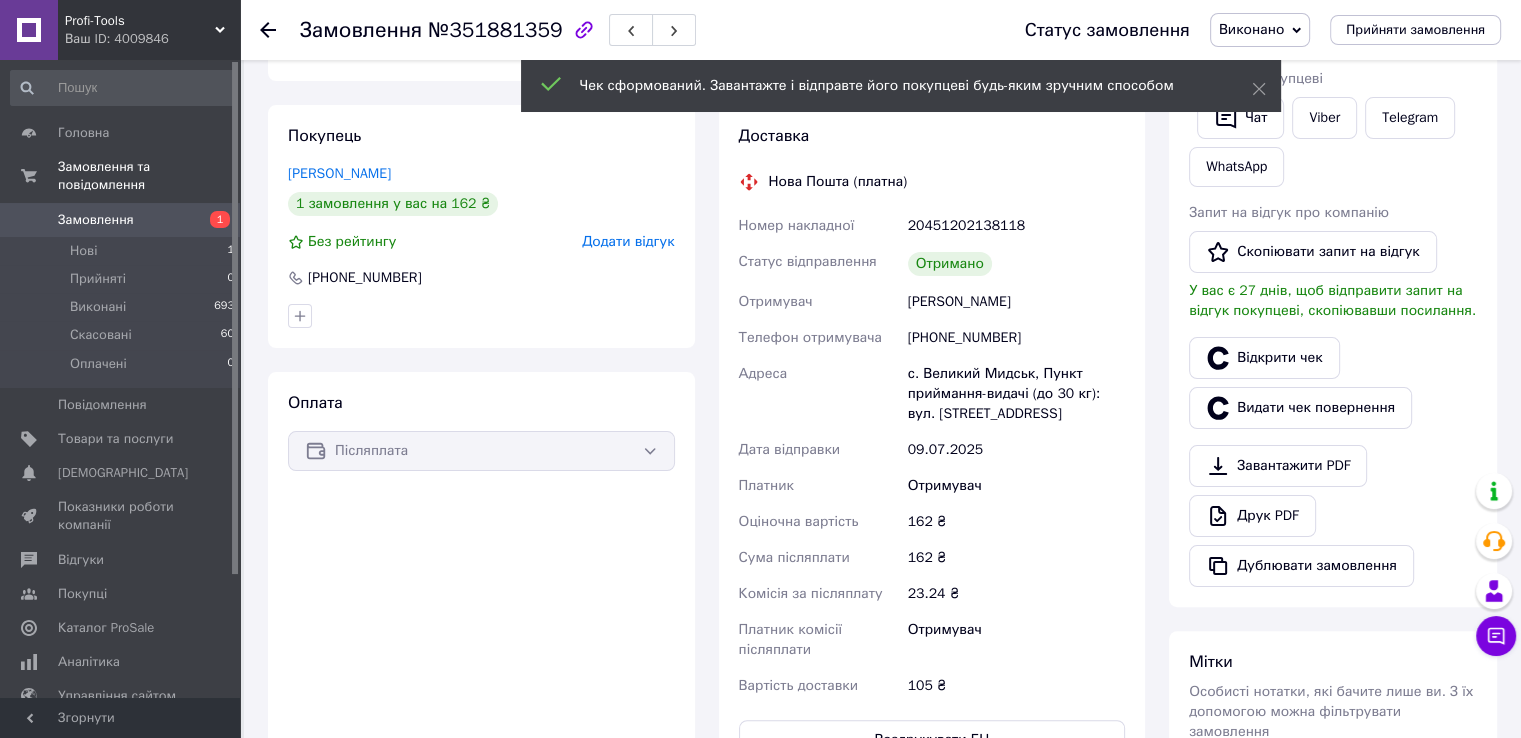 click on "Замовлення" at bounding box center (96, 220) 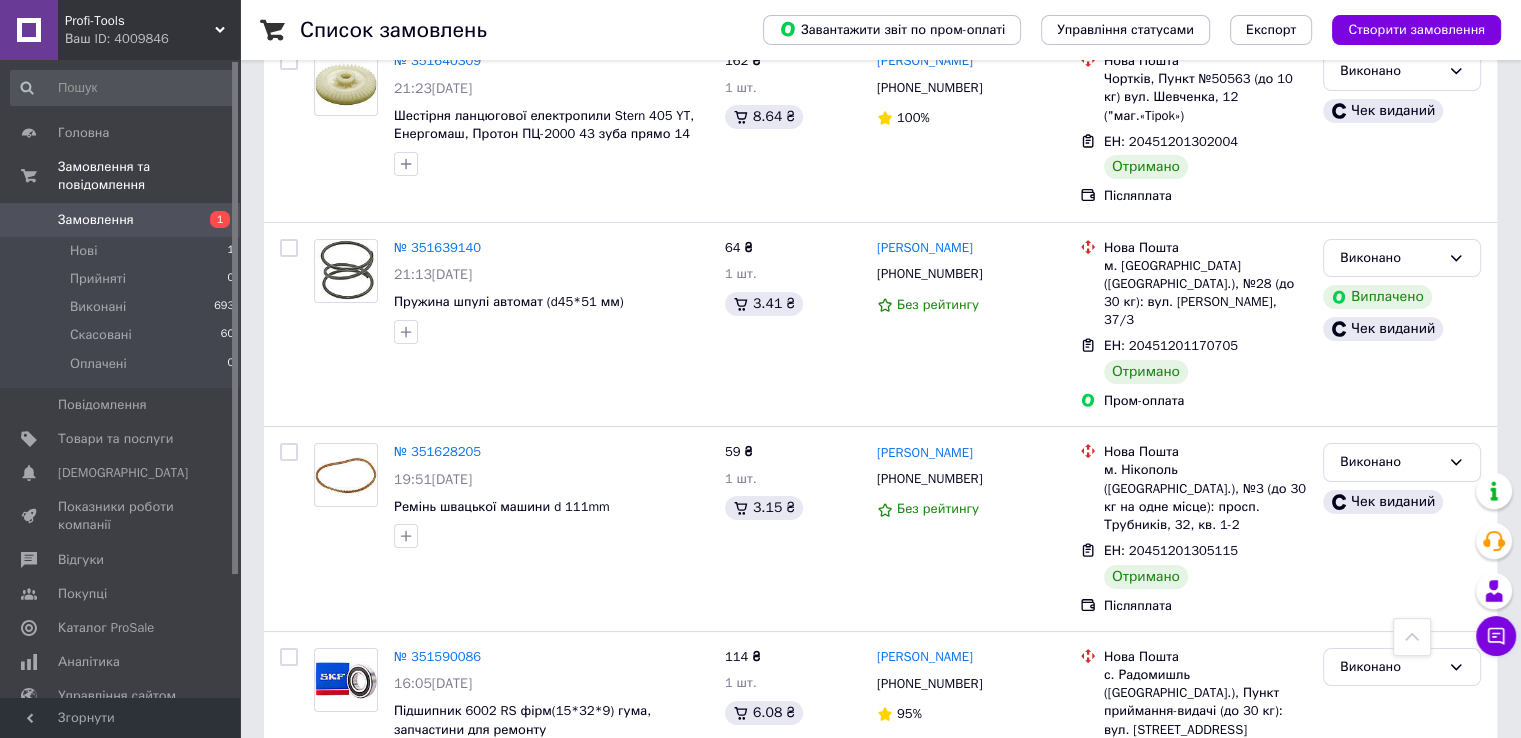 scroll, scrollTop: 7752, scrollLeft: 0, axis: vertical 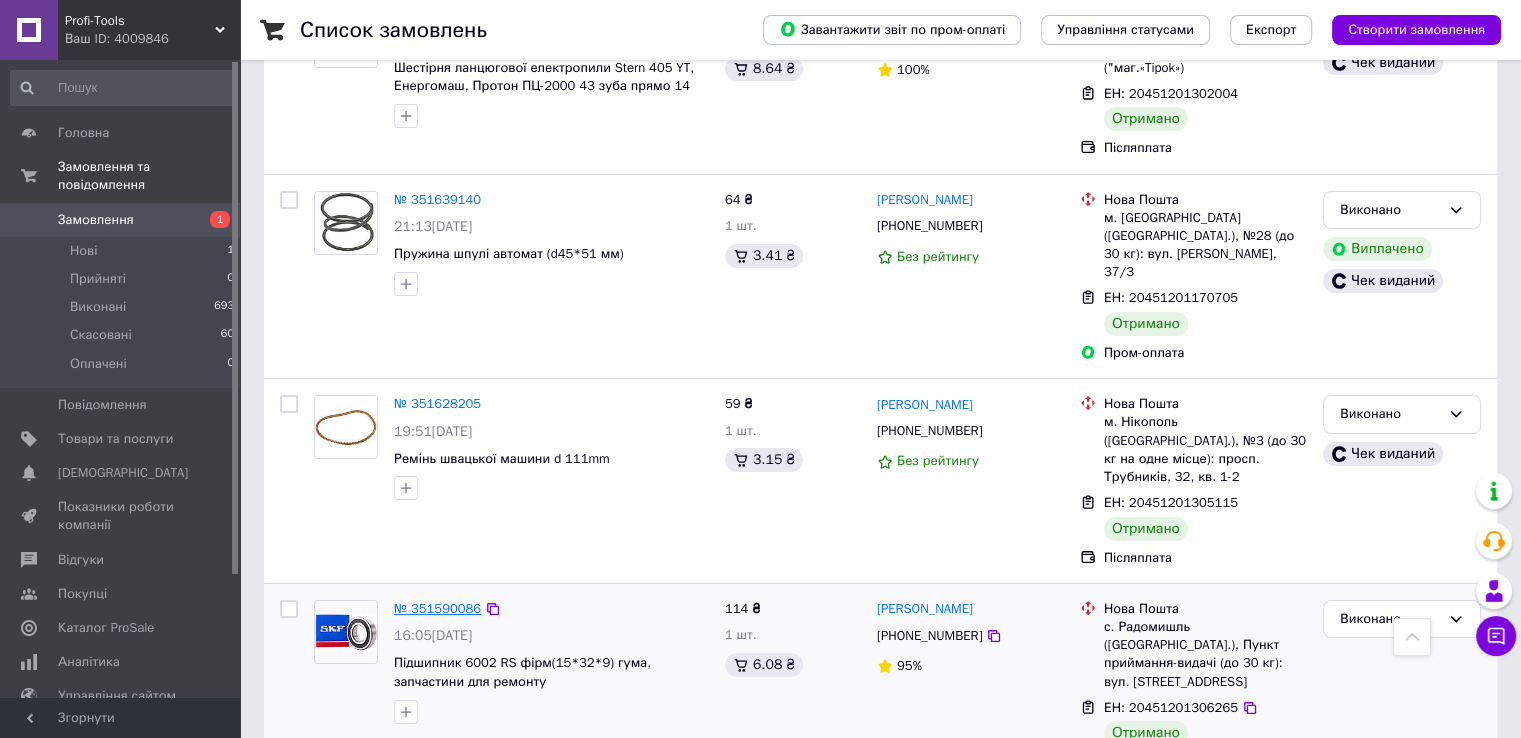 click on "№ 351590086" at bounding box center (437, 608) 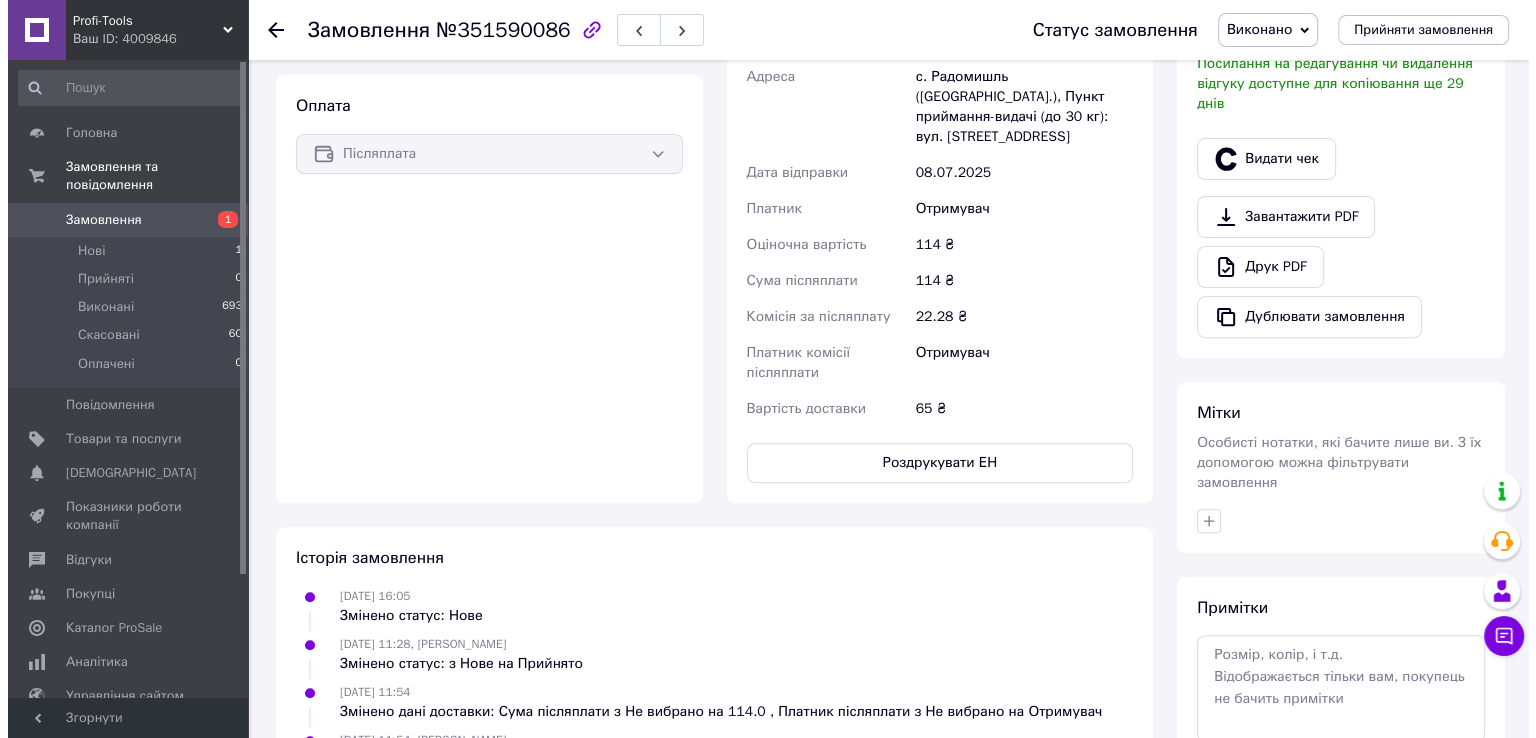 scroll, scrollTop: 442, scrollLeft: 0, axis: vertical 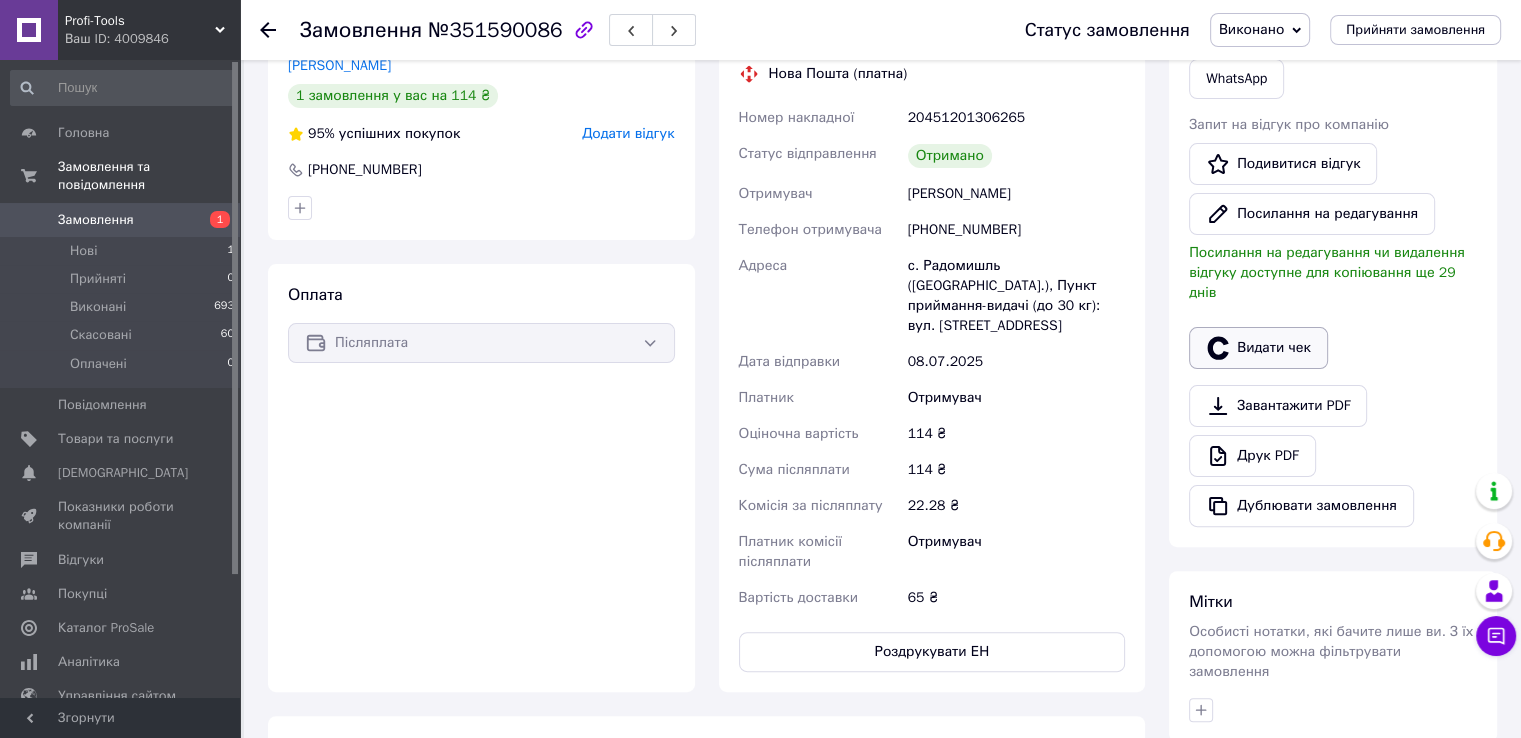 click on "Видати чек" at bounding box center [1258, 348] 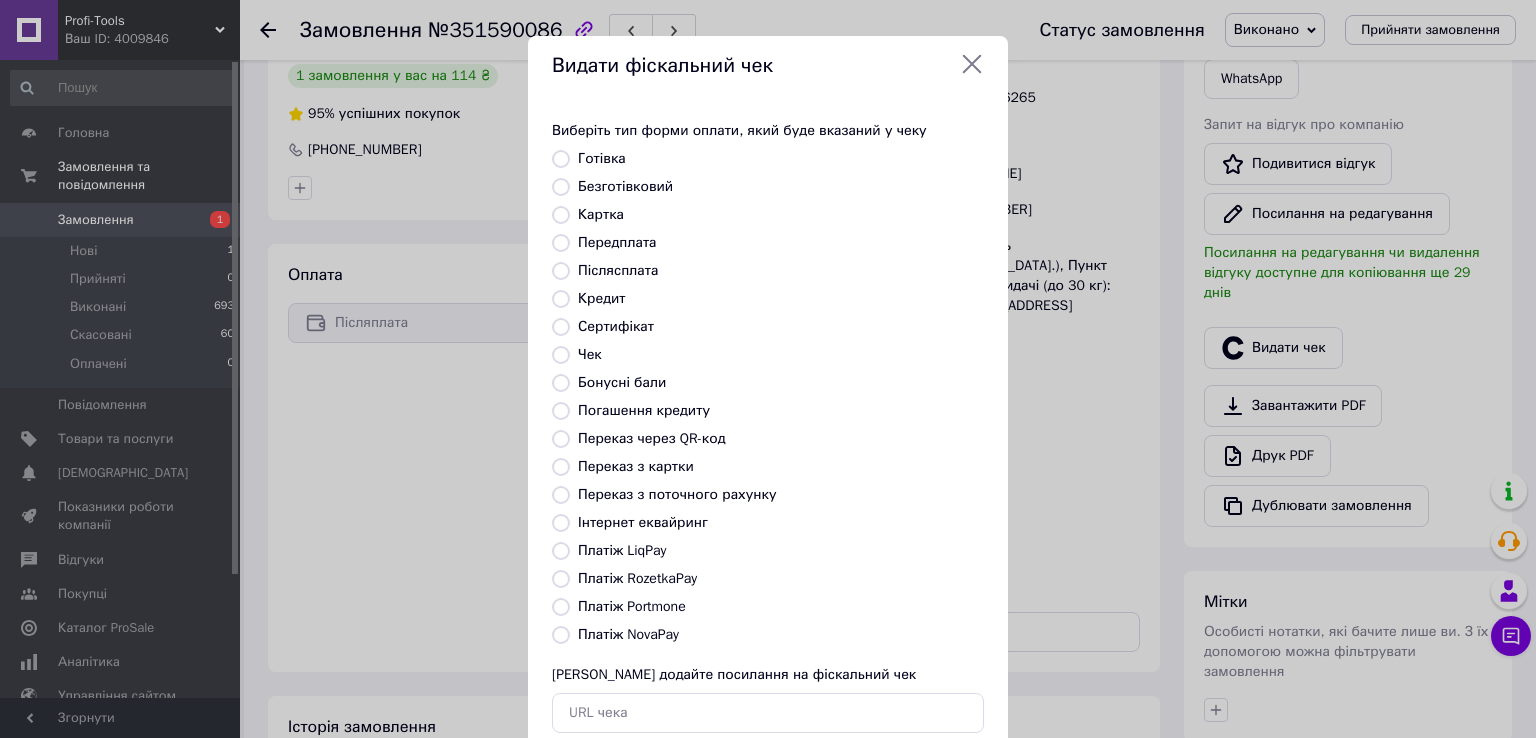 click on "Платіж NovaPay" at bounding box center (561, 635) 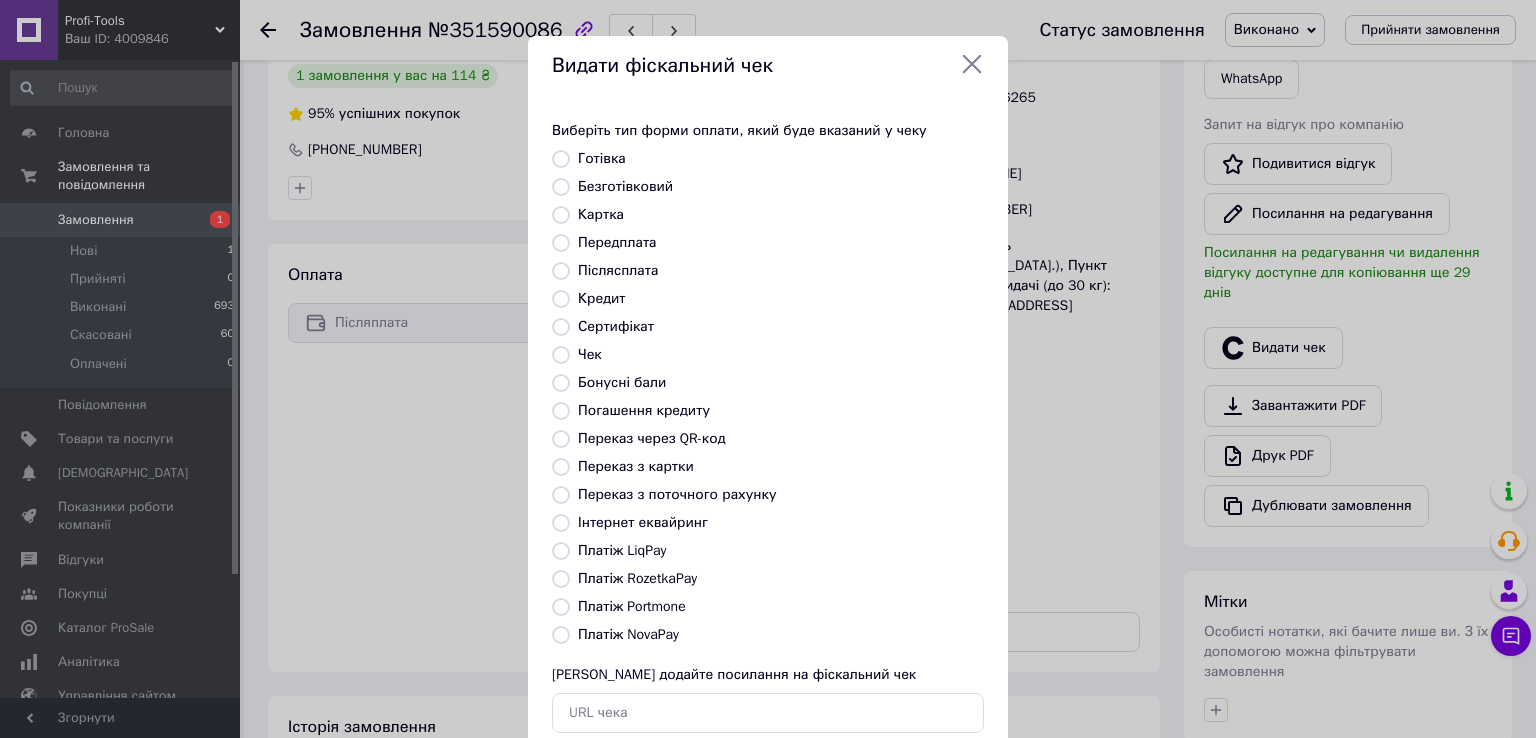 radio on "true" 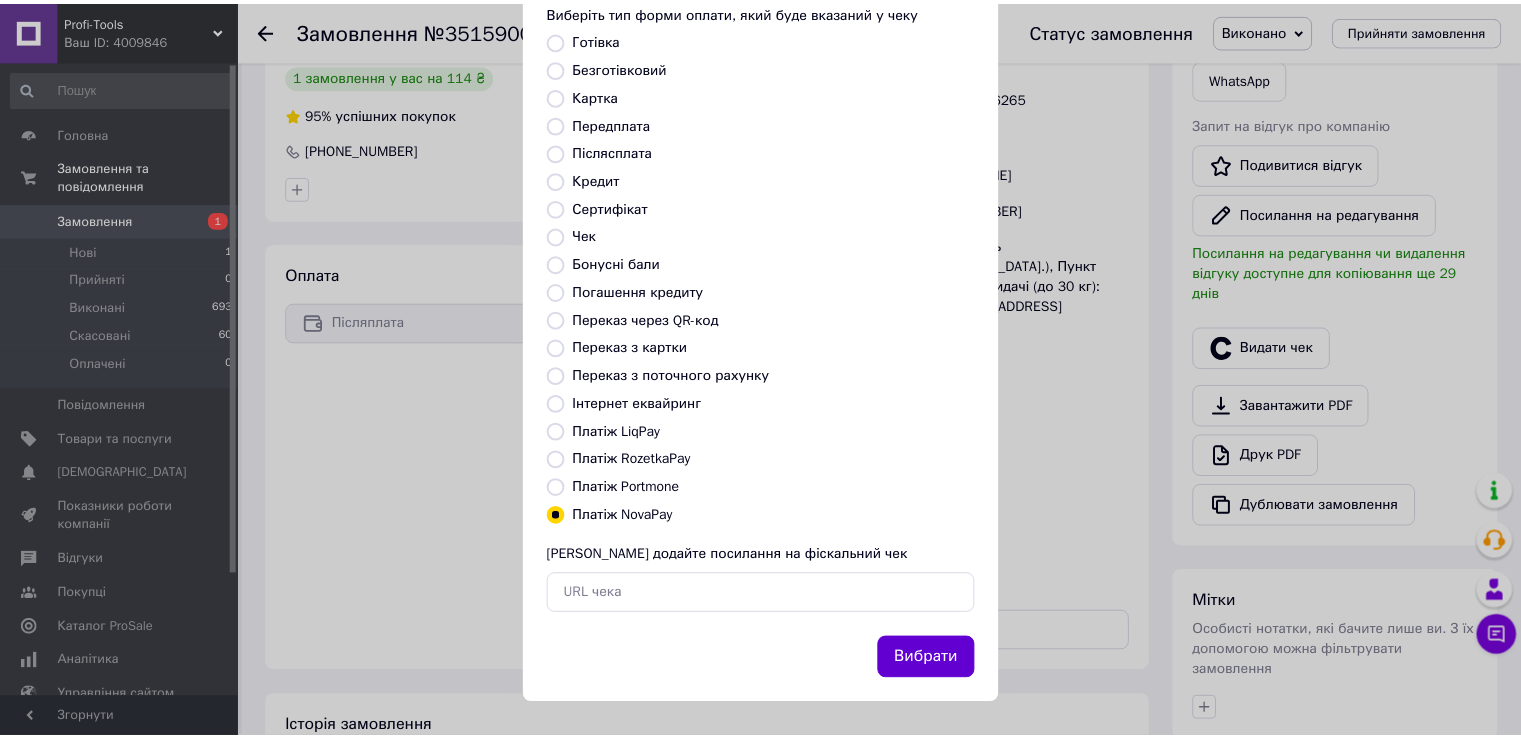 scroll, scrollTop: 120, scrollLeft: 0, axis: vertical 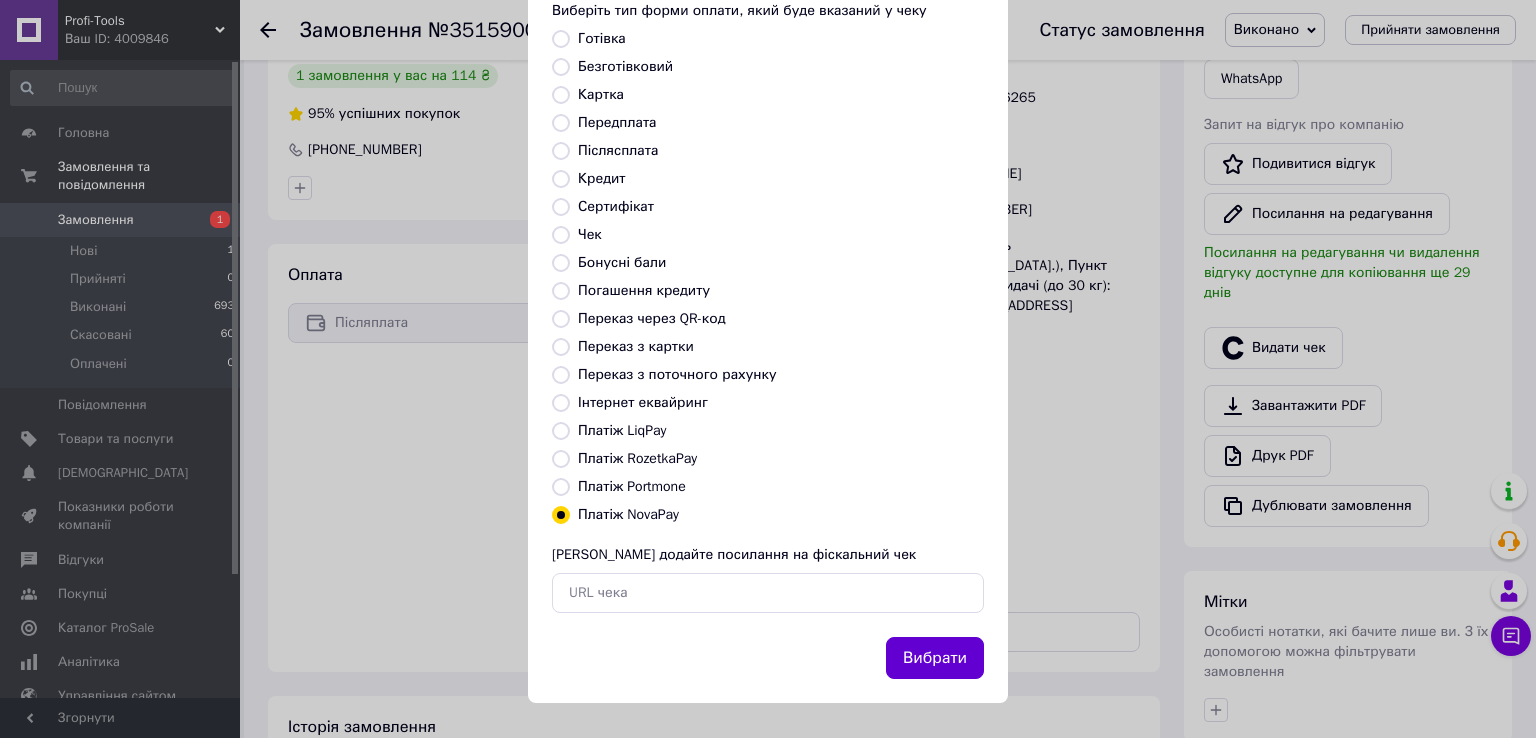 click on "Вибрати" at bounding box center [935, 658] 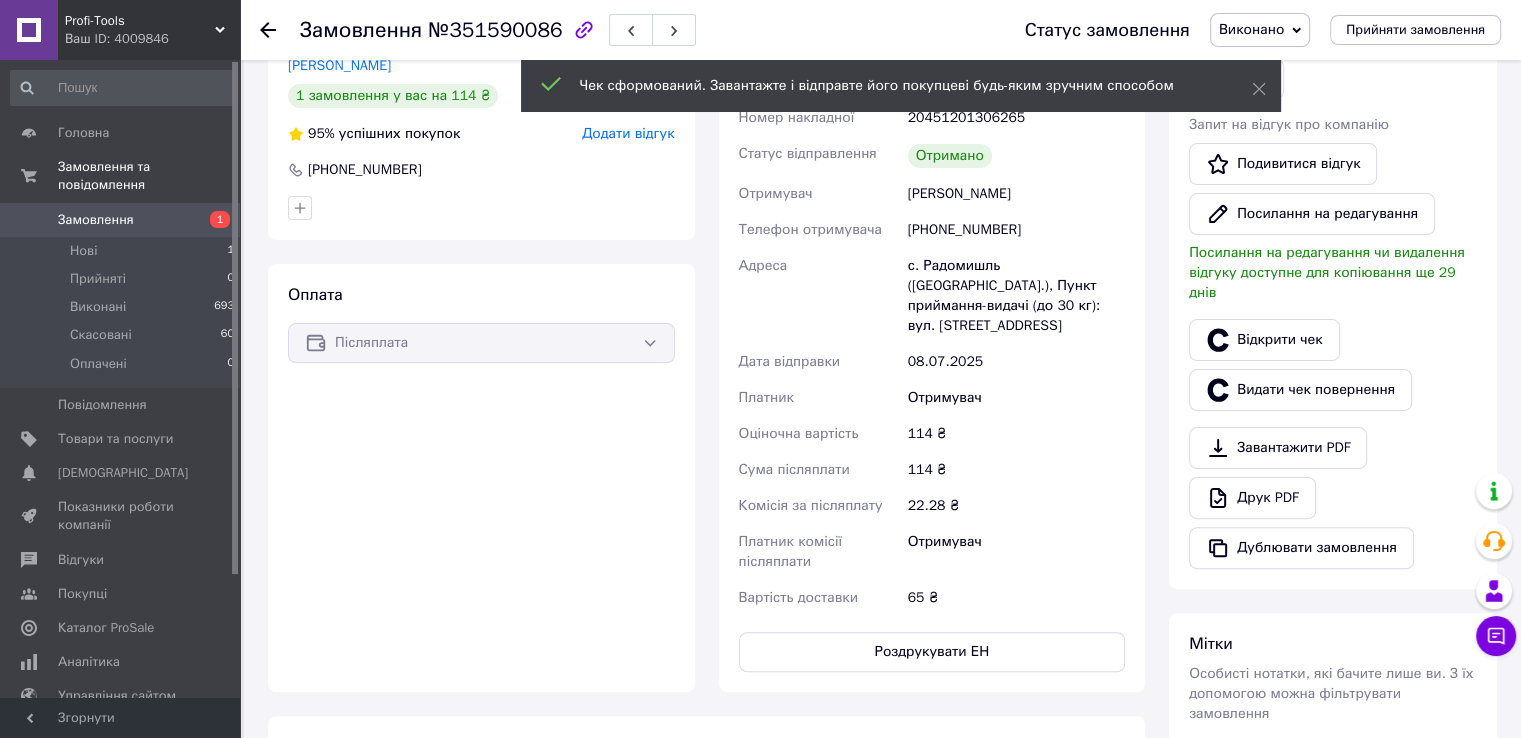 click on "Замовлення" at bounding box center (96, 220) 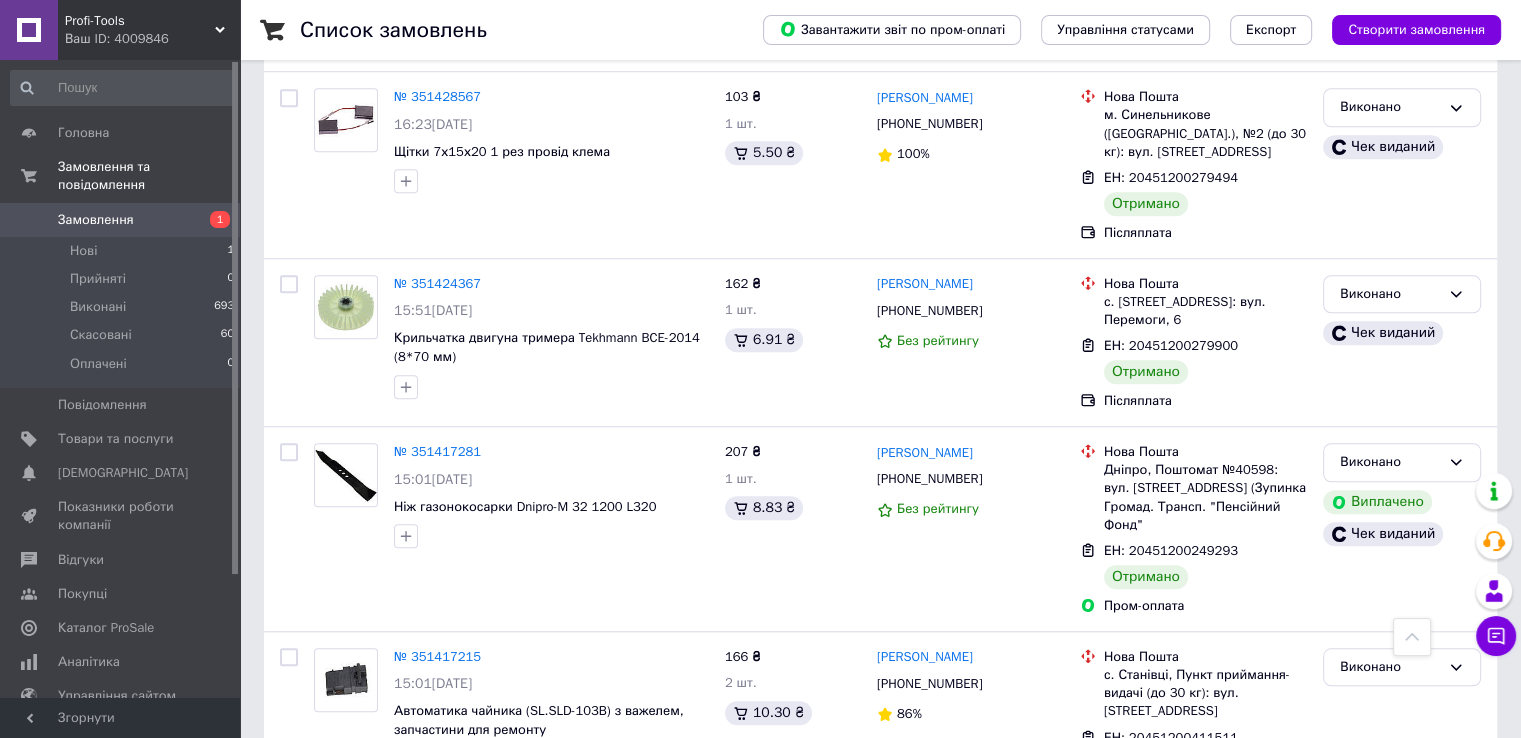 scroll, scrollTop: 9252, scrollLeft: 0, axis: vertical 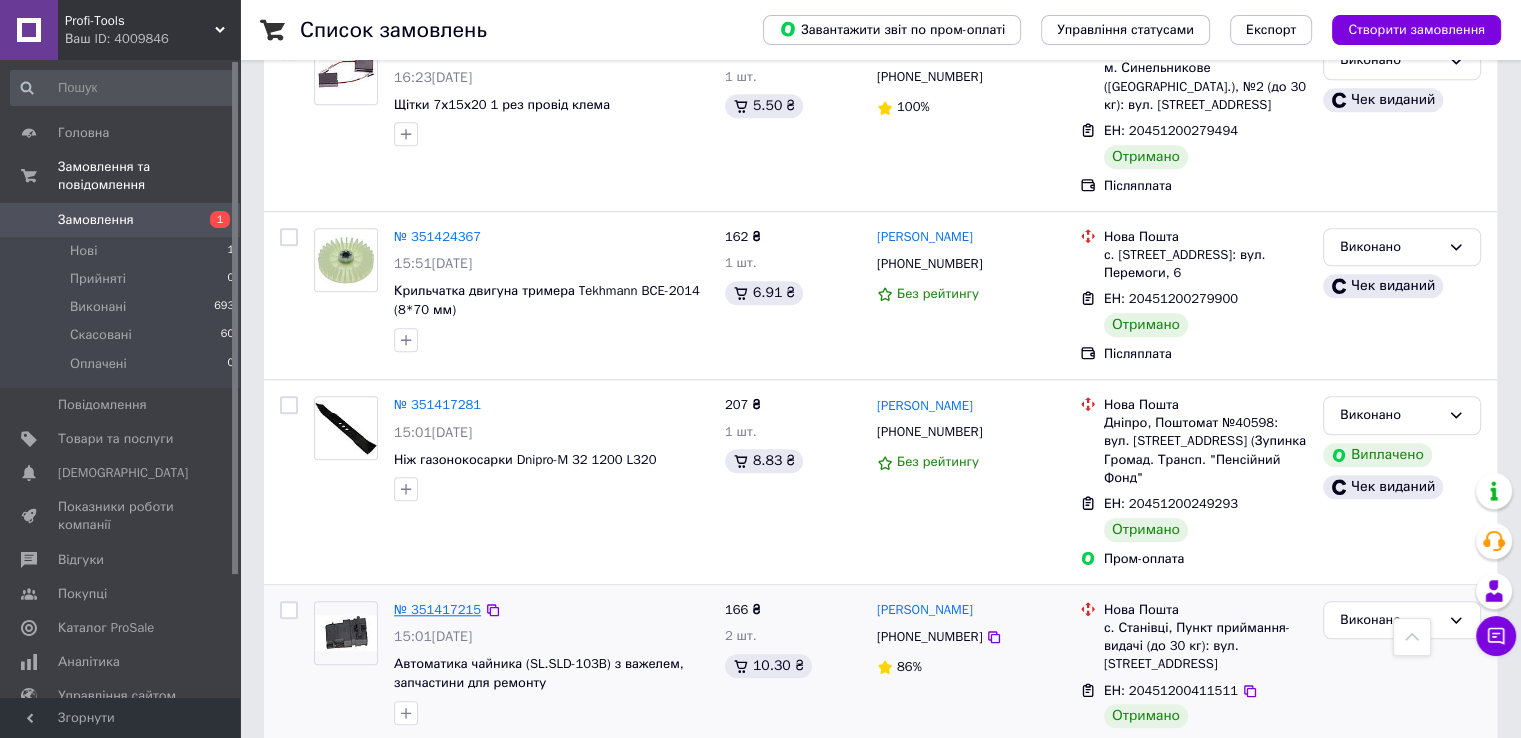 click on "№ 351417215" at bounding box center (437, 609) 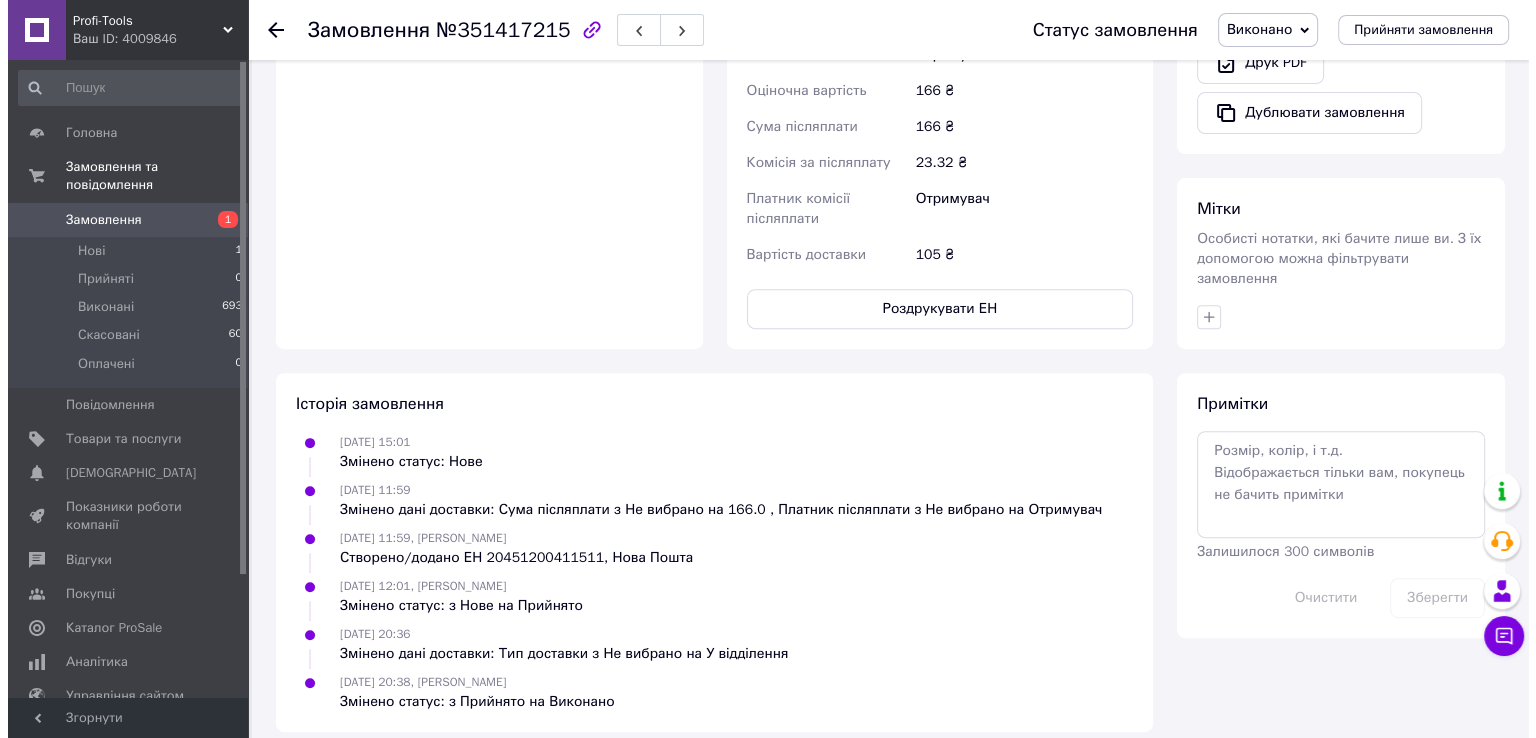 scroll, scrollTop: 365, scrollLeft: 0, axis: vertical 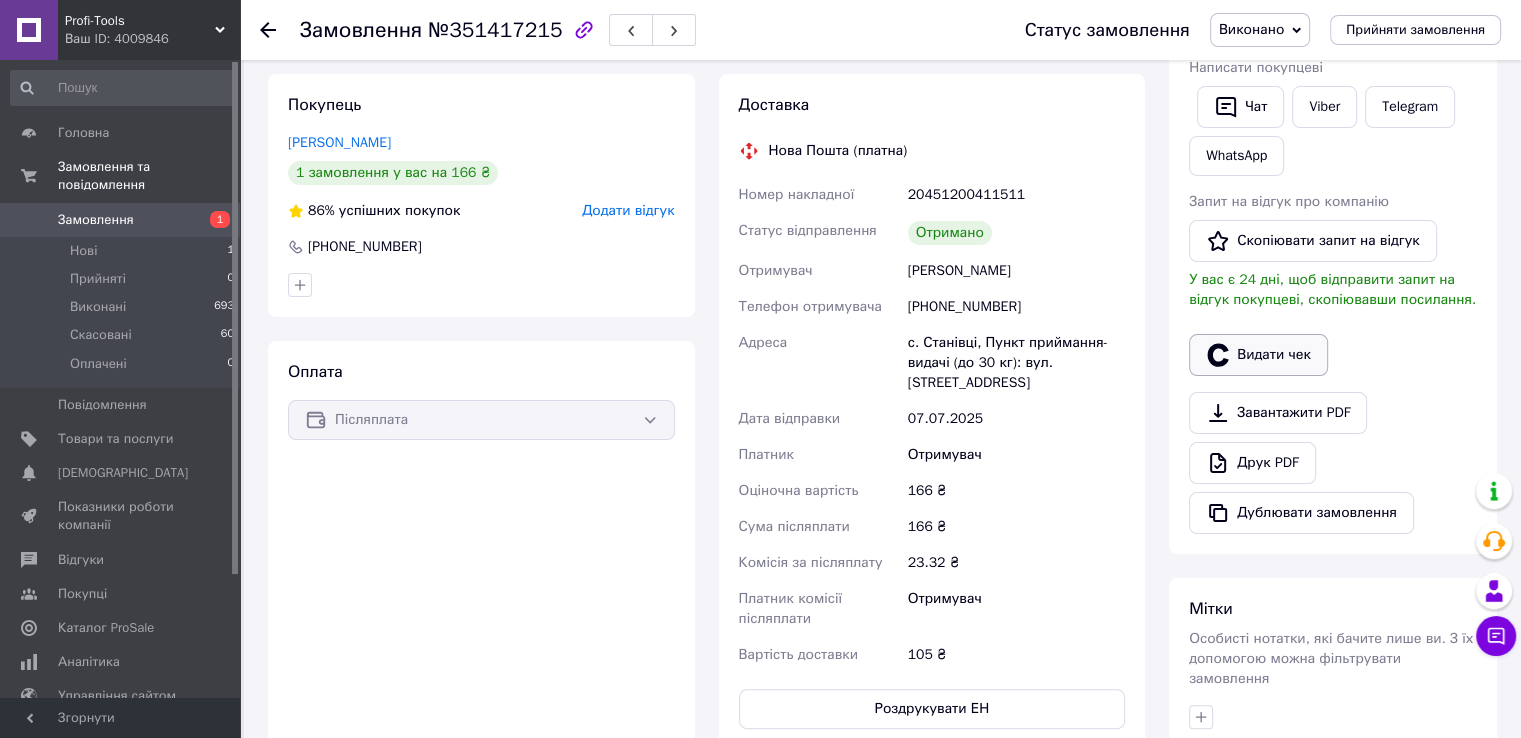 click on "Видати чек" at bounding box center (1258, 355) 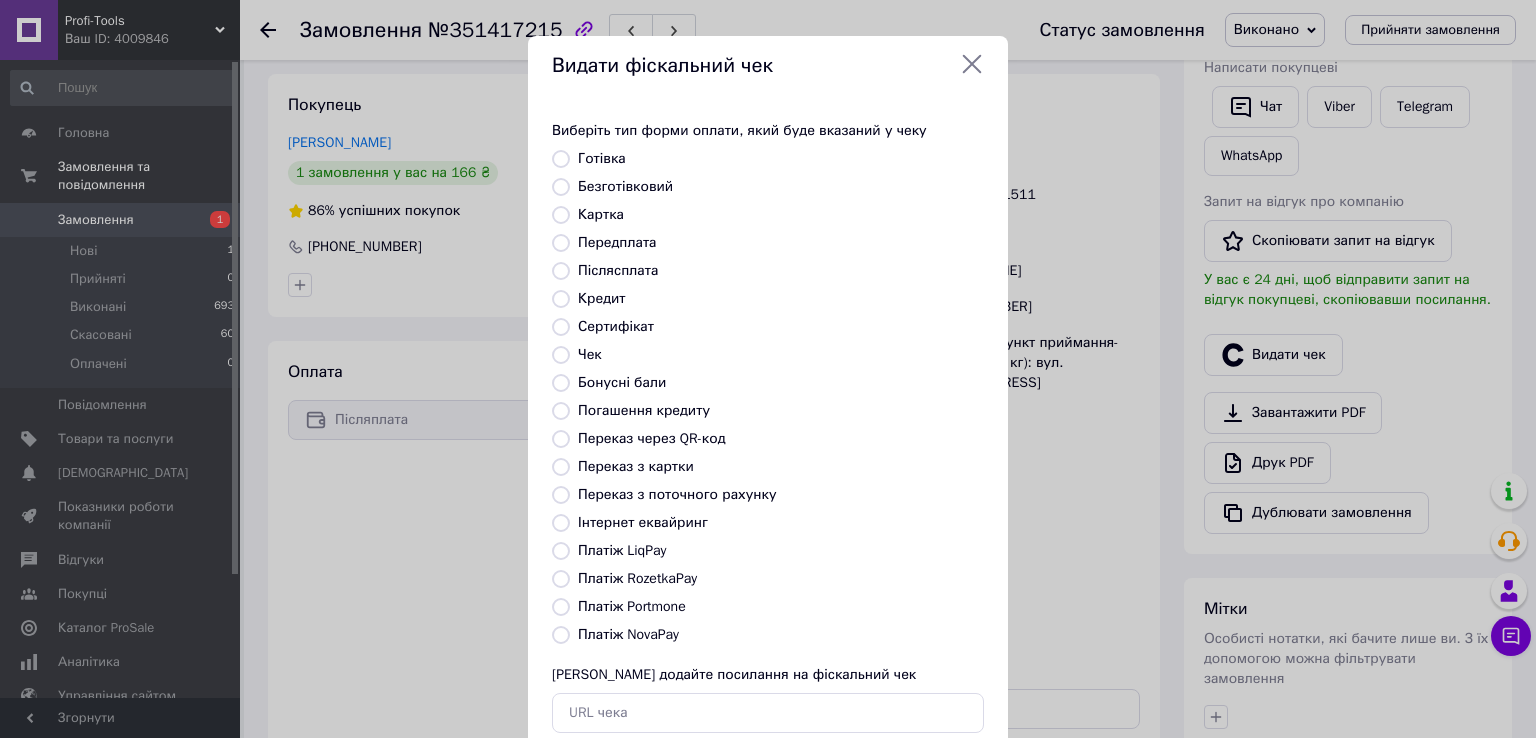 click on "Платіж NovaPay" at bounding box center (561, 635) 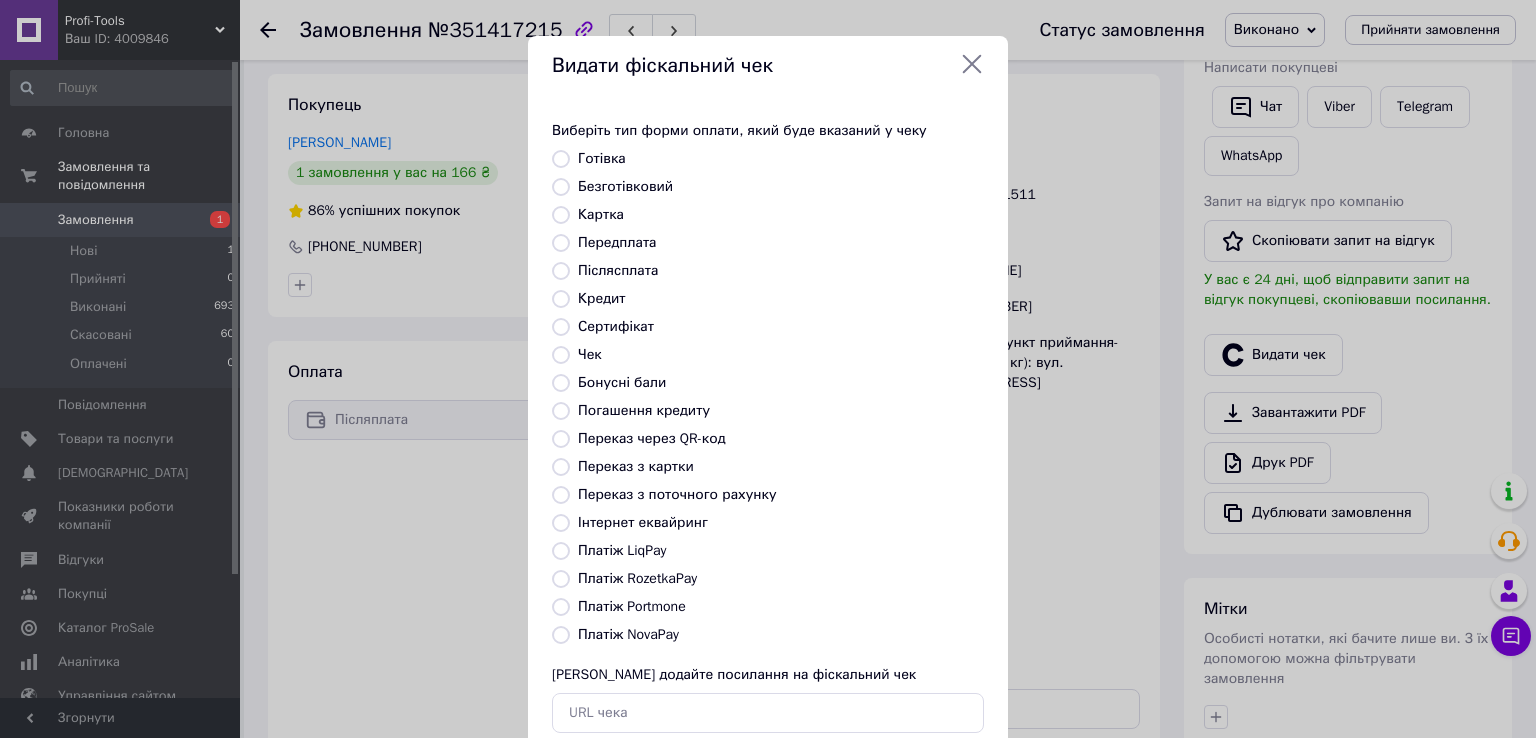 radio on "true" 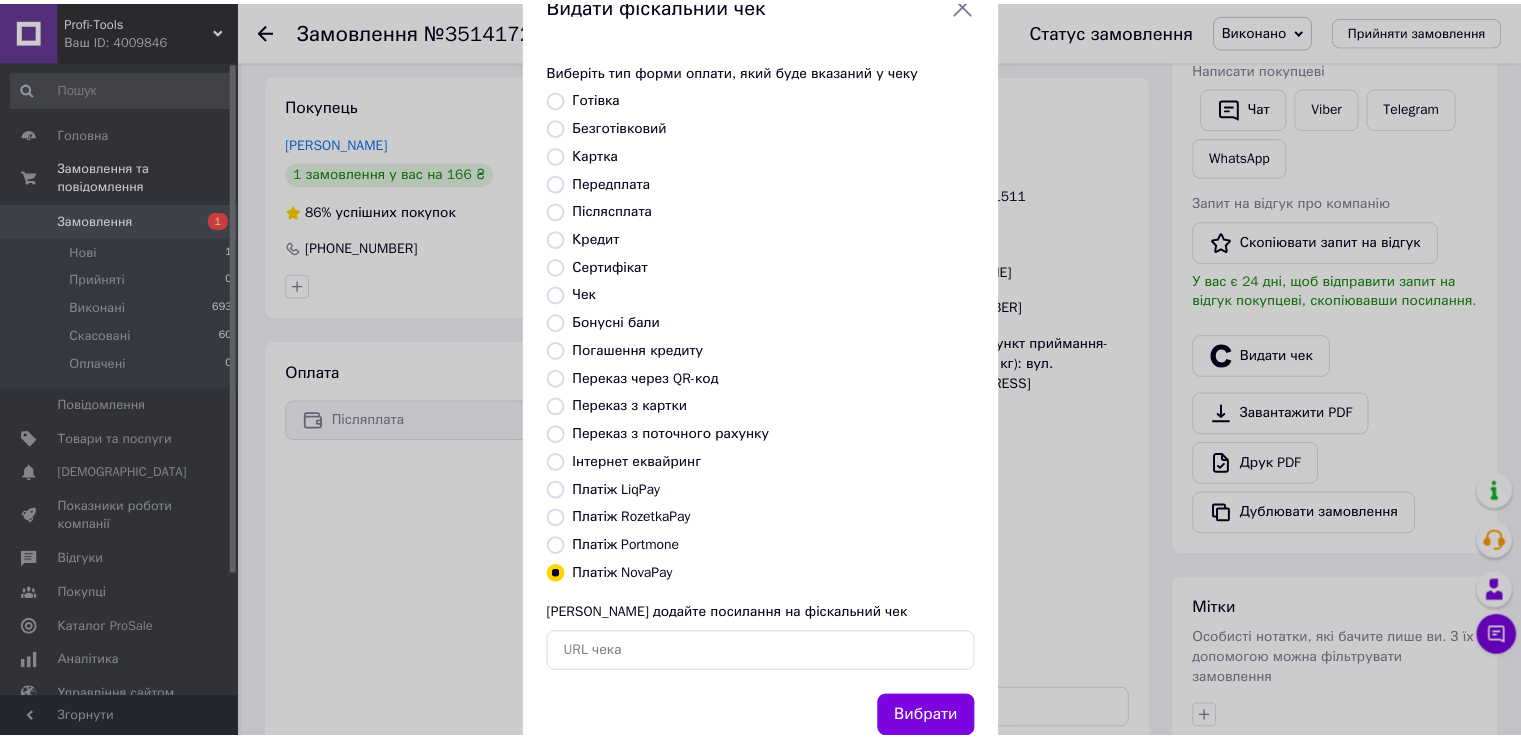 scroll, scrollTop: 120, scrollLeft: 0, axis: vertical 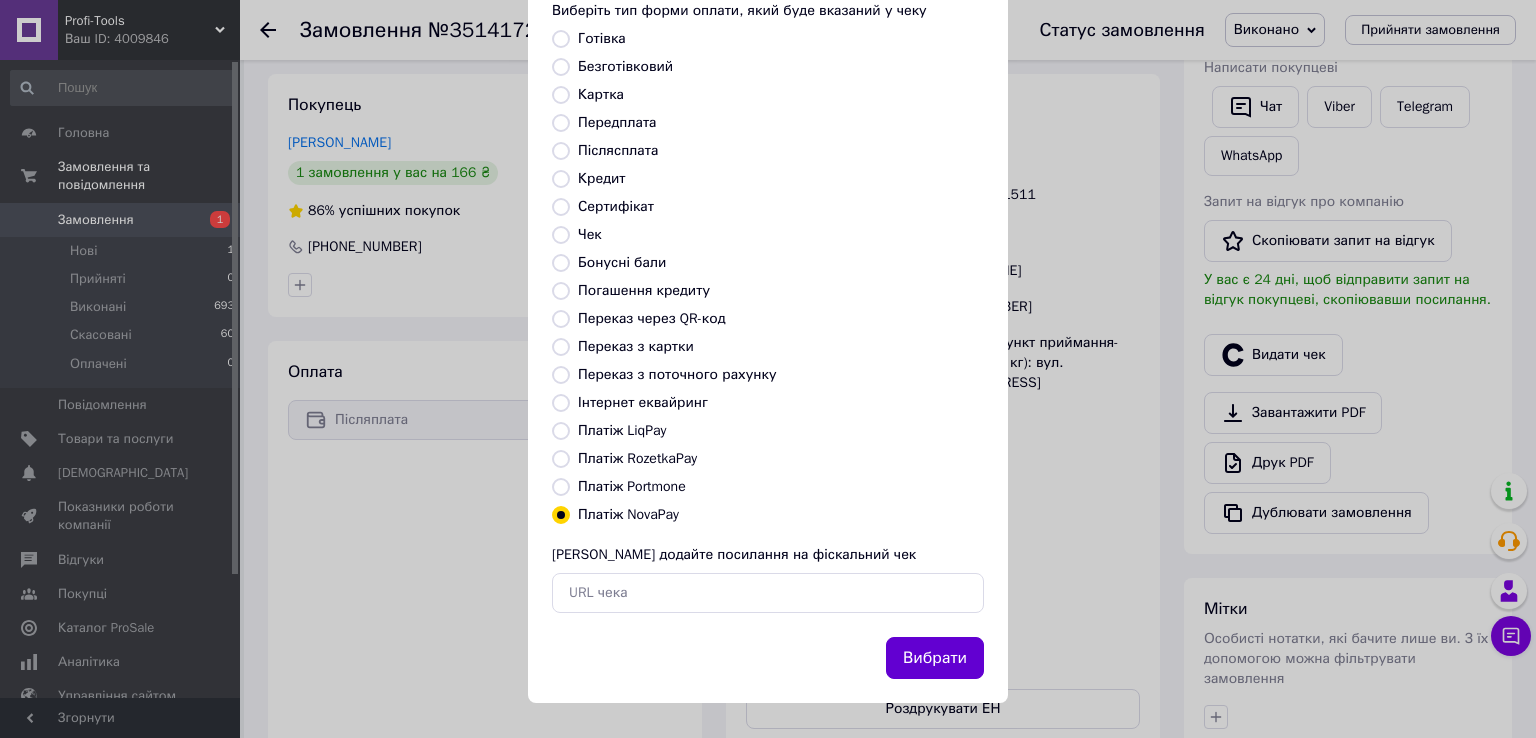 click on "Вибрати" at bounding box center (935, 658) 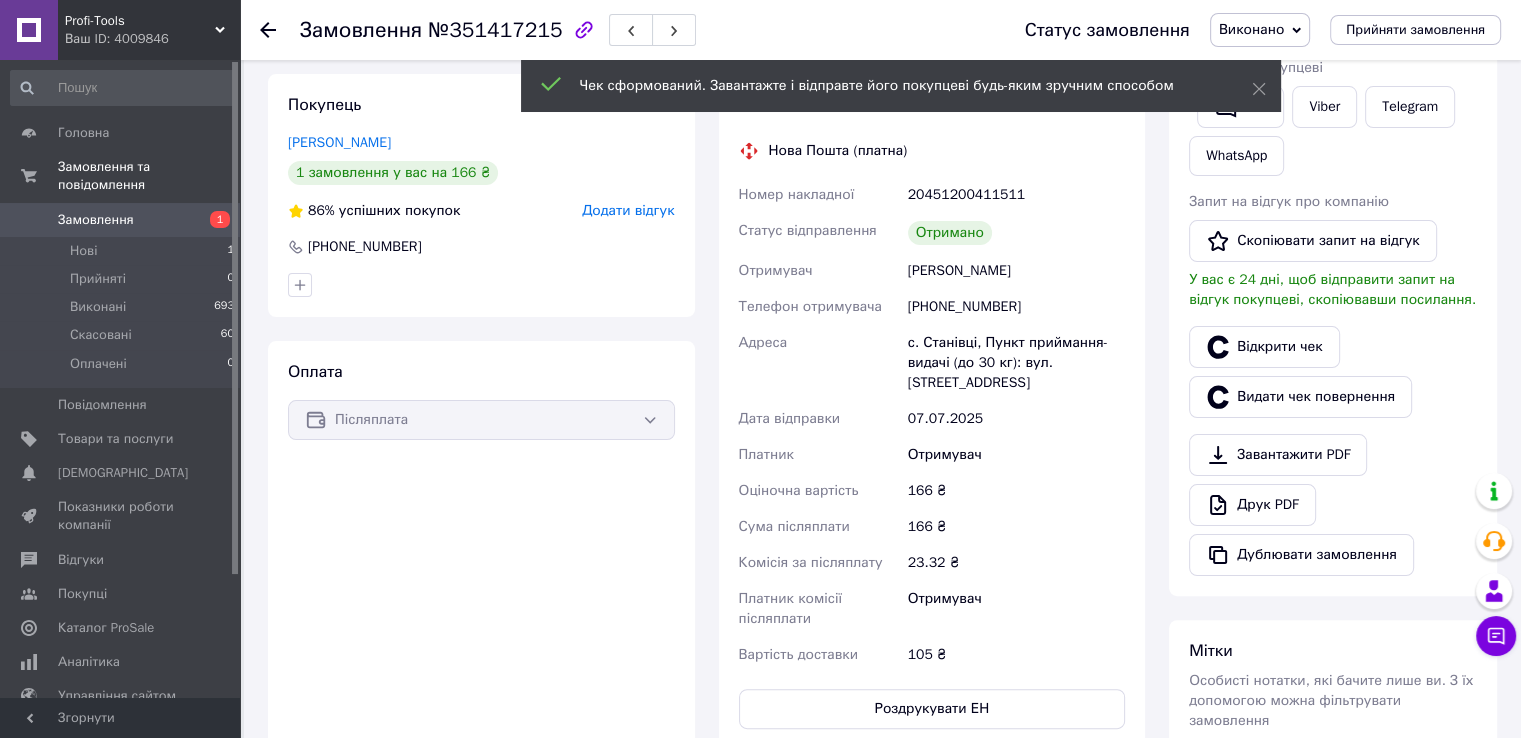 click on "Замовлення" at bounding box center (96, 220) 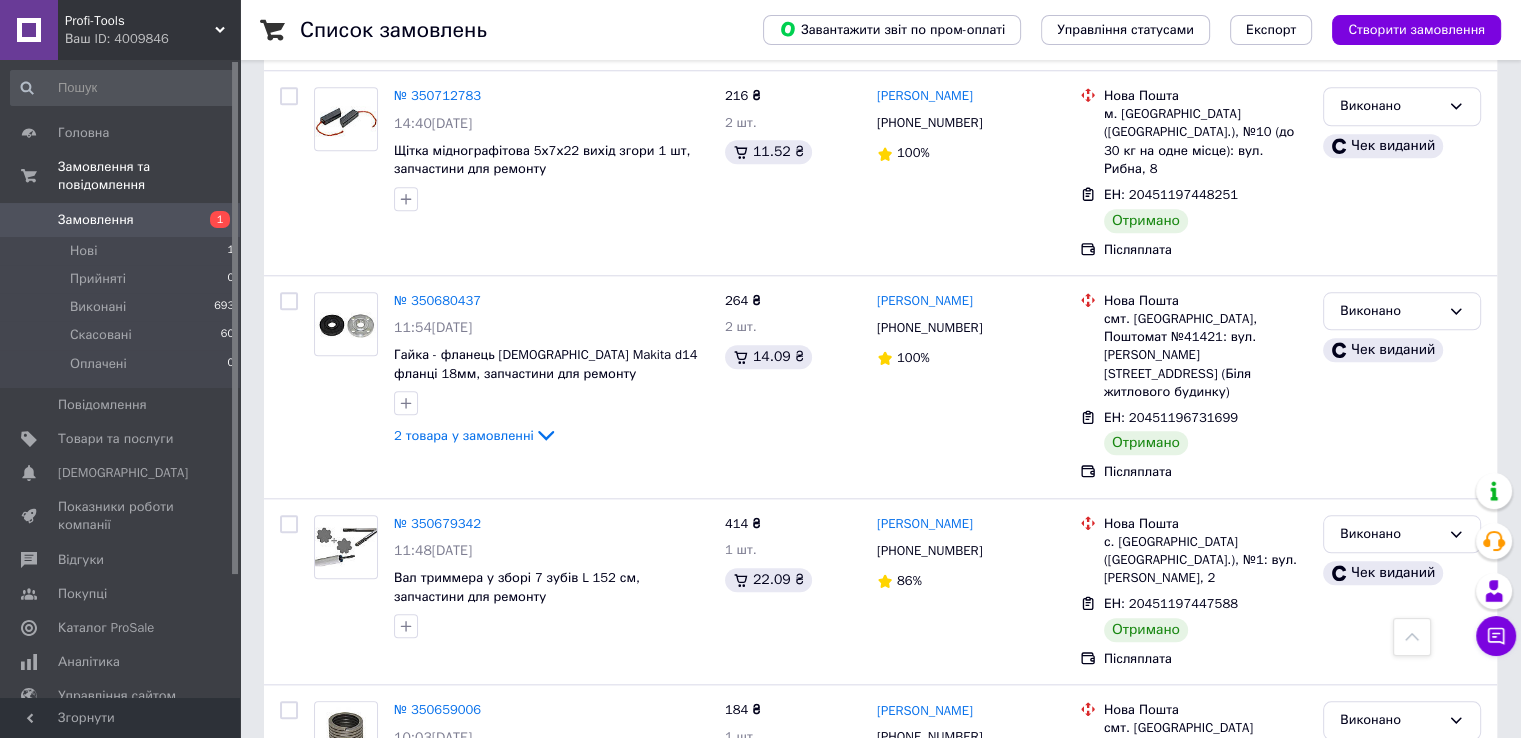 scroll, scrollTop: 17151, scrollLeft: 0, axis: vertical 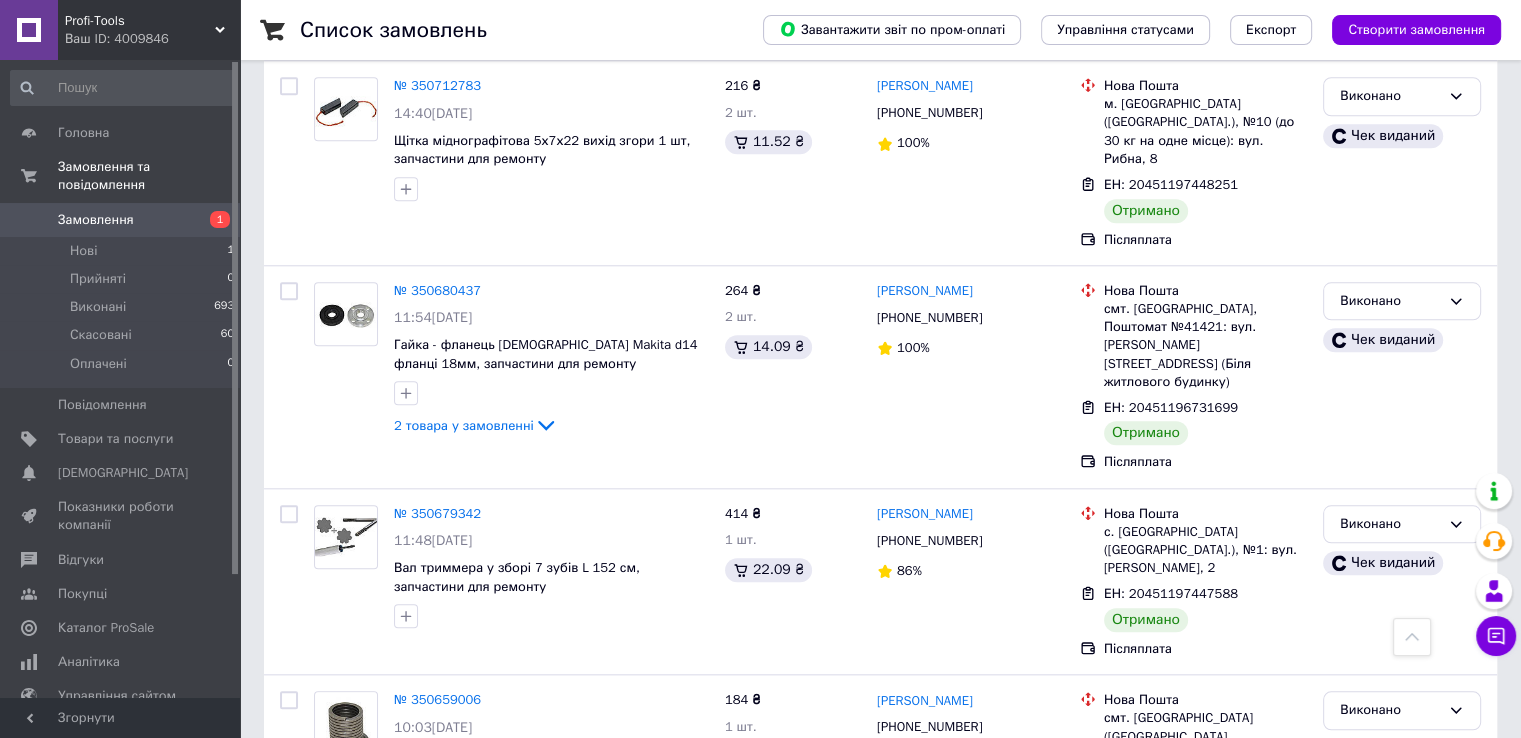 click on "Замовлення" at bounding box center [96, 220] 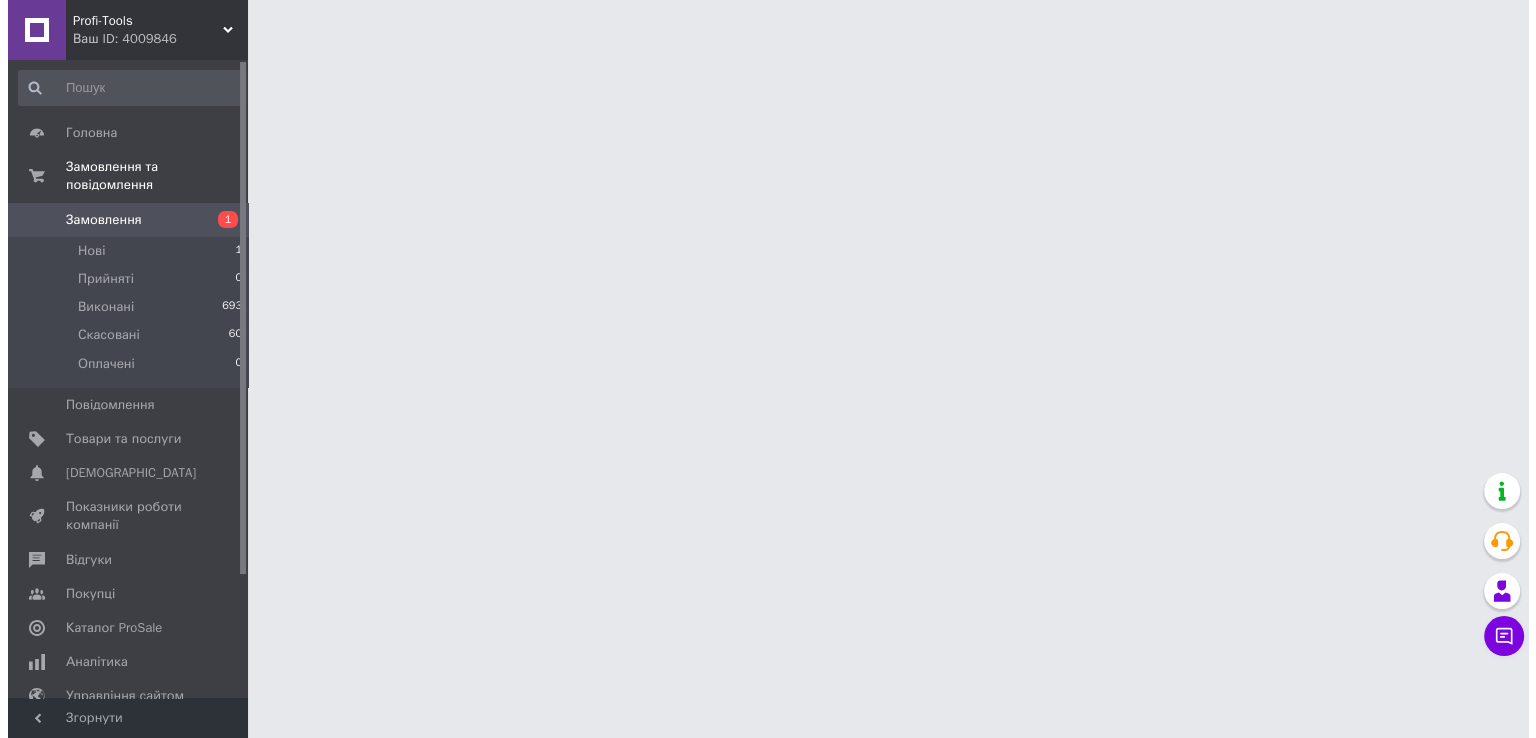 scroll, scrollTop: 0, scrollLeft: 0, axis: both 